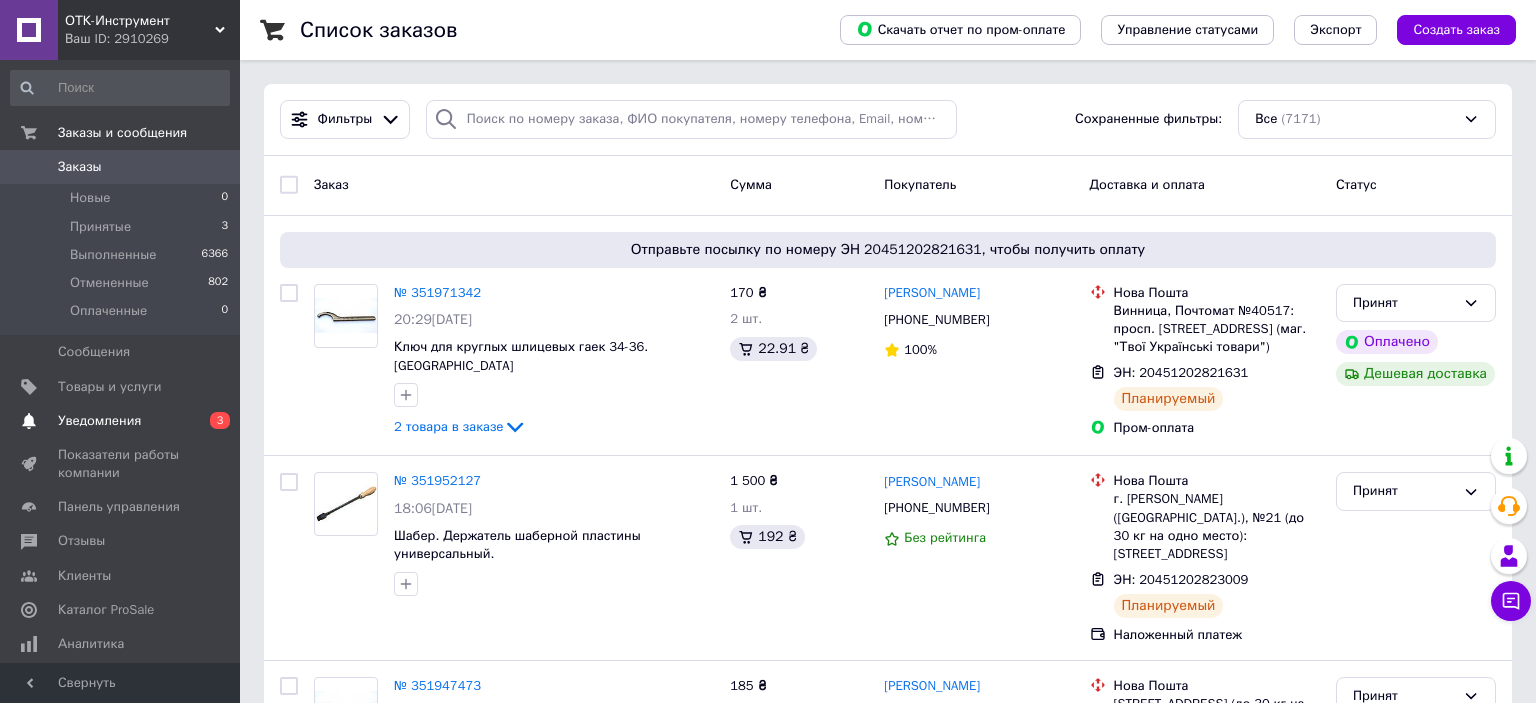 scroll, scrollTop: 0, scrollLeft: 0, axis: both 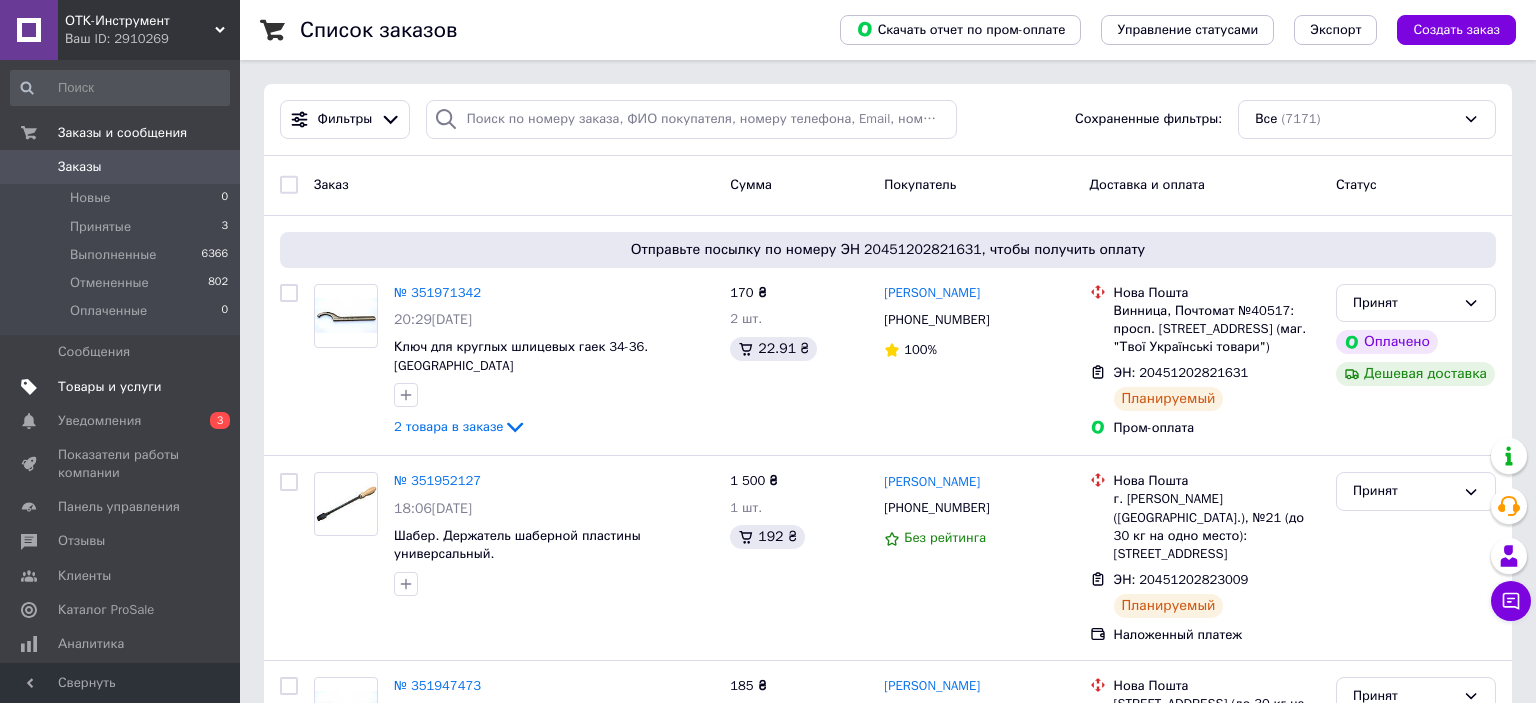 click on "Товары и услуги" at bounding box center [110, 387] 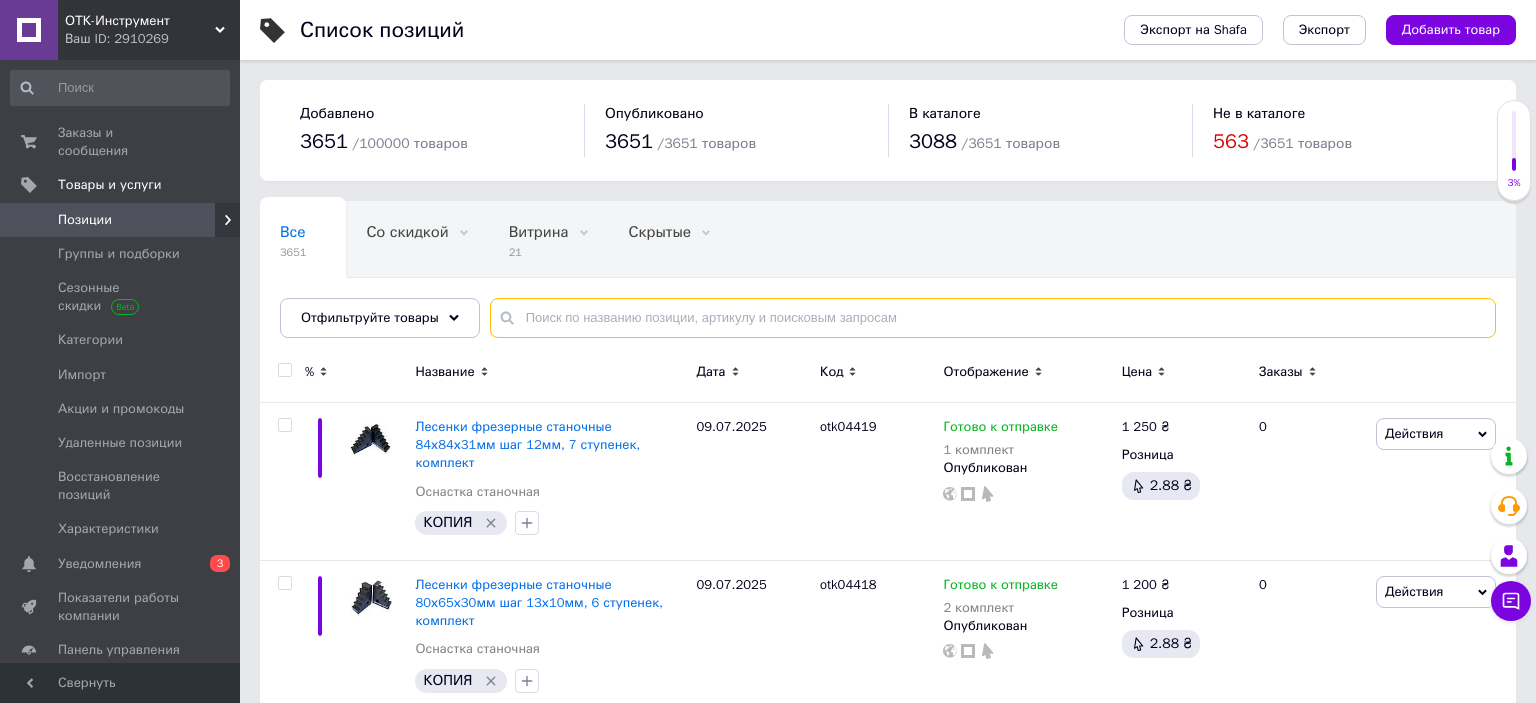 click at bounding box center [993, 318] 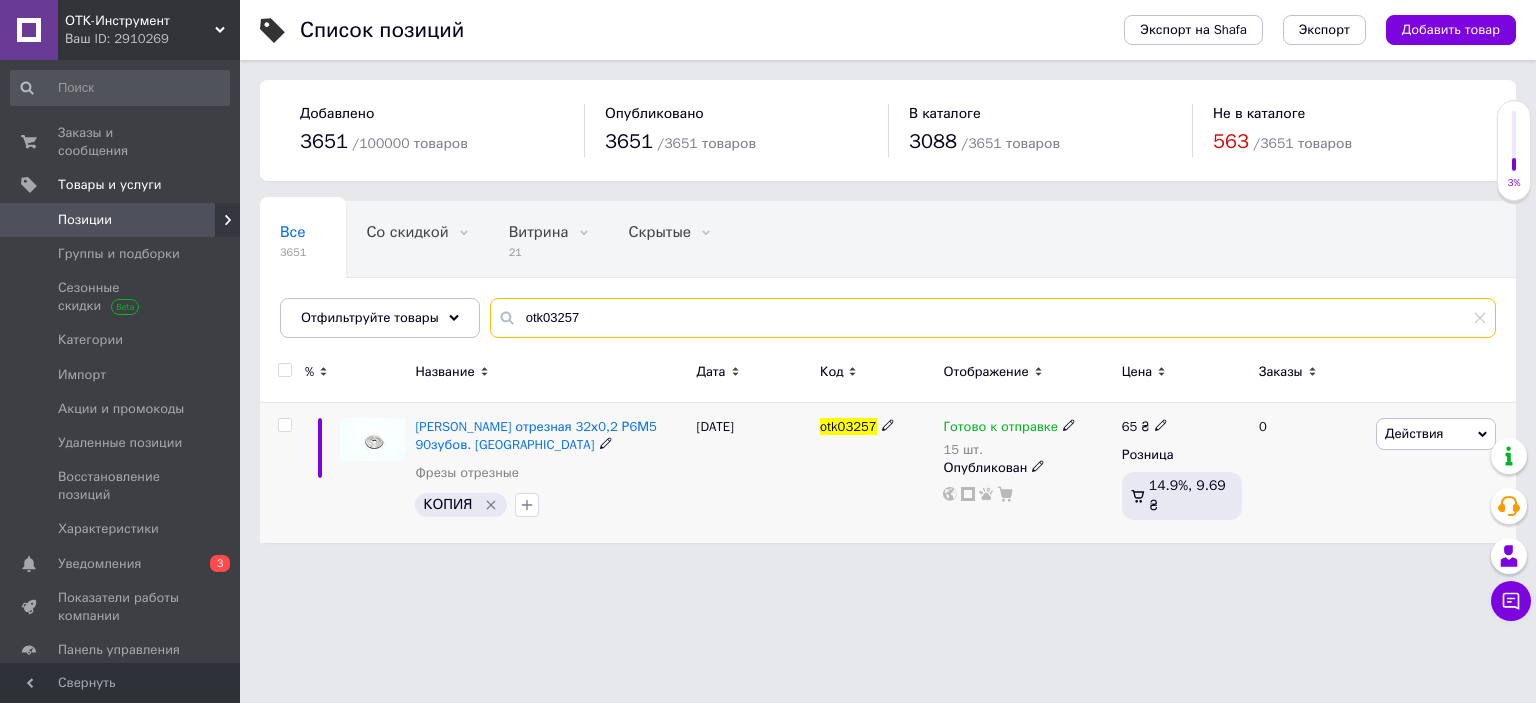 type on "otk03257" 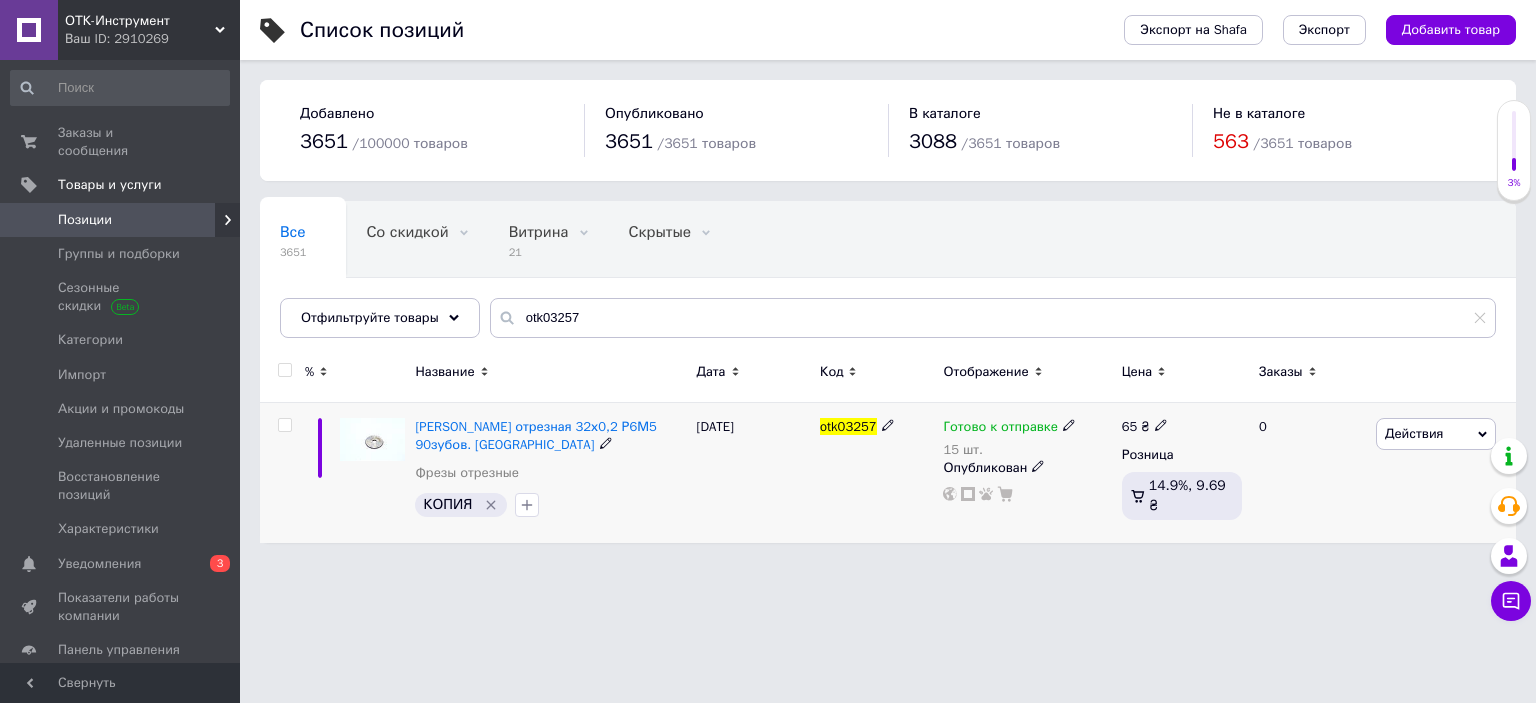 click 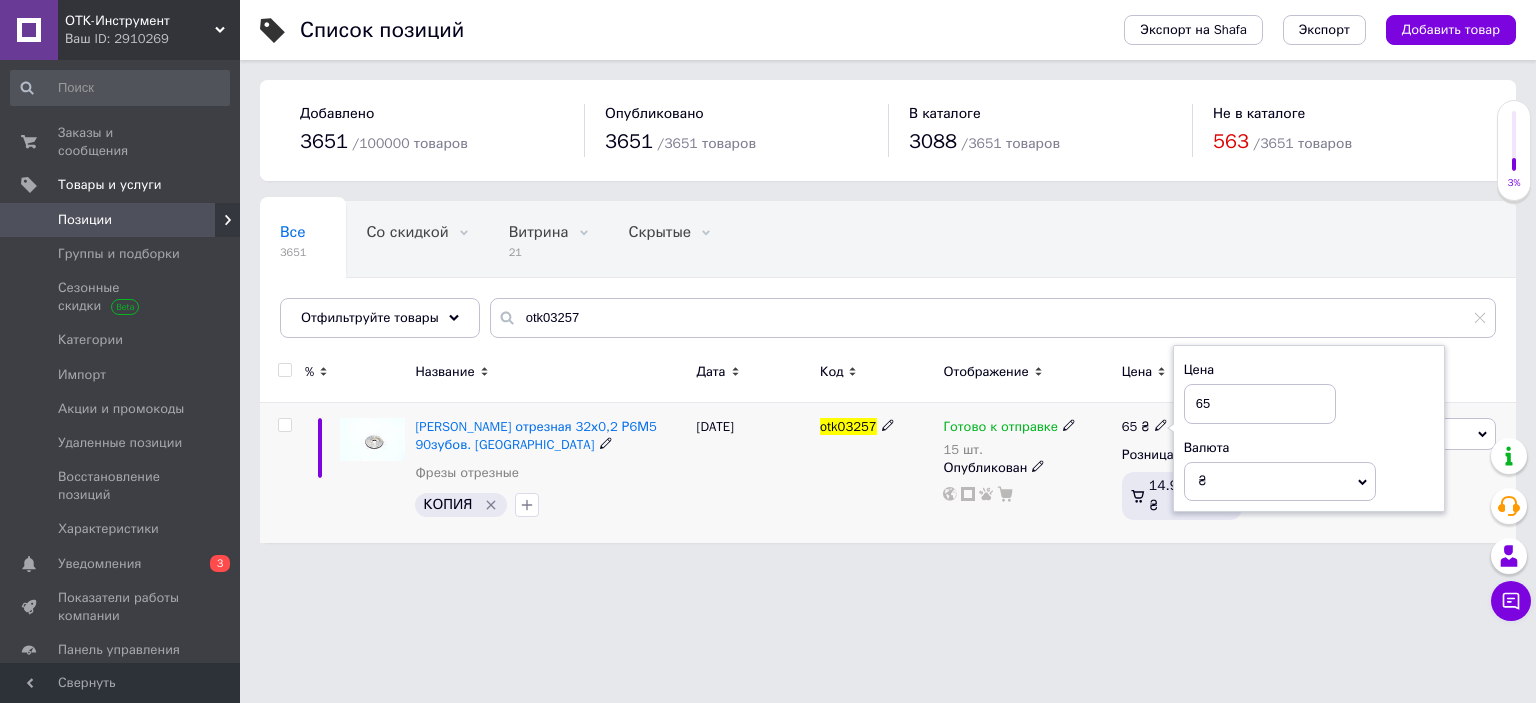 drag, startPoint x: 1232, startPoint y: 402, endPoint x: 1186, endPoint y: 396, distance: 46.389652 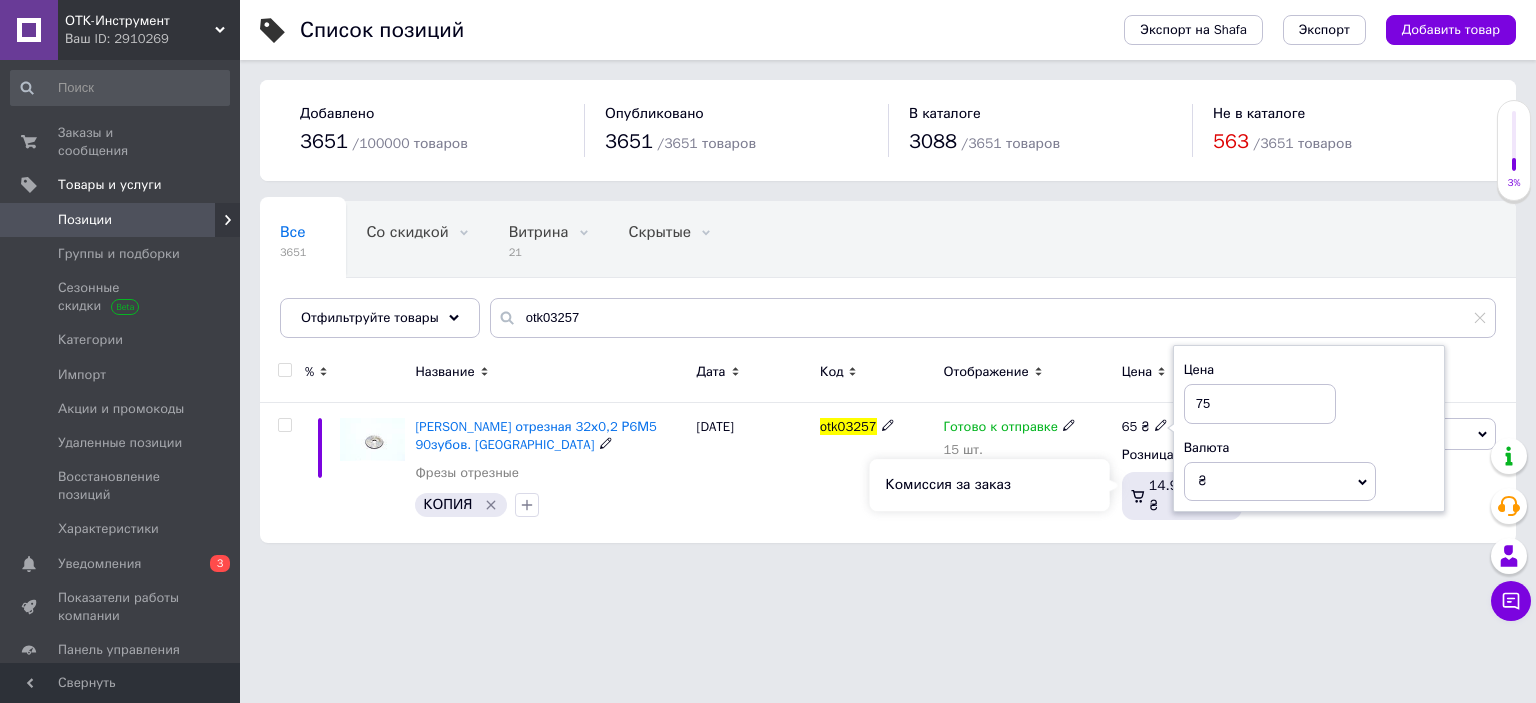 type on "75" 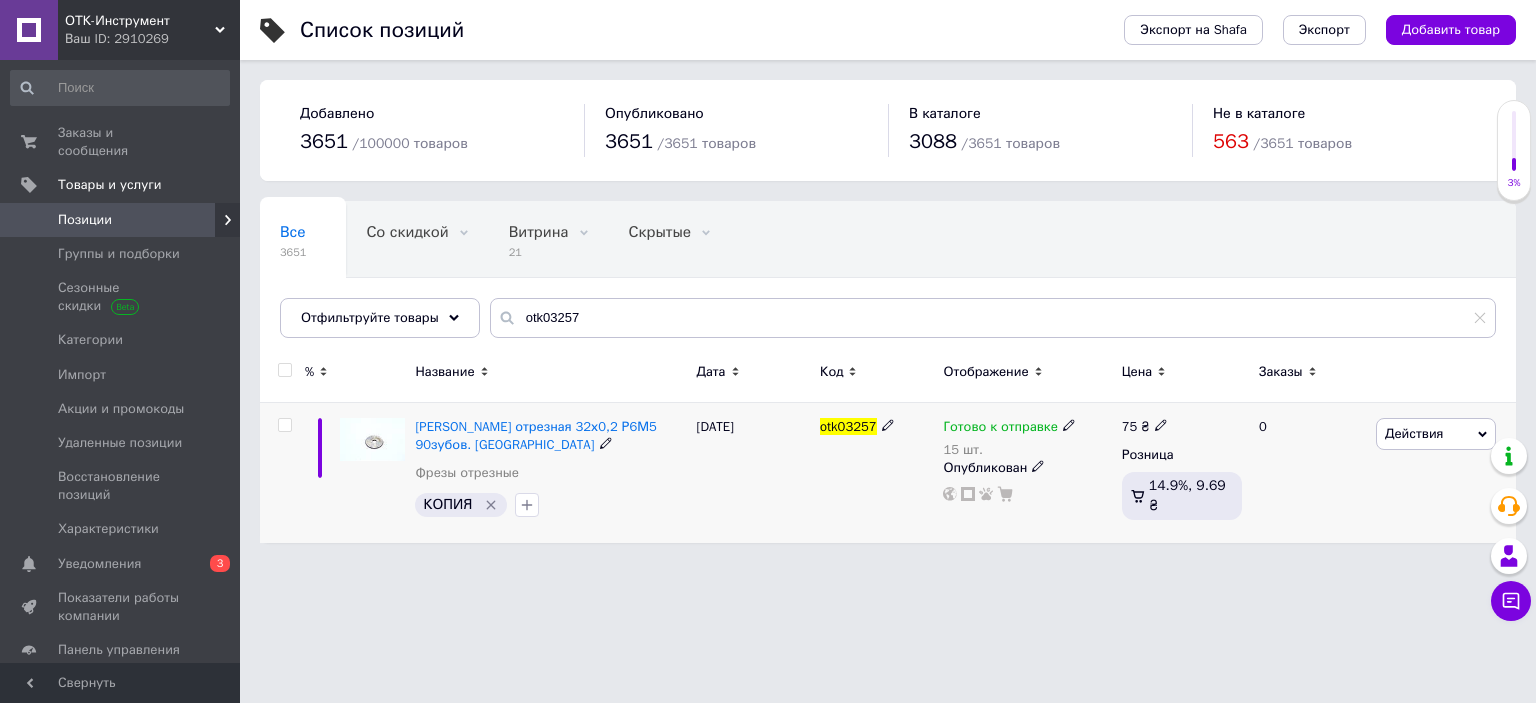 click 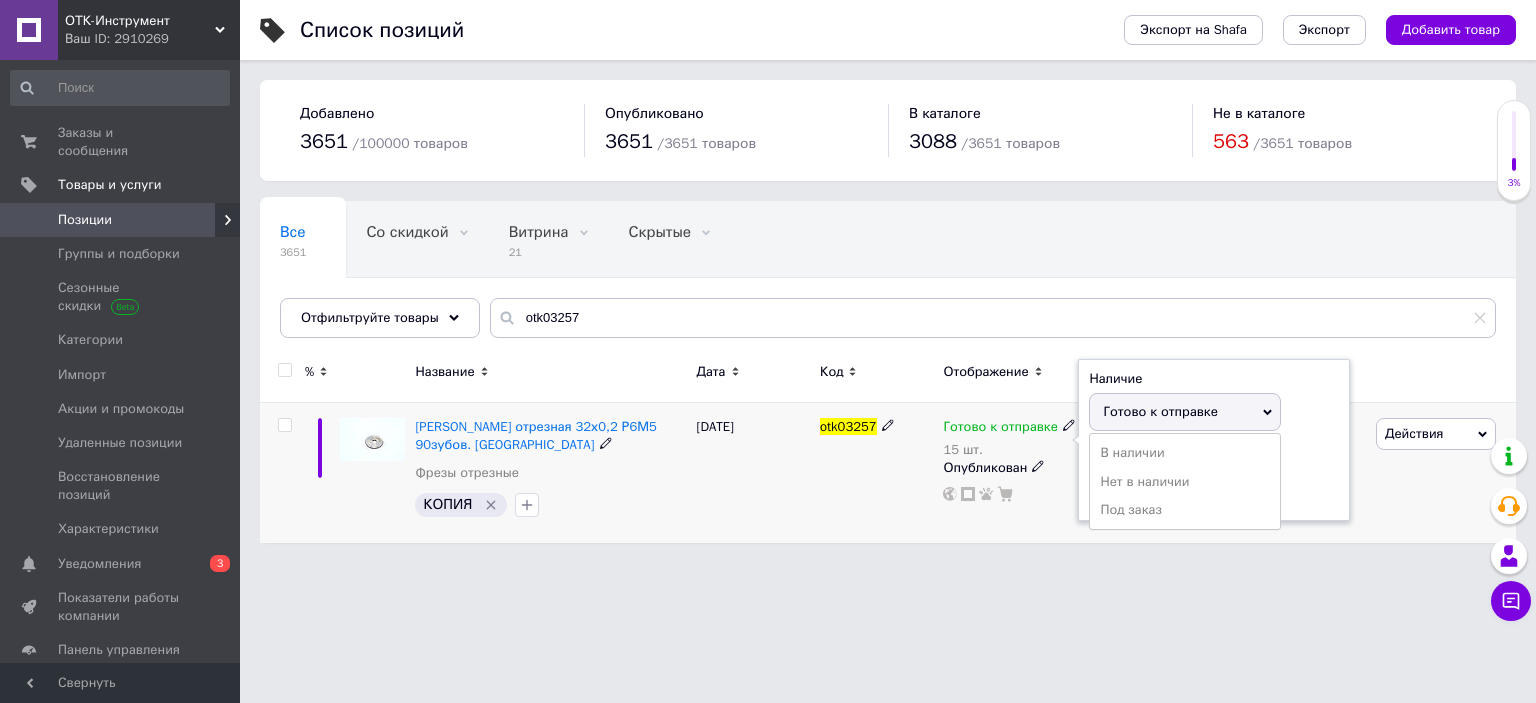click on "Остатки 15 шт." at bounding box center [1214, 477] 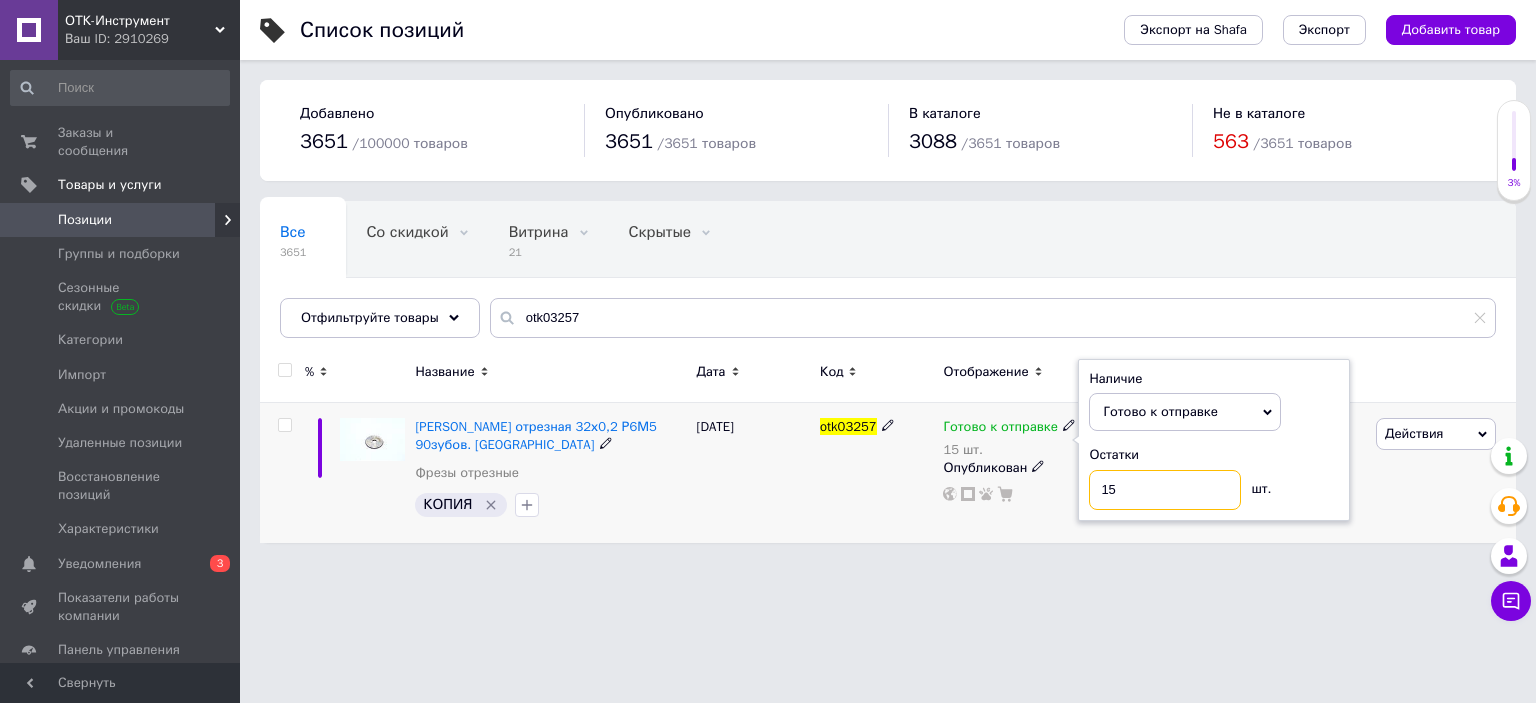 drag, startPoint x: 1150, startPoint y: 489, endPoint x: 1078, endPoint y: 483, distance: 72.249565 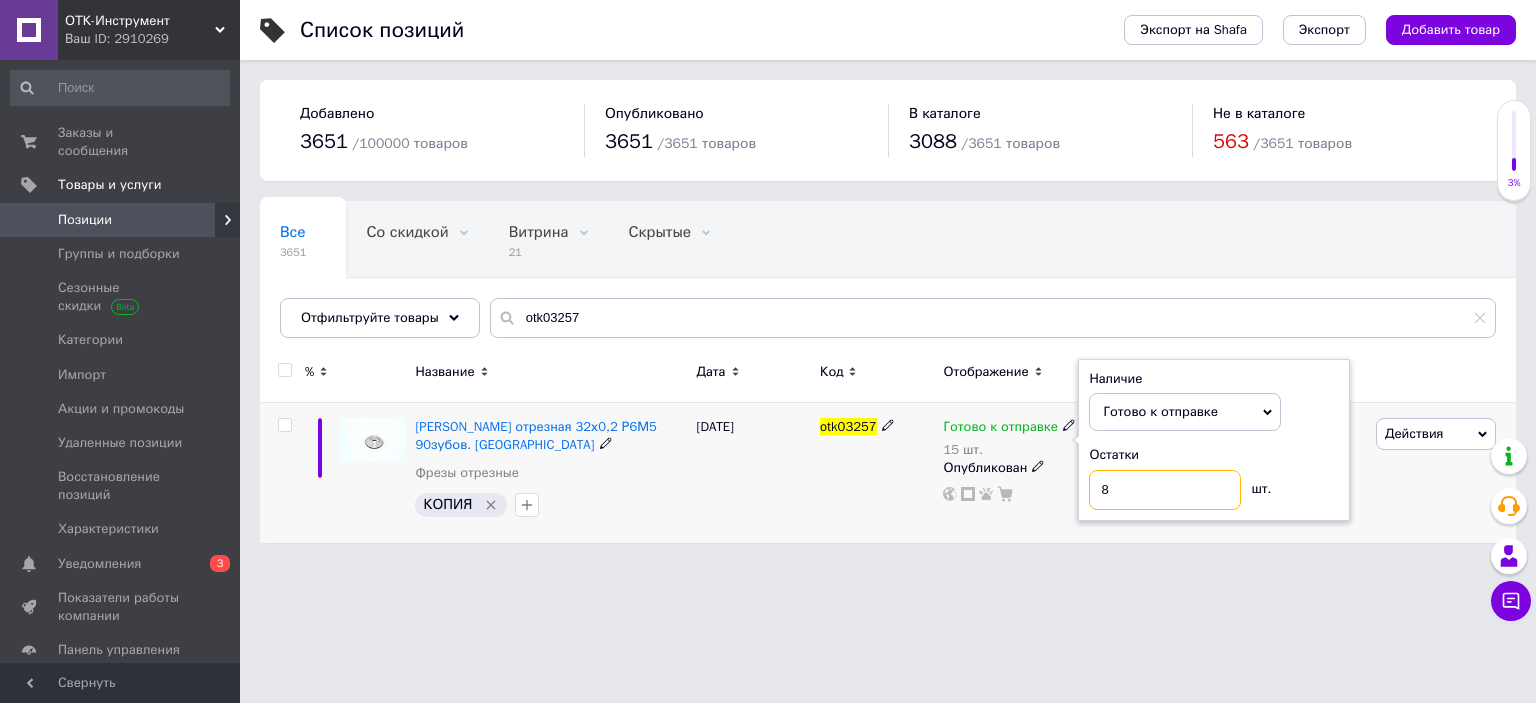 type on "8" 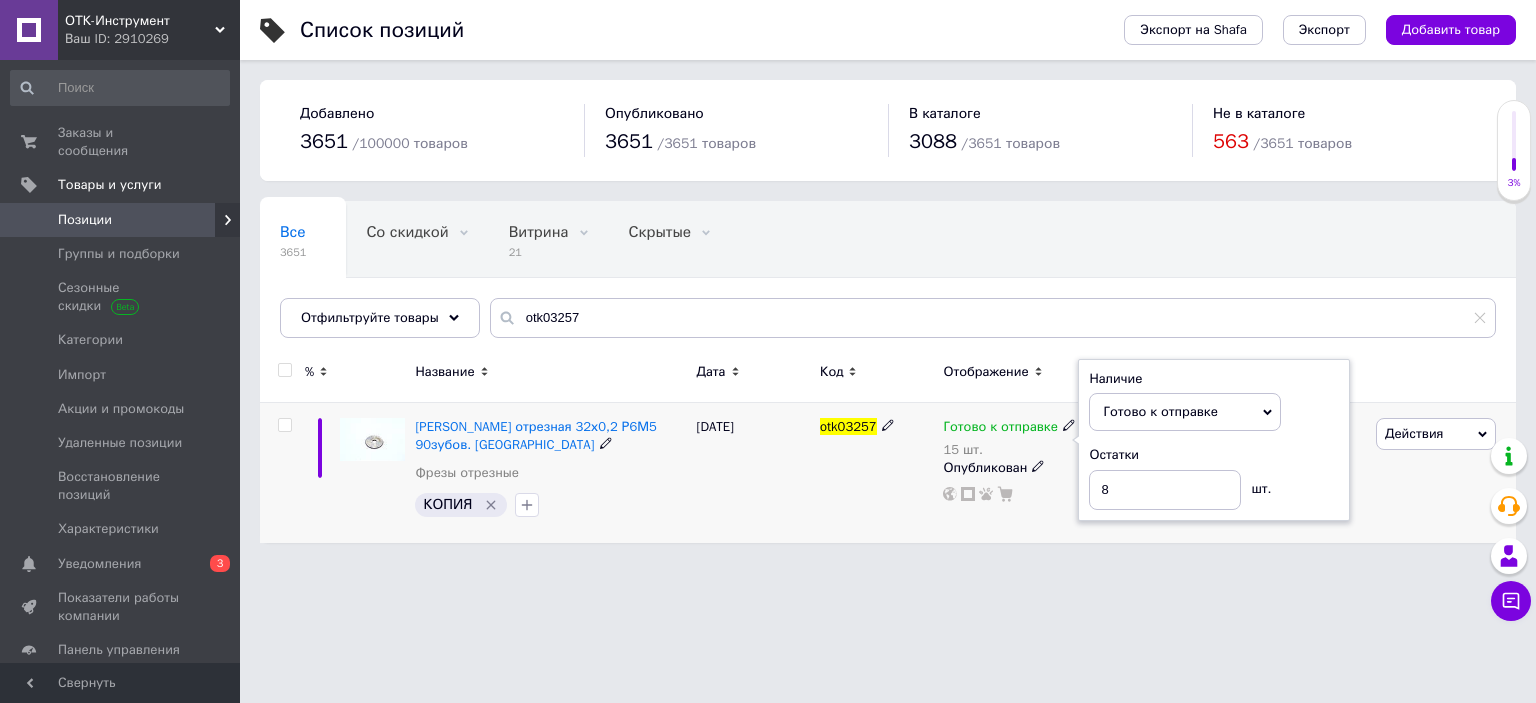 click on "[DATE]" at bounding box center (753, 473) 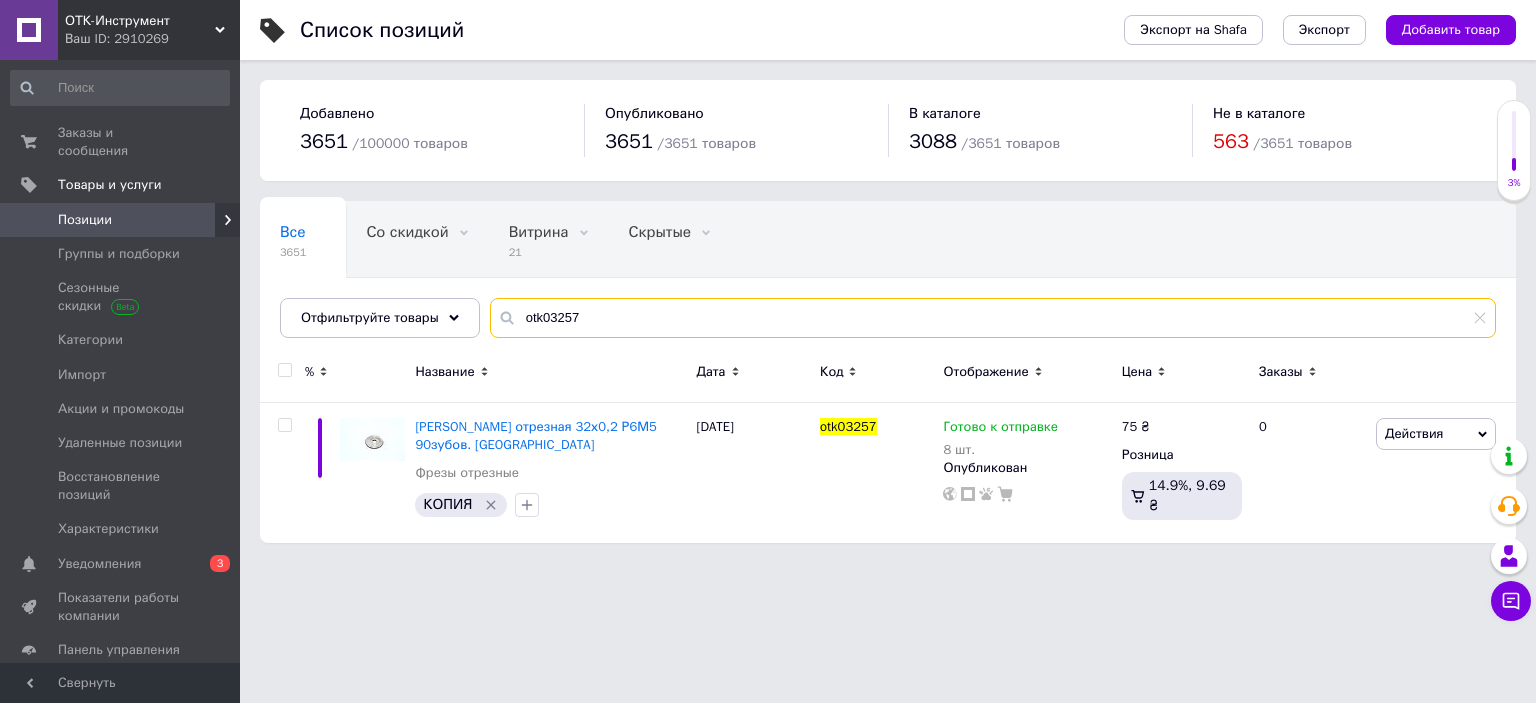 drag, startPoint x: 607, startPoint y: 315, endPoint x: 472, endPoint y: 313, distance: 135.01482 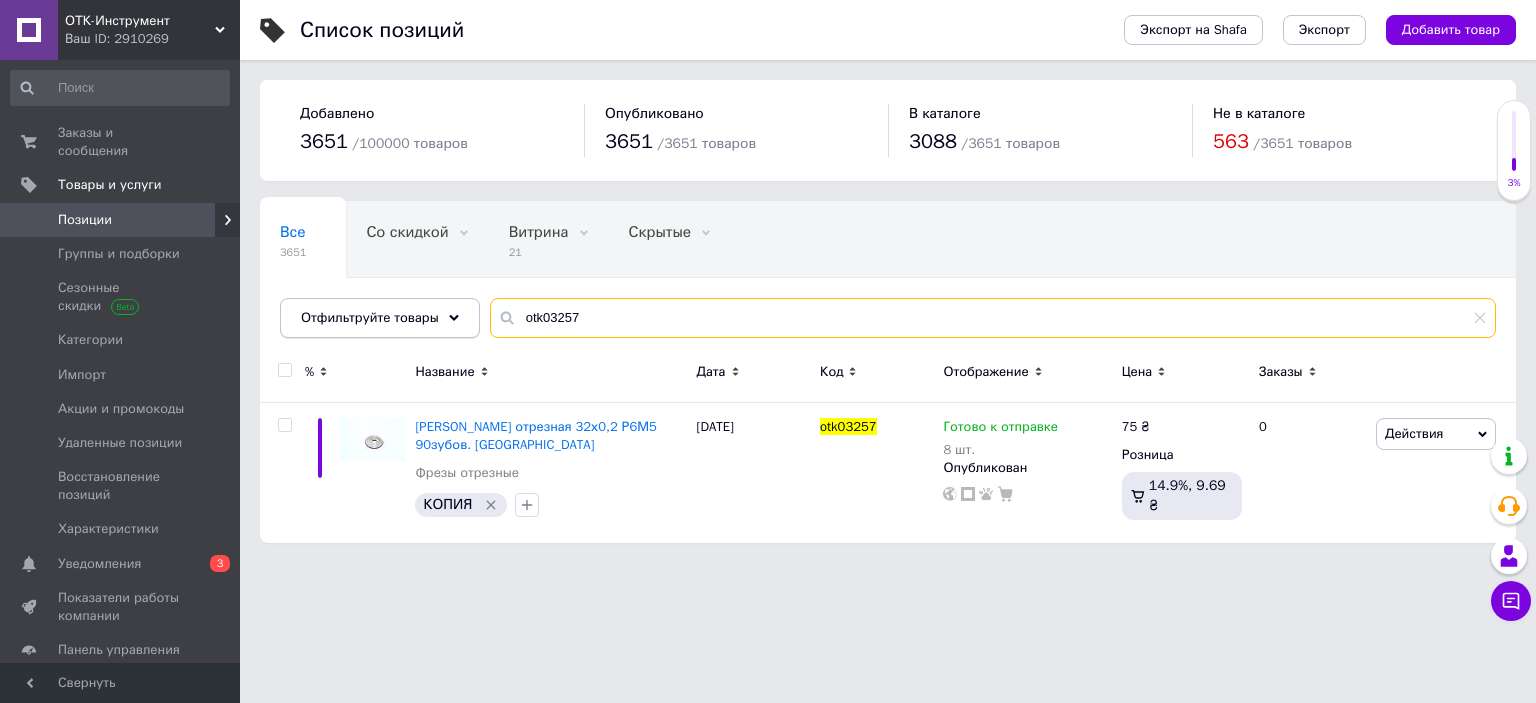 paste on "1645" 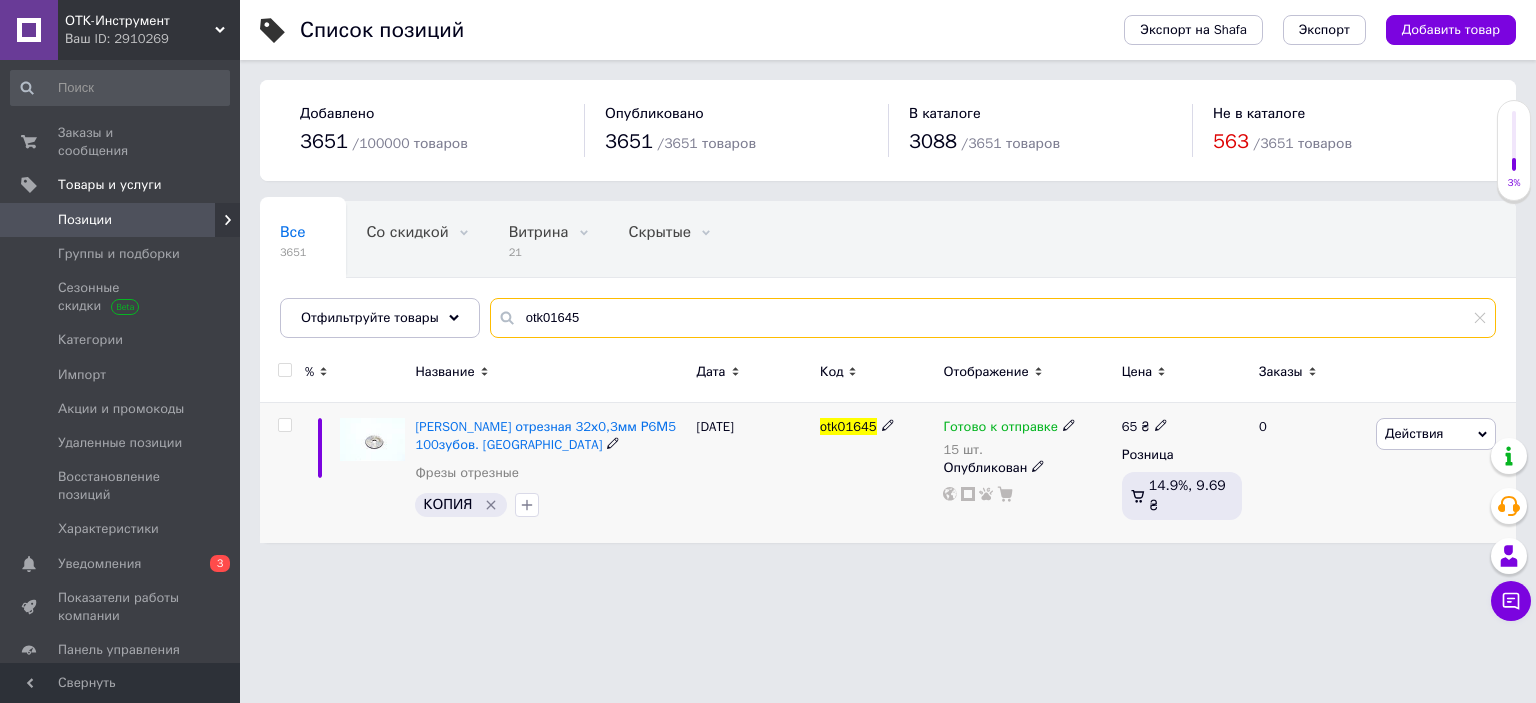 type on "otk01645" 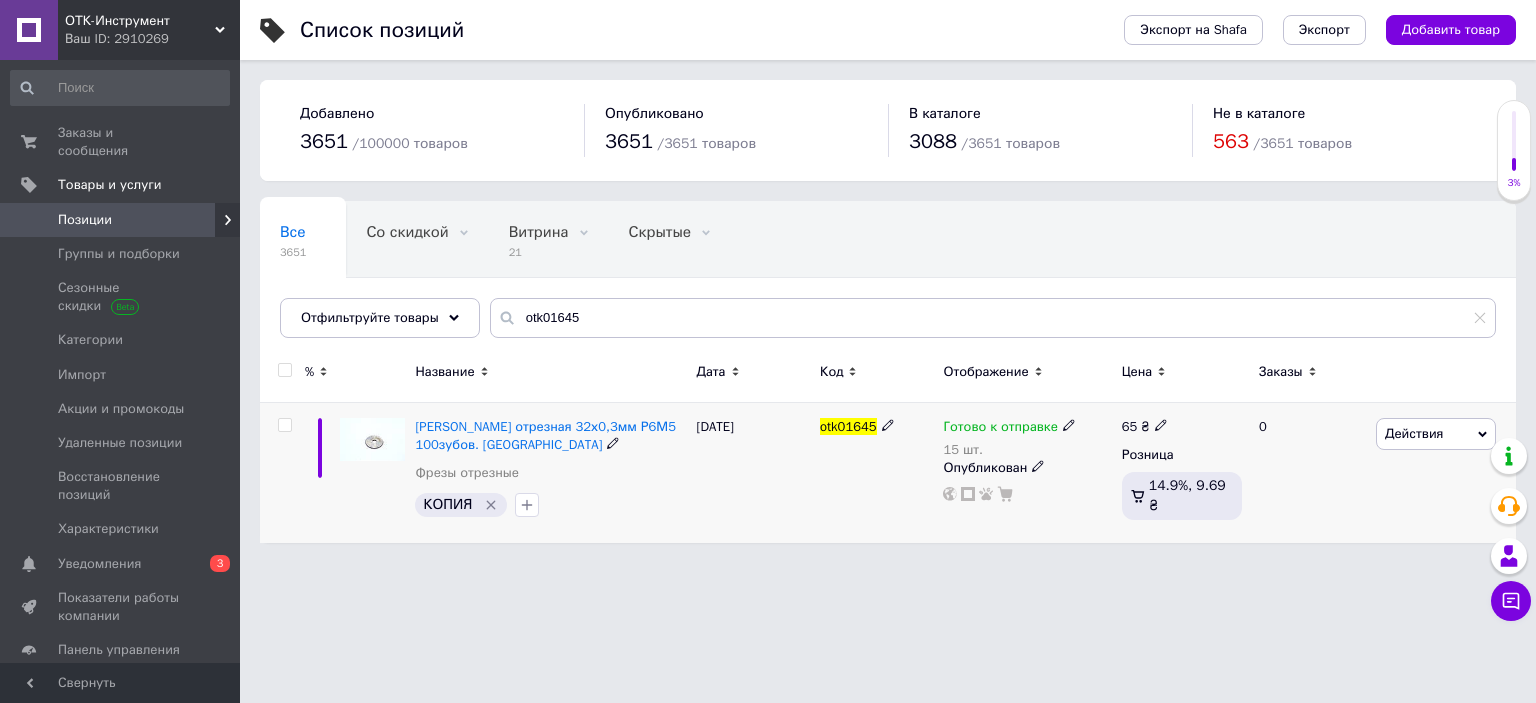 click 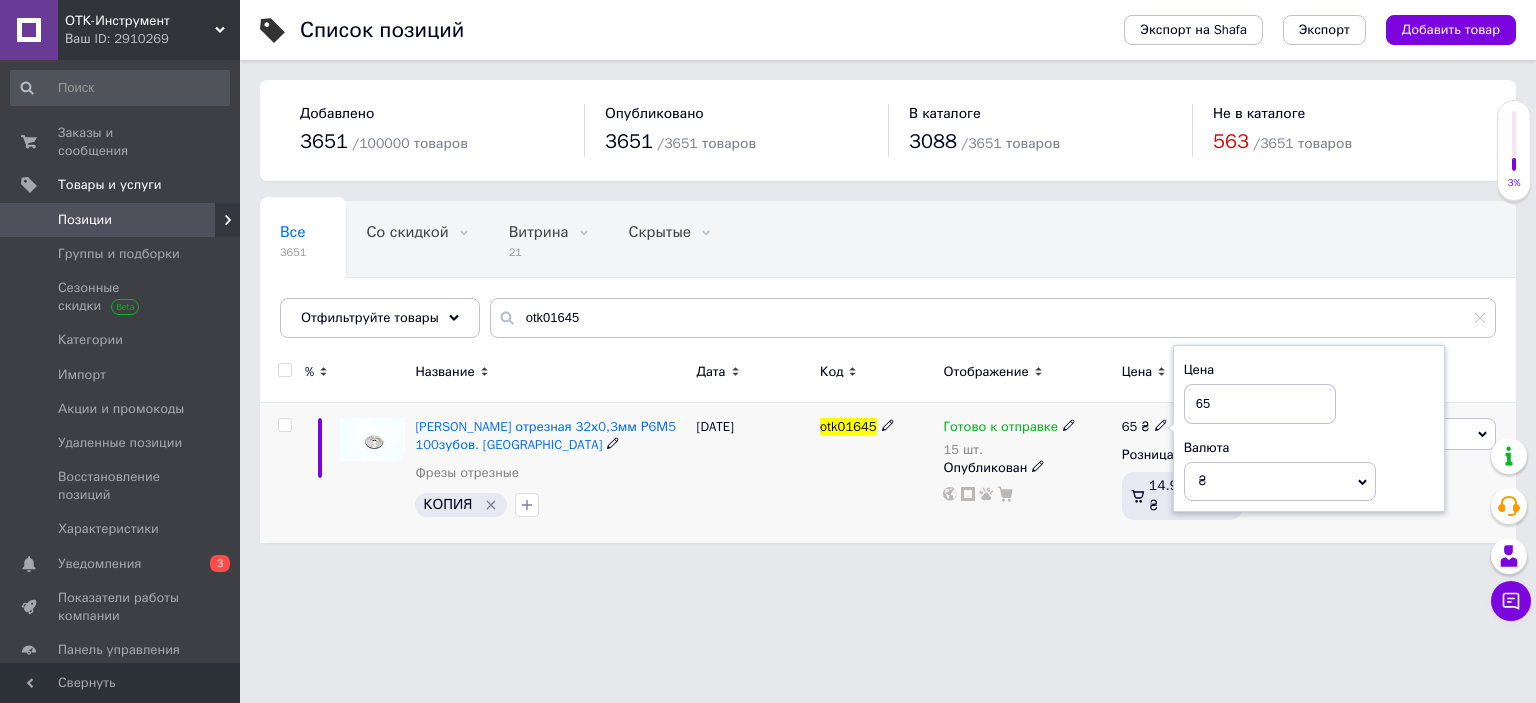drag, startPoint x: 1255, startPoint y: 398, endPoint x: 1190, endPoint y: 396, distance: 65.03076 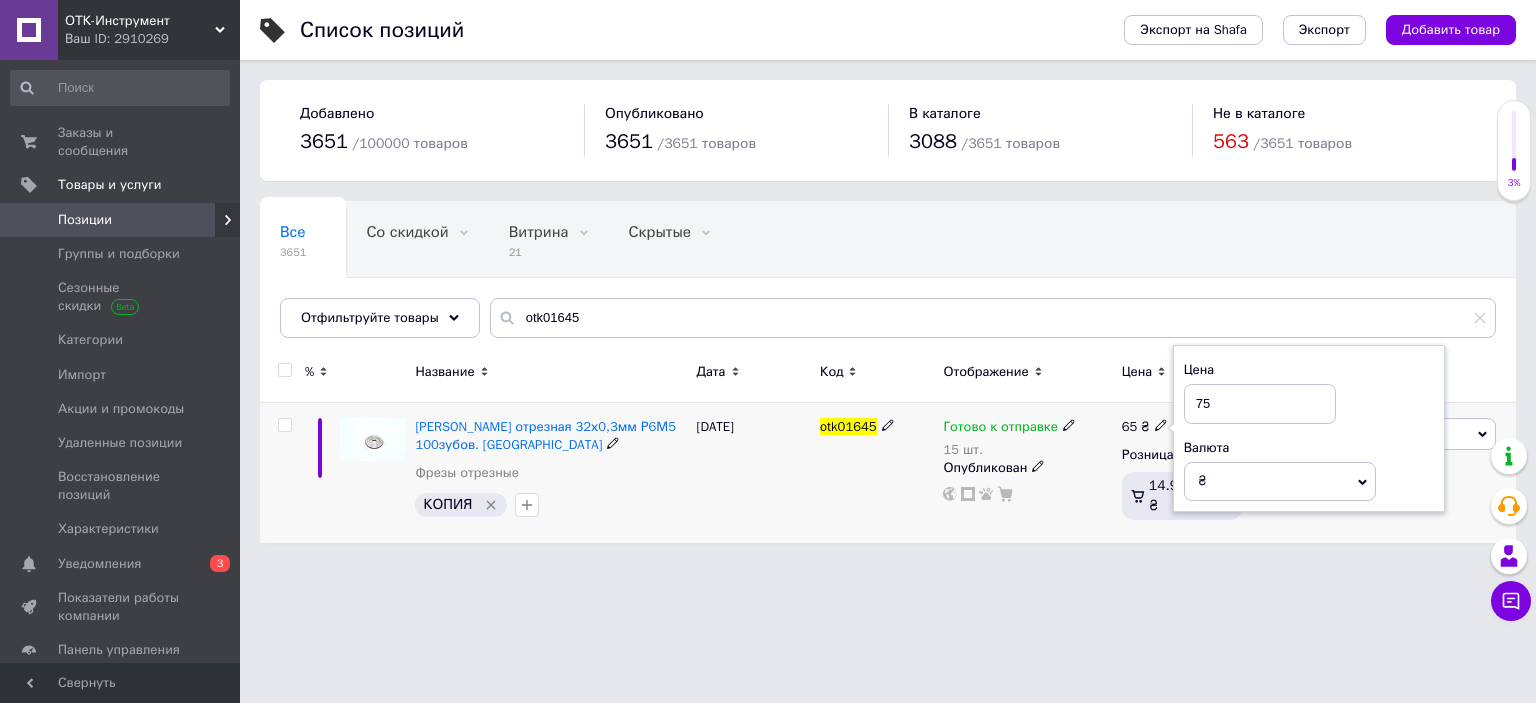 type on "75" 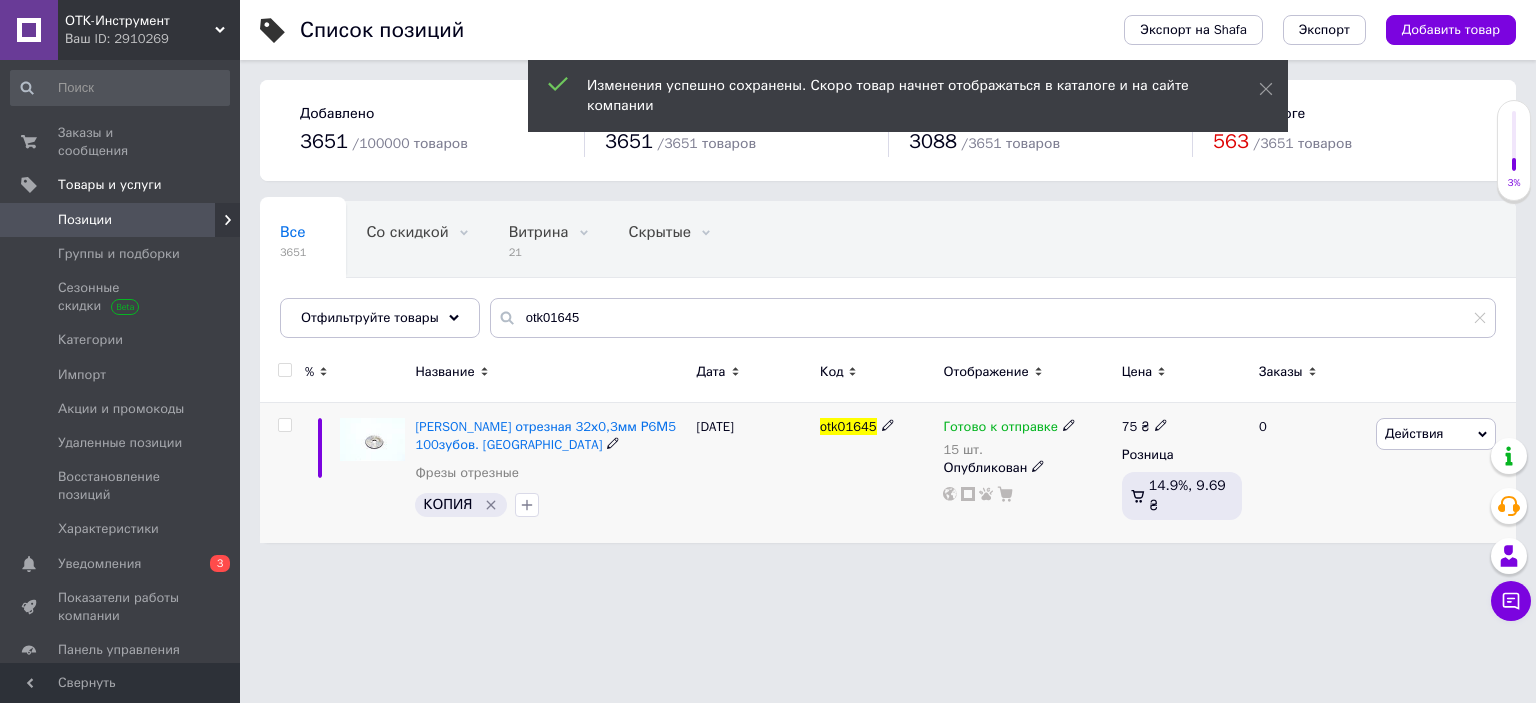 click 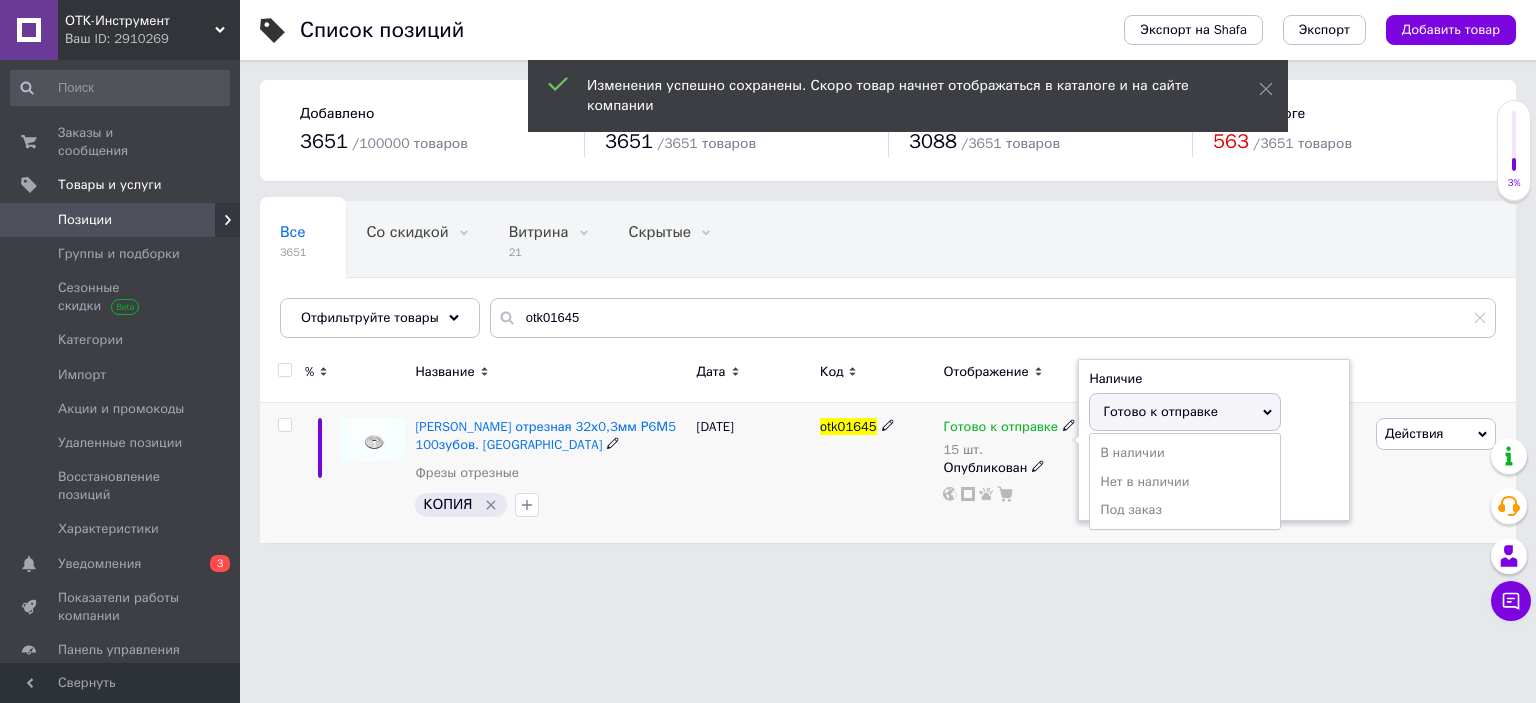 click on "Остатки 15 шт." at bounding box center (1214, 477) 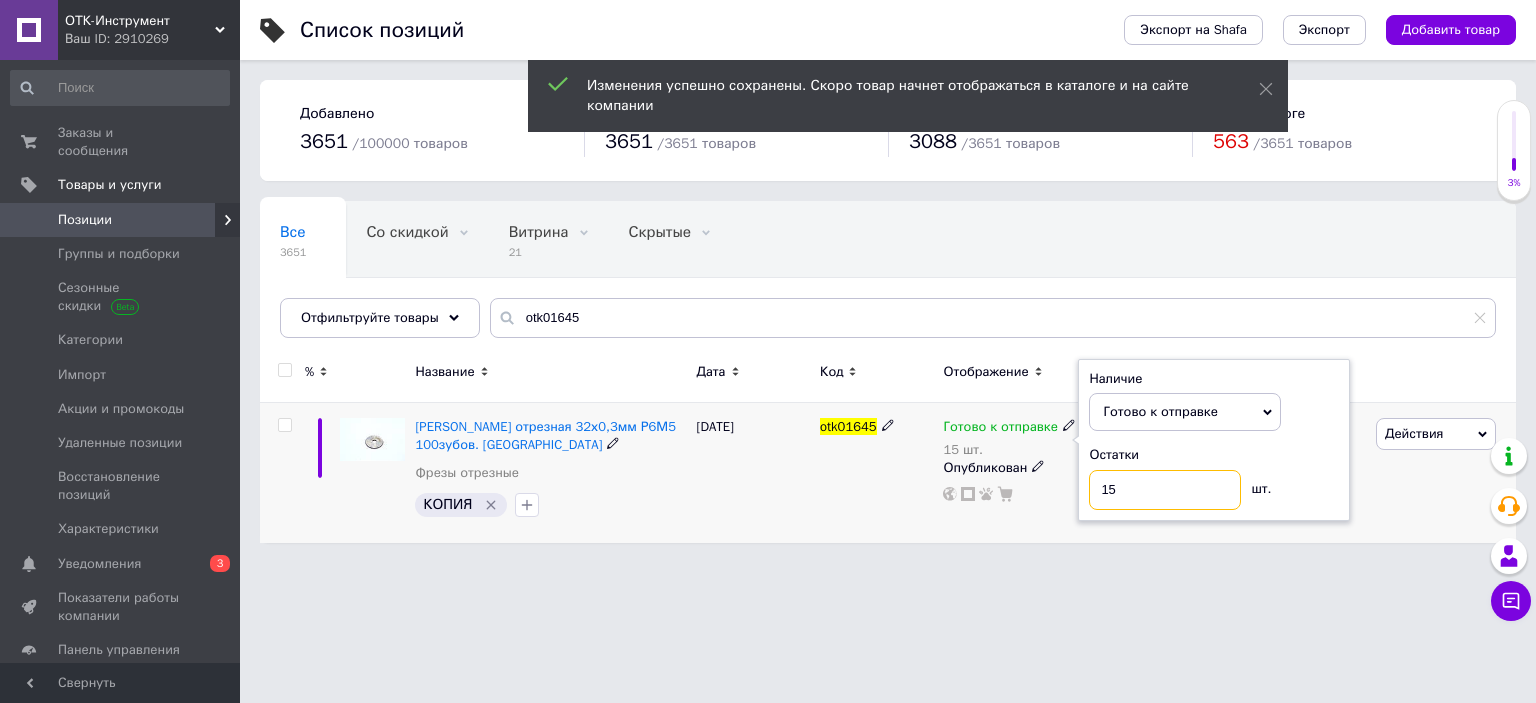 drag, startPoint x: 1173, startPoint y: 489, endPoint x: 1070, endPoint y: 482, distance: 103.23759 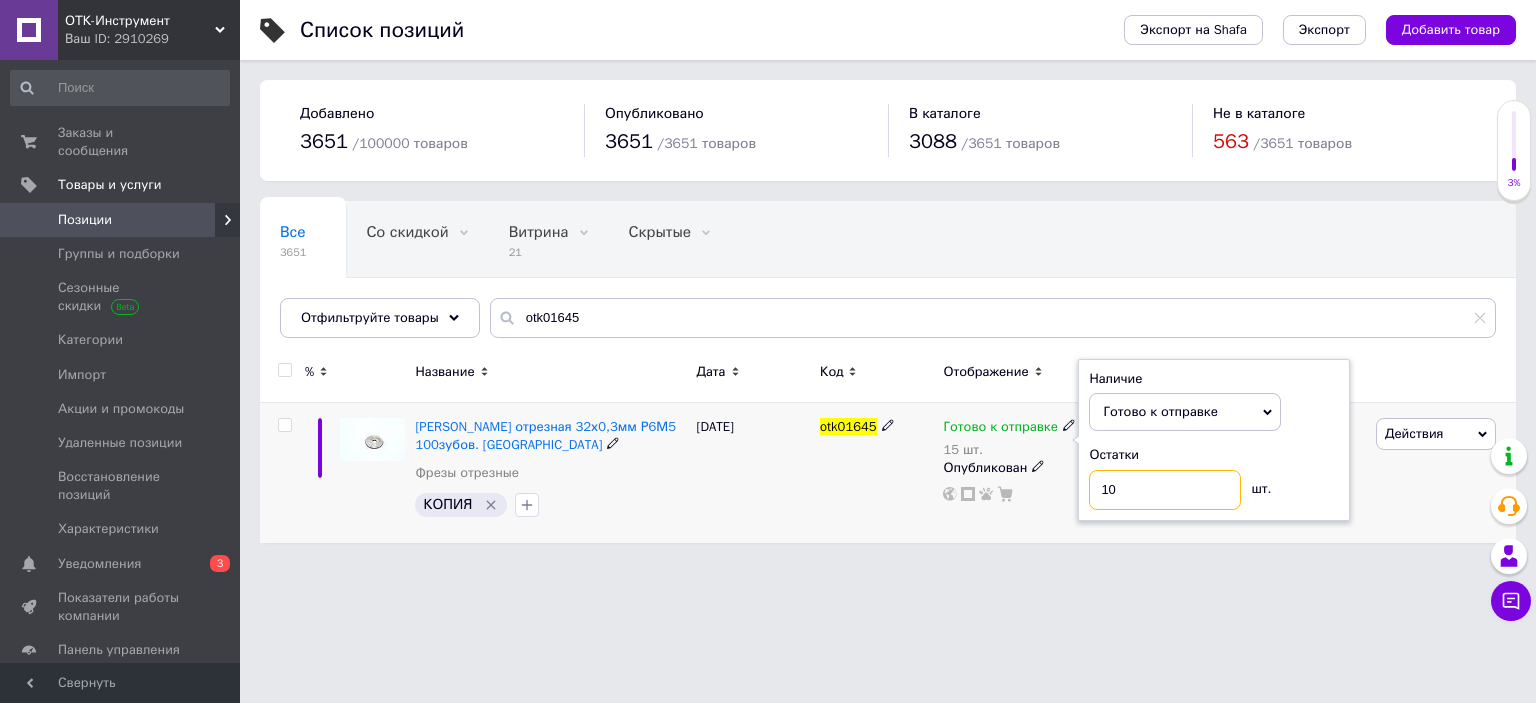 type on "10" 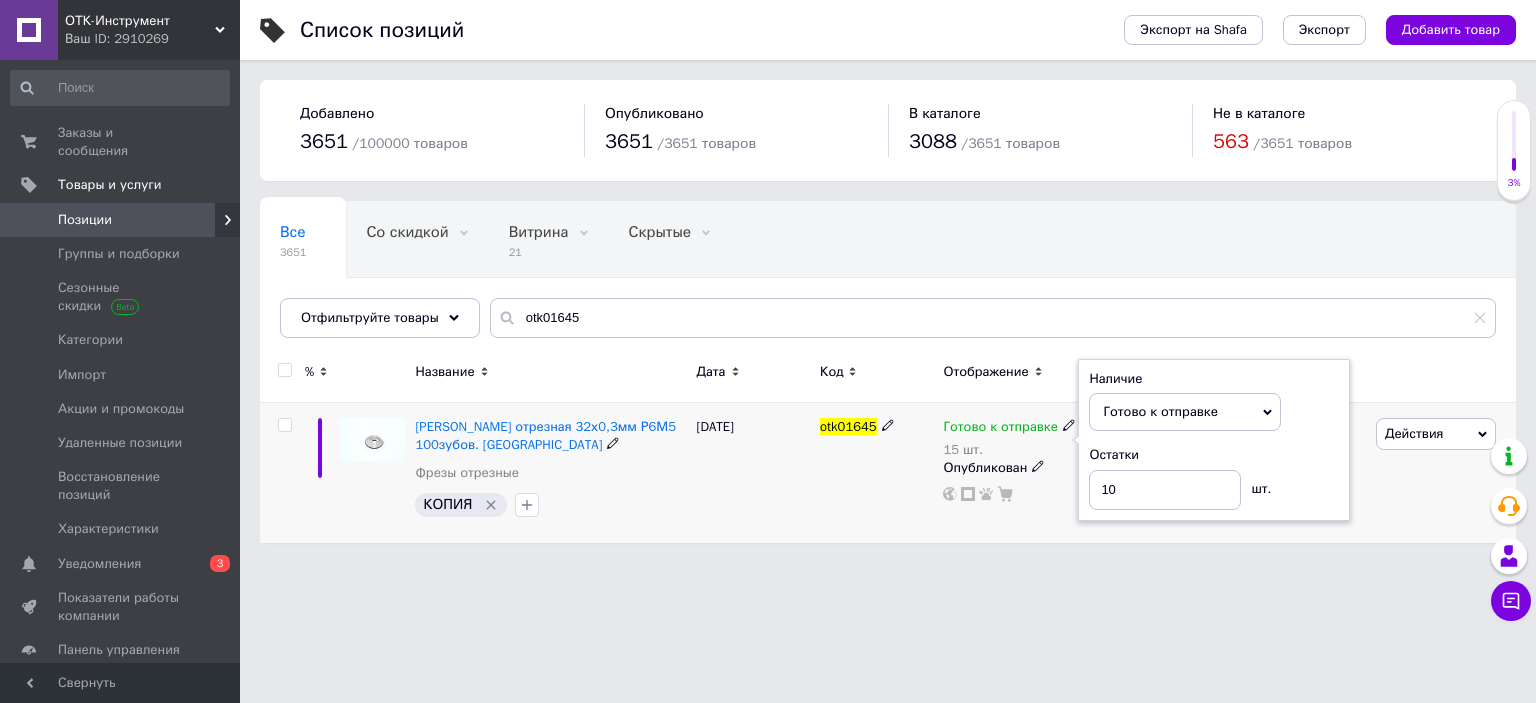 click on "otk01645" at bounding box center (876, 473) 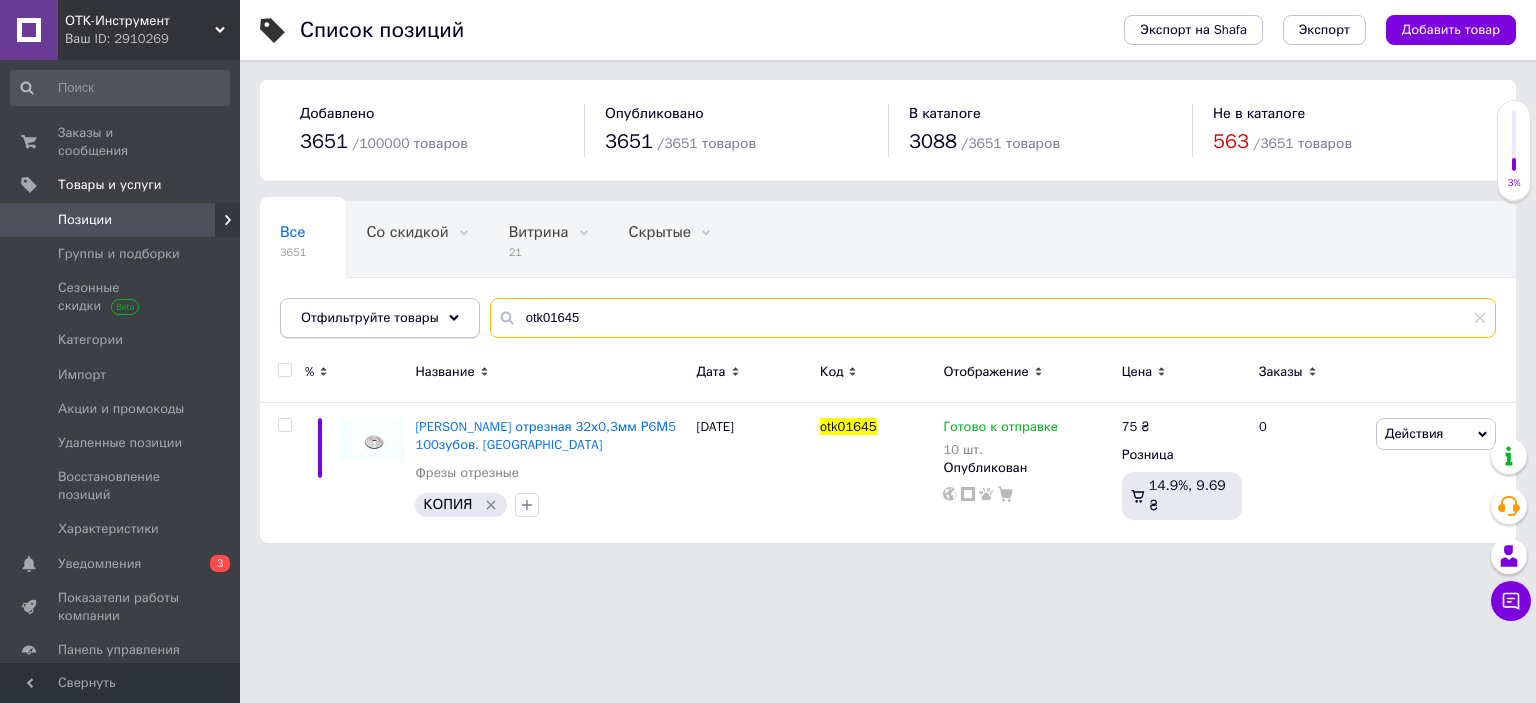 drag, startPoint x: 598, startPoint y: 318, endPoint x: 466, endPoint y: 310, distance: 132.2422 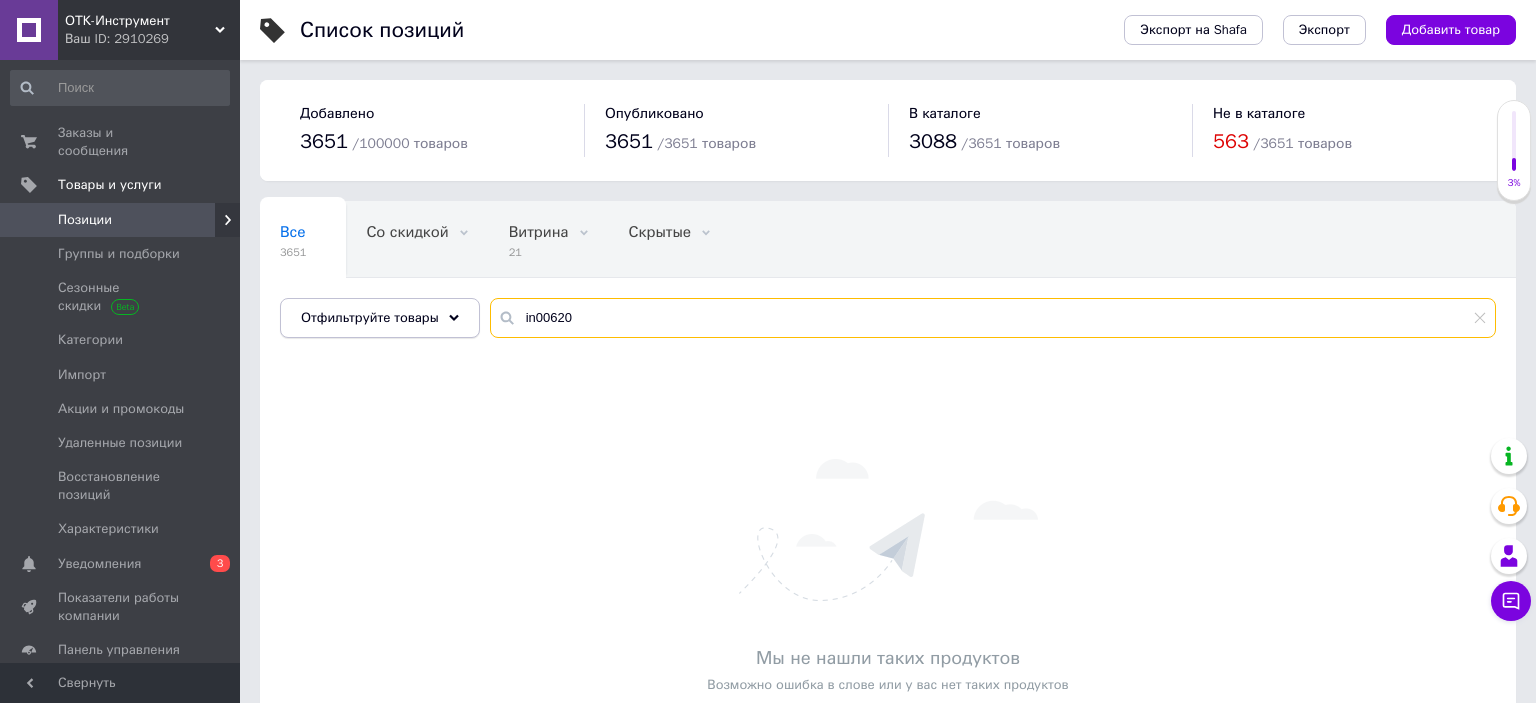 drag, startPoint x: 590, startPoint y: 321, endPoint x: 431, endPoint y: 314, distance: 159.154 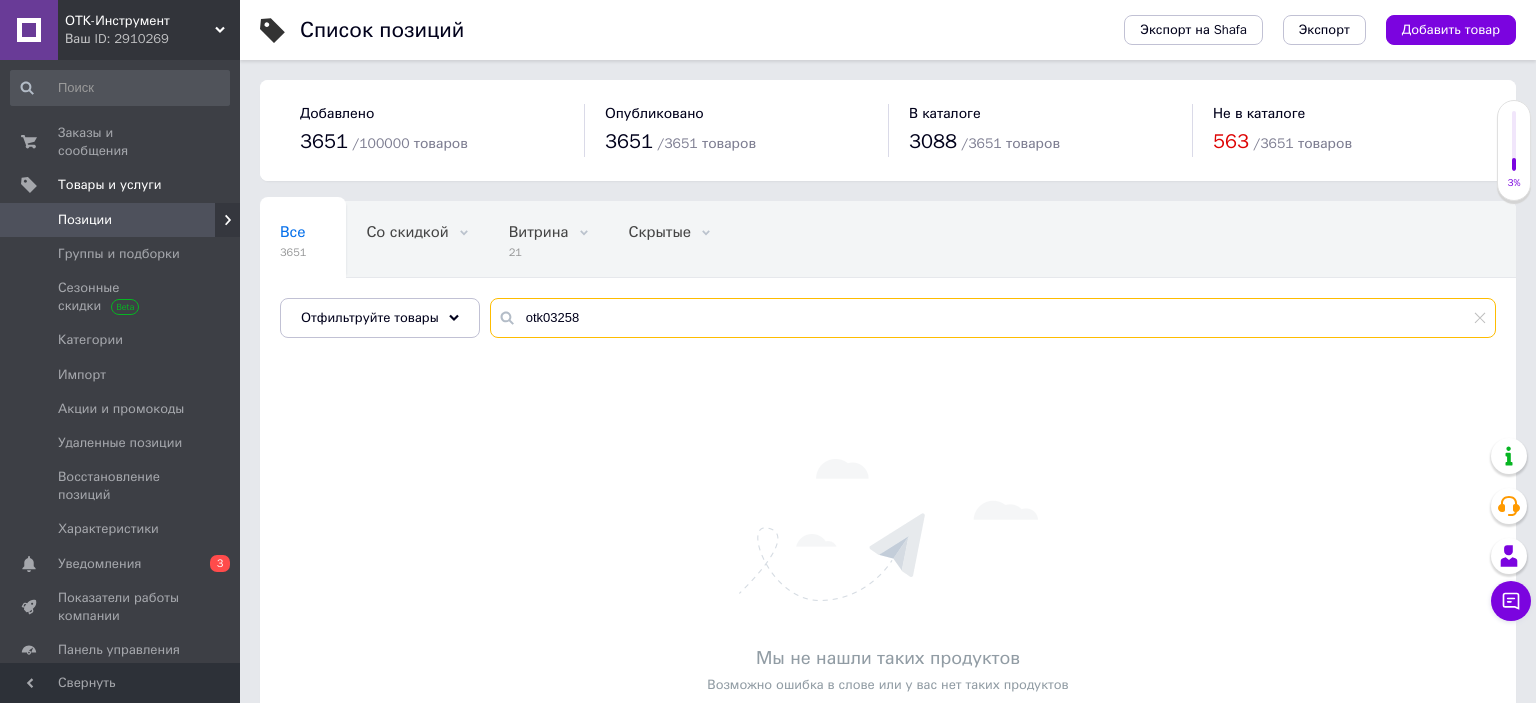 drag, startPoint x: 584, startPoint y: 314, endPoint x: 479, endPoint y: 313, distance: 105.00476 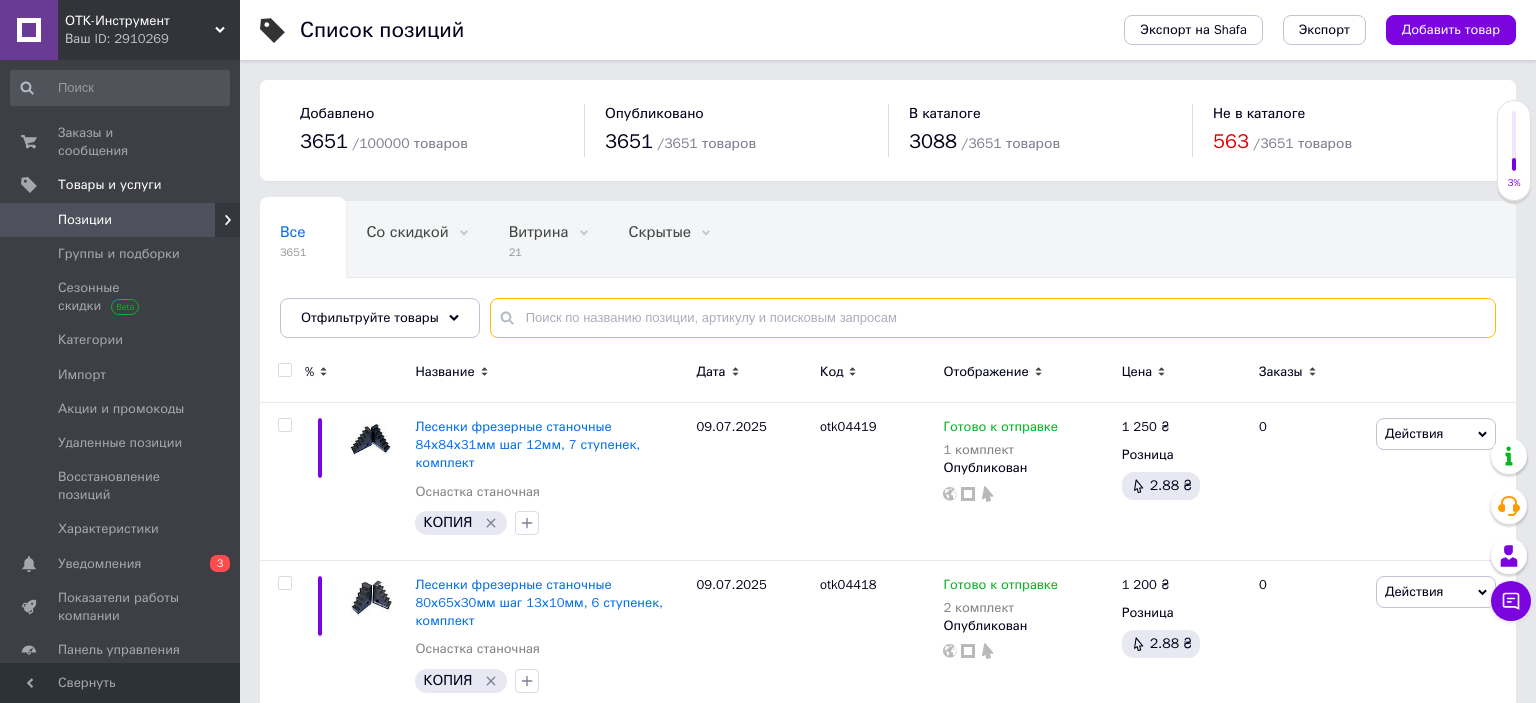 click at bounding box center (993, 318) 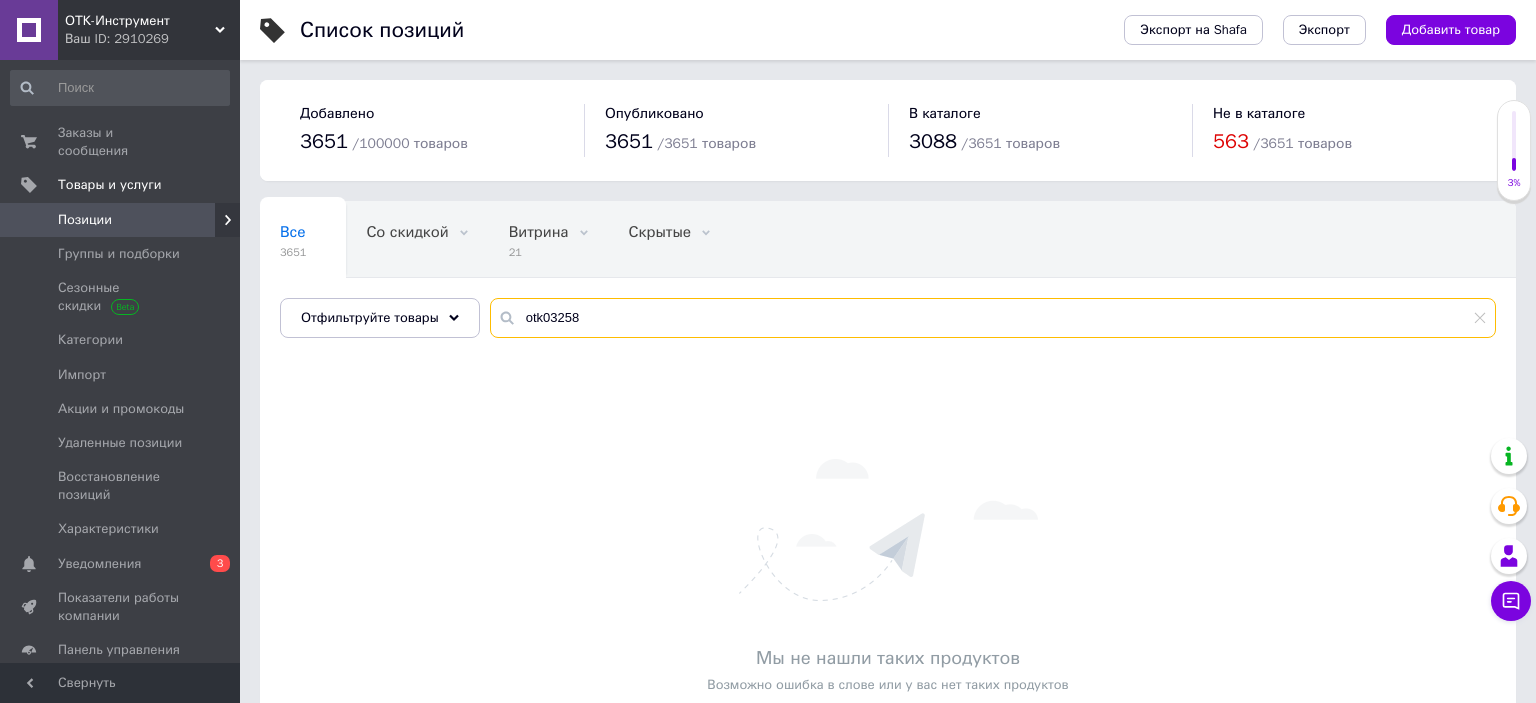 drag, startPoint x: 592, startPoint y: 310, endPoint x: 454, endPoint y: 310, distance: 138 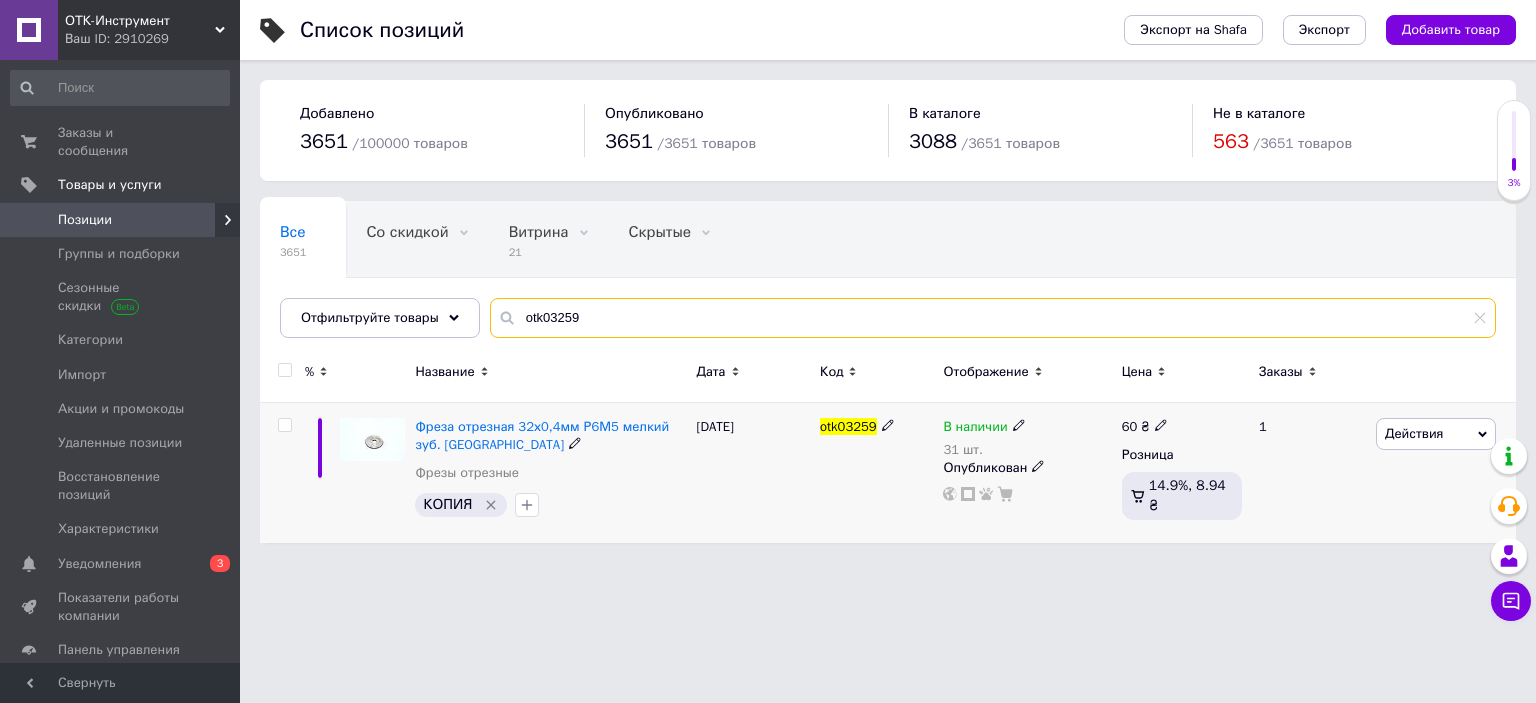 type on "otk03259" 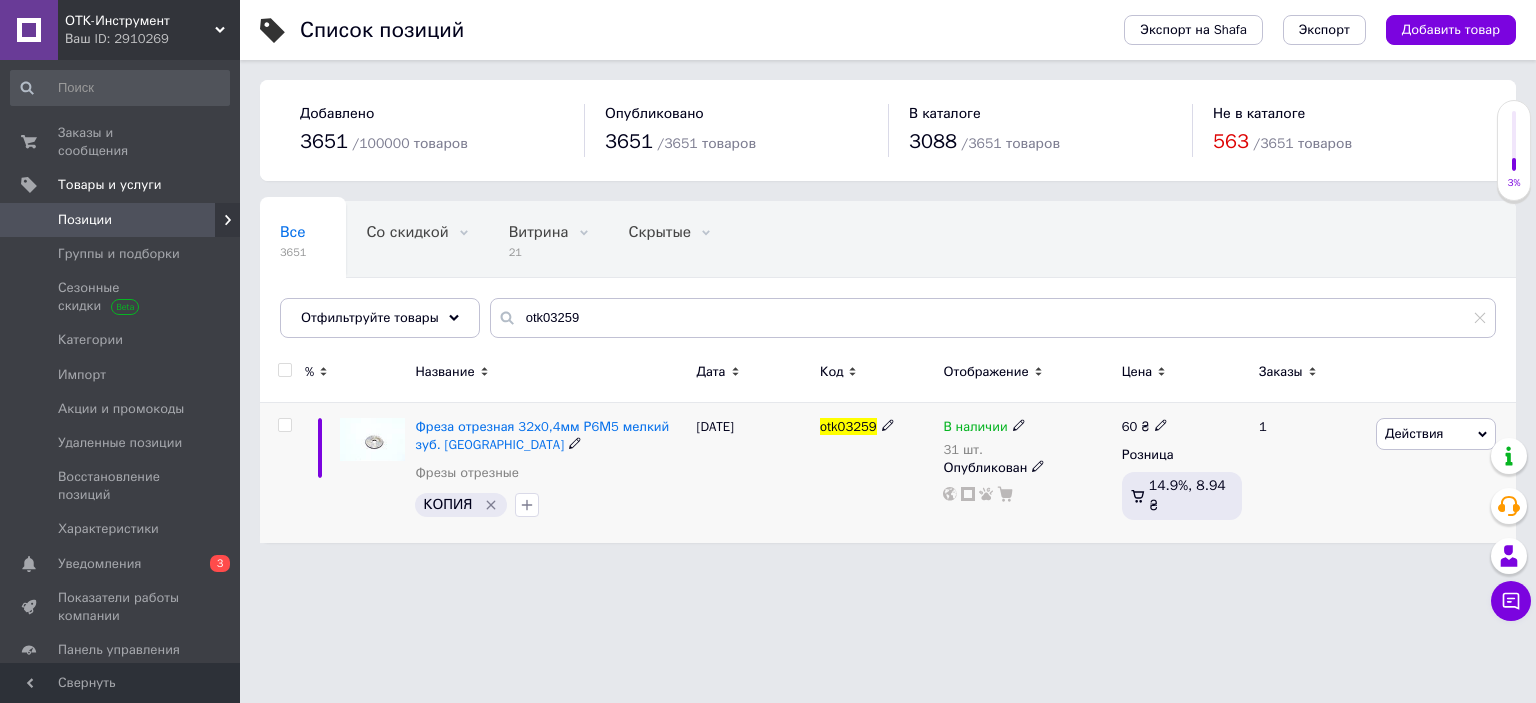 click 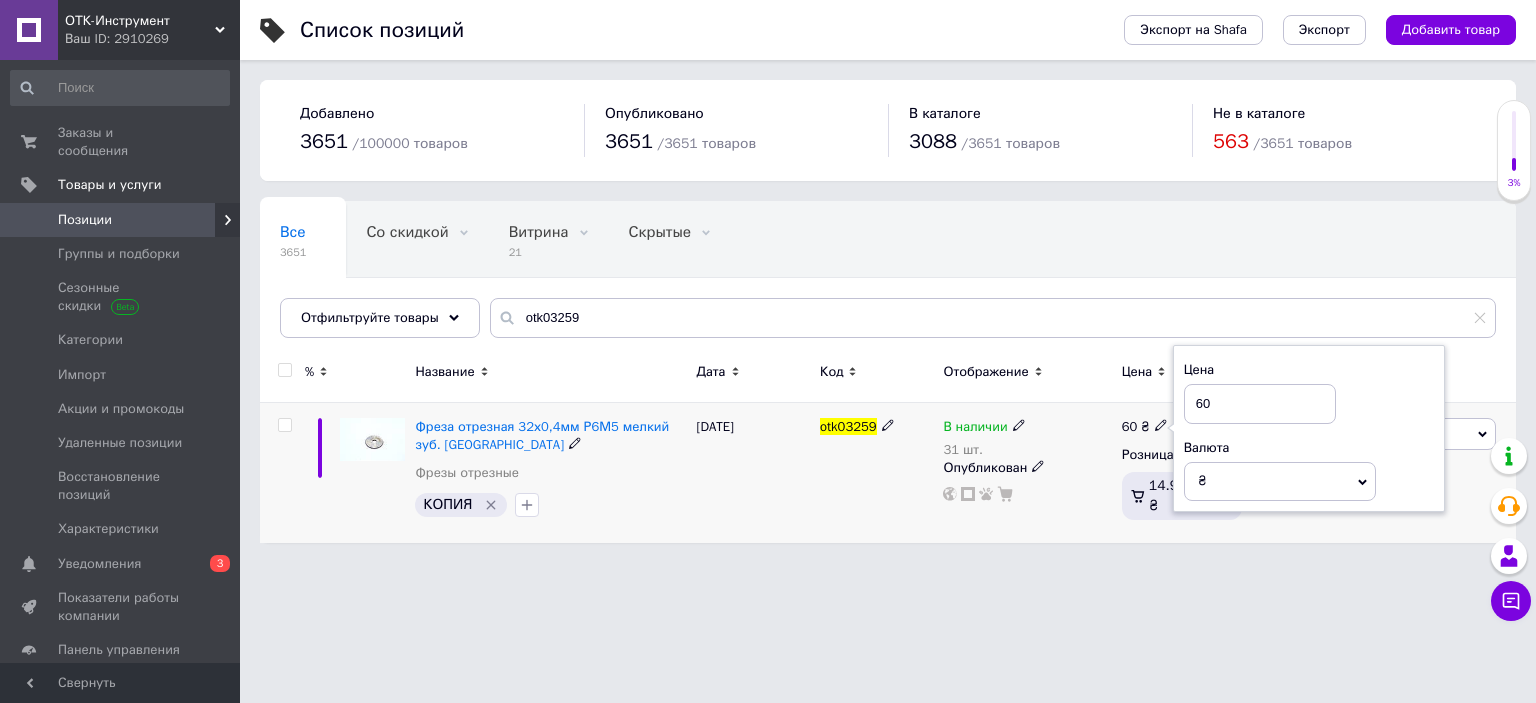 drag, startPoint x: 1265, startPoint y: 410, endPoint x: 1175, endPoint y: 394, distance: 91.411156 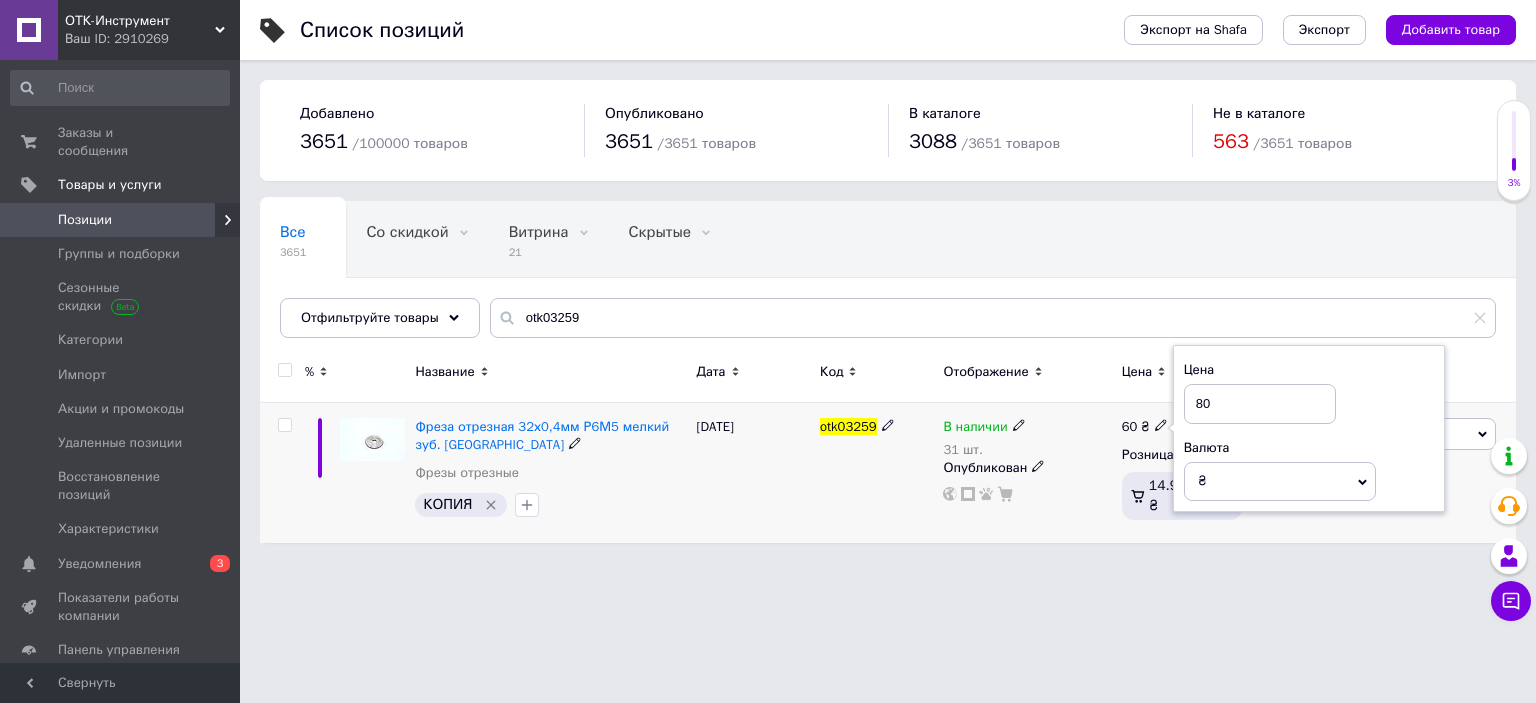 type on "80" 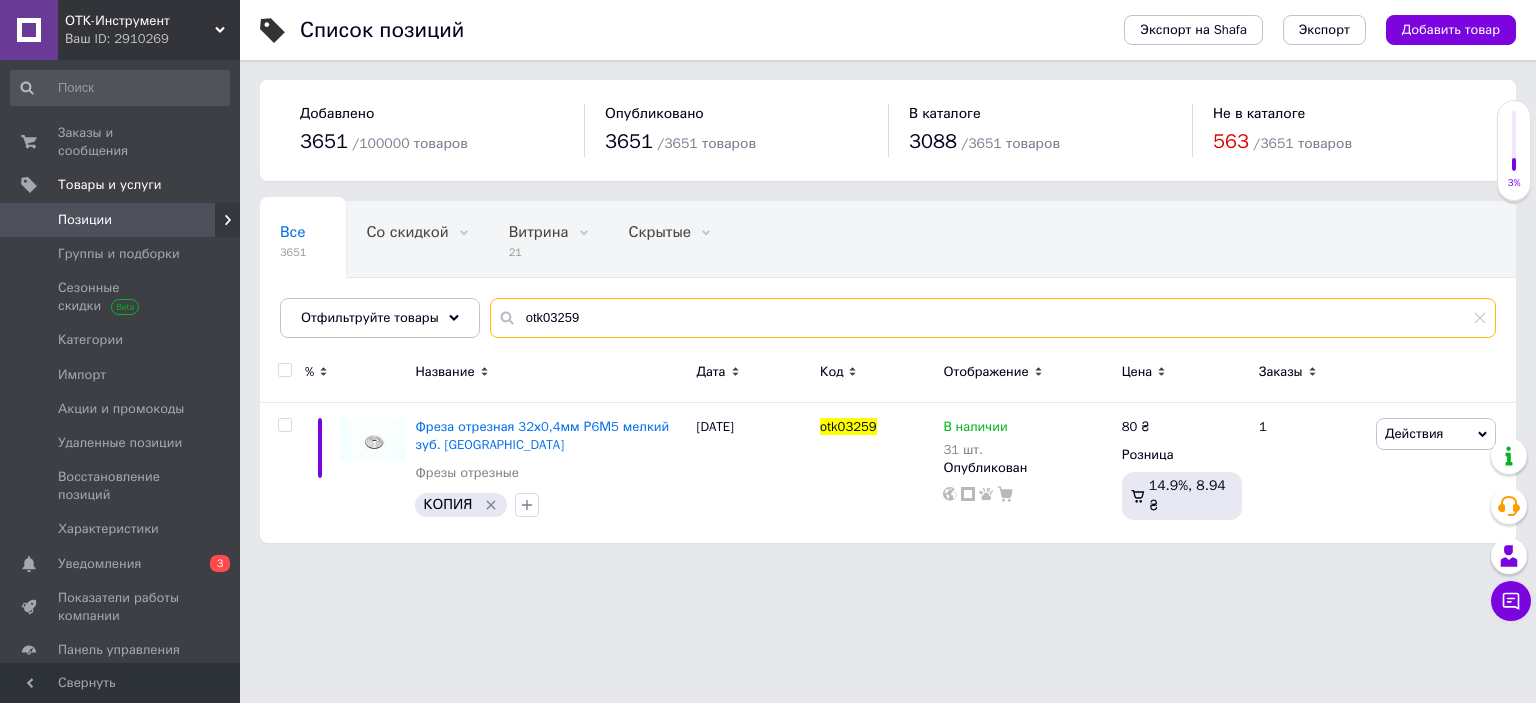 drag, startPoint x: 630, startPoint y: 323, endPoint x: 474, endPoint y: 306, distance: 156.92355 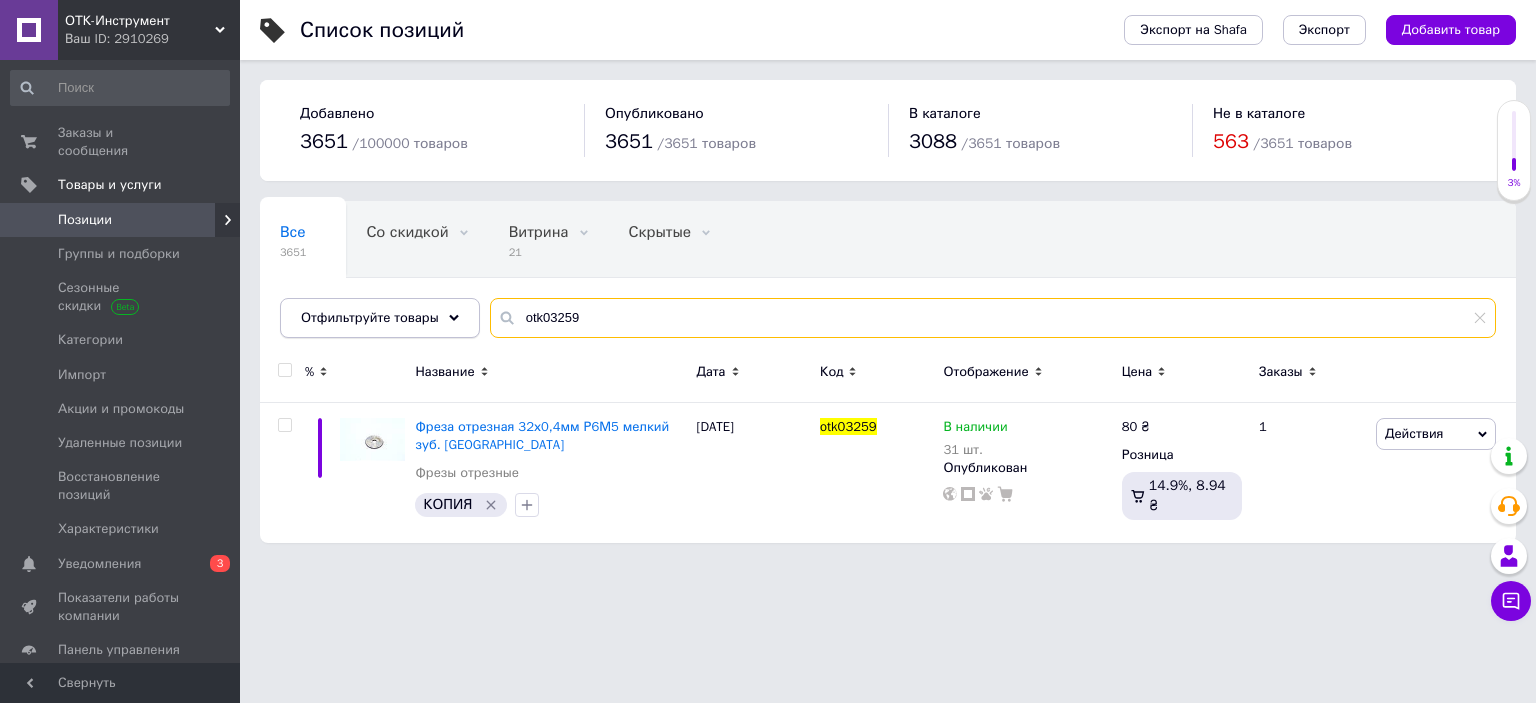 paste on "0066" 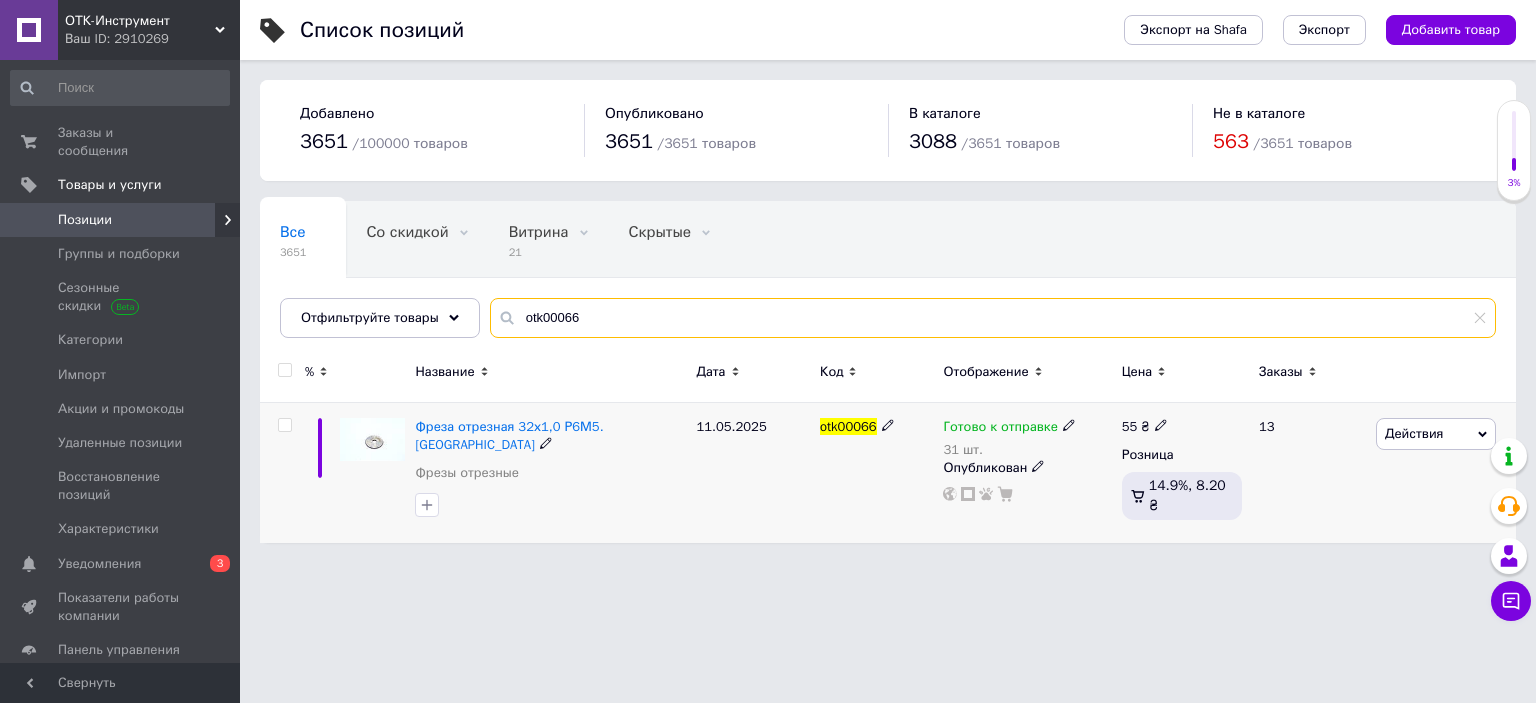 type on "otk00066" 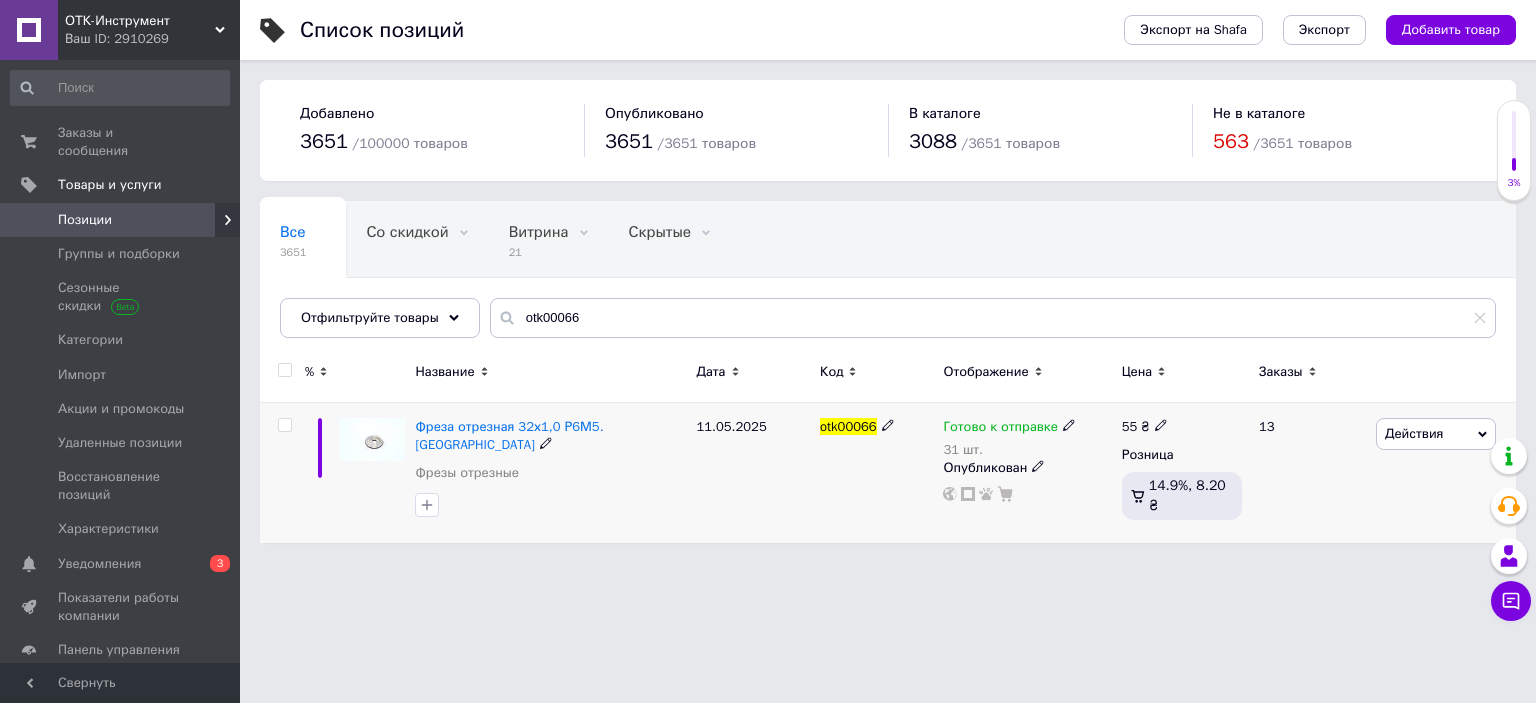 click 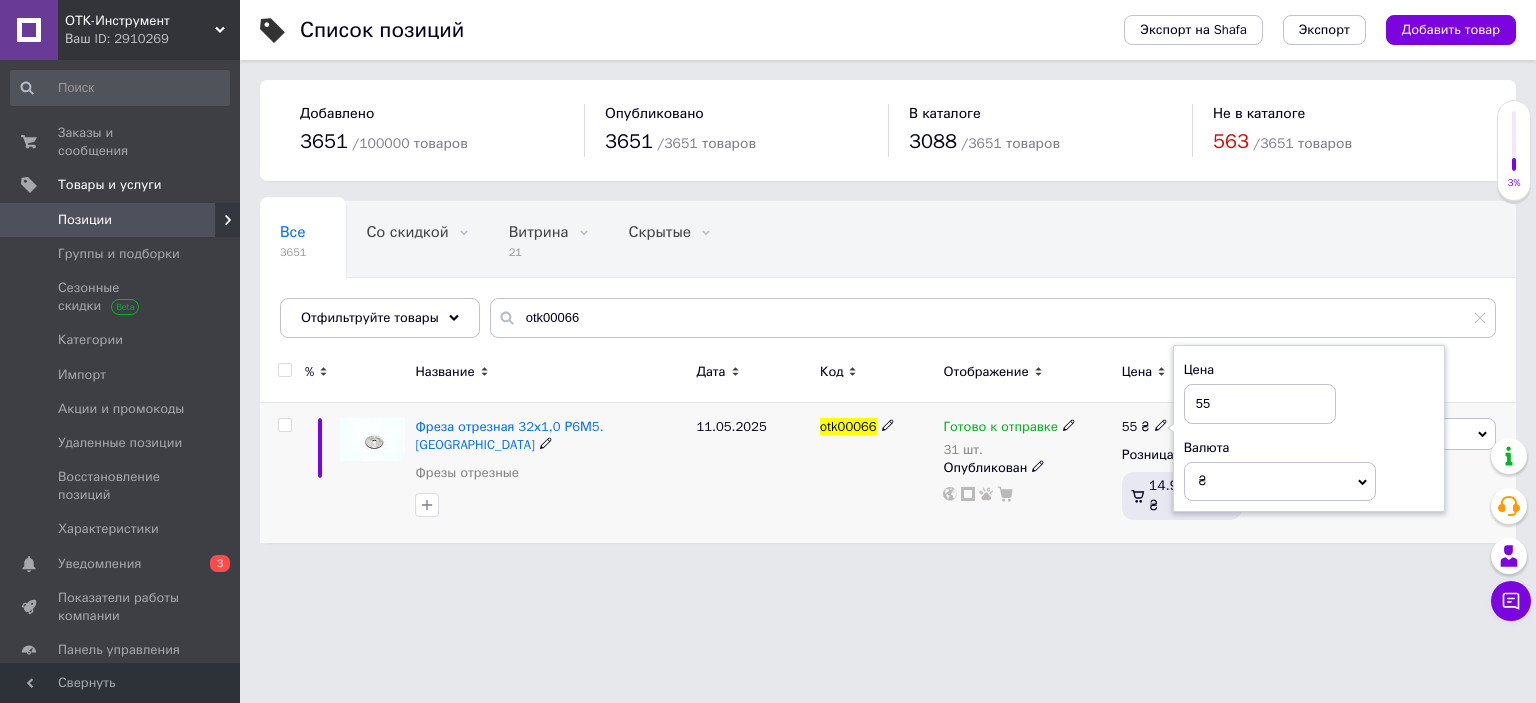 drag, startPoint x: 1222, startPoint y: 410, endPoint x: 1190, endPoint y: 396, distance: 34.928497 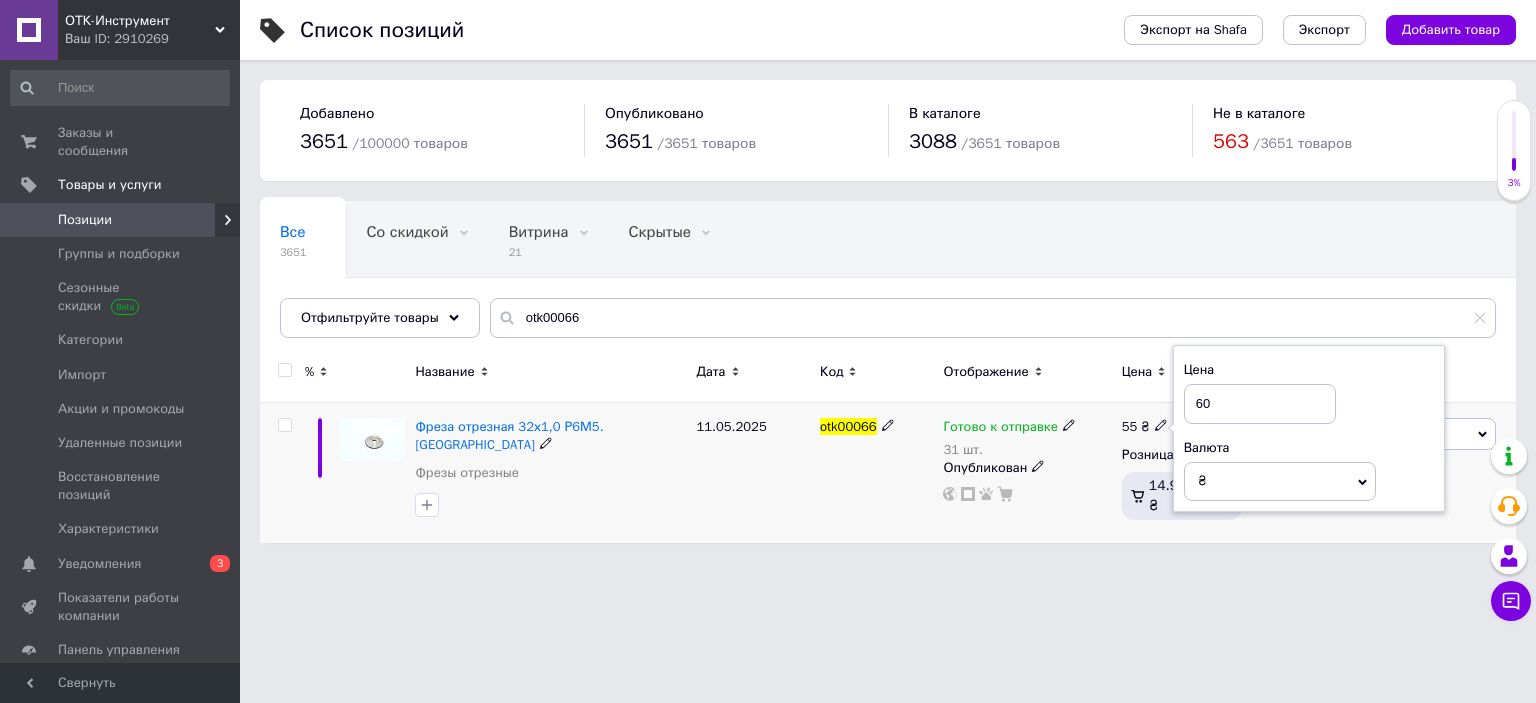 type on "60" 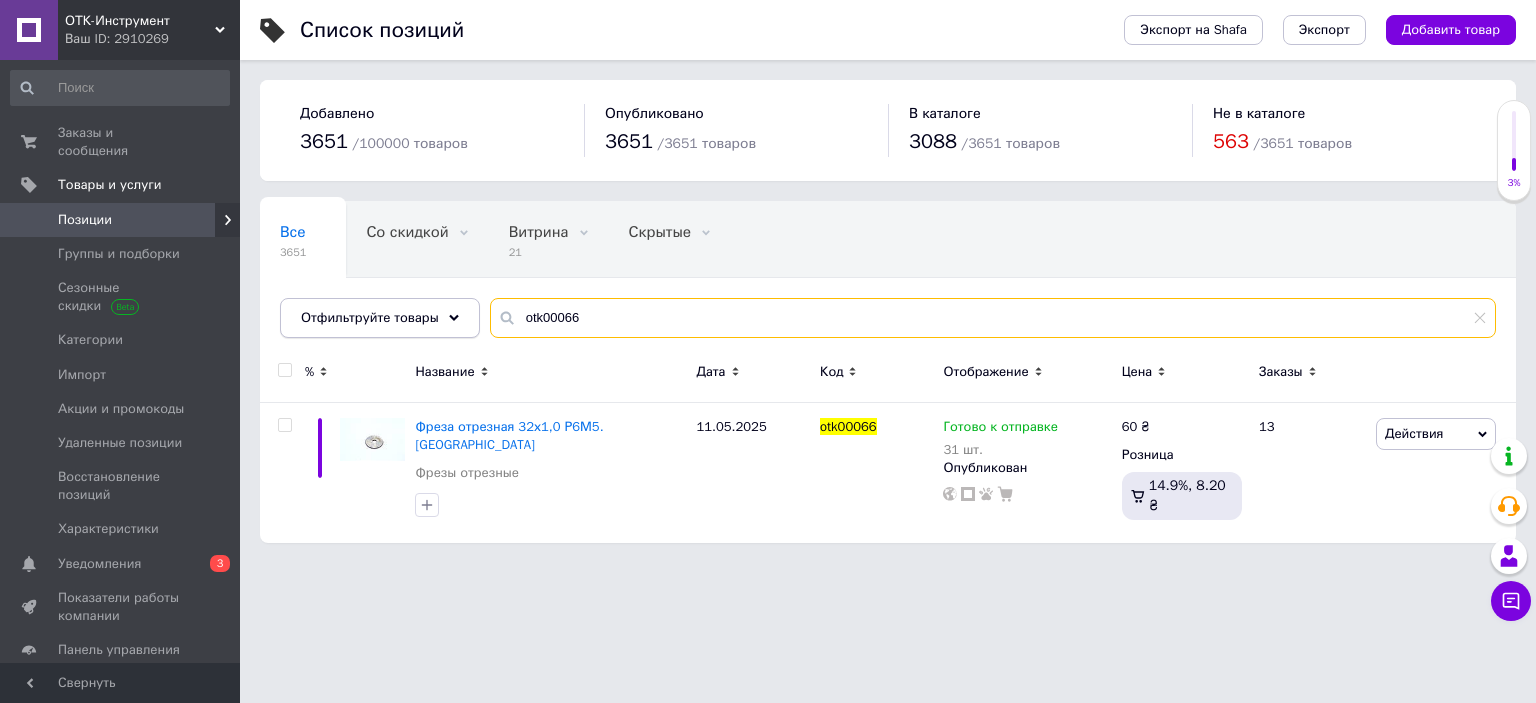 drag, startPoint x: 590, startPoint y: 314, endPoint x: 462, endPoint y: 316, distance: 128.01562 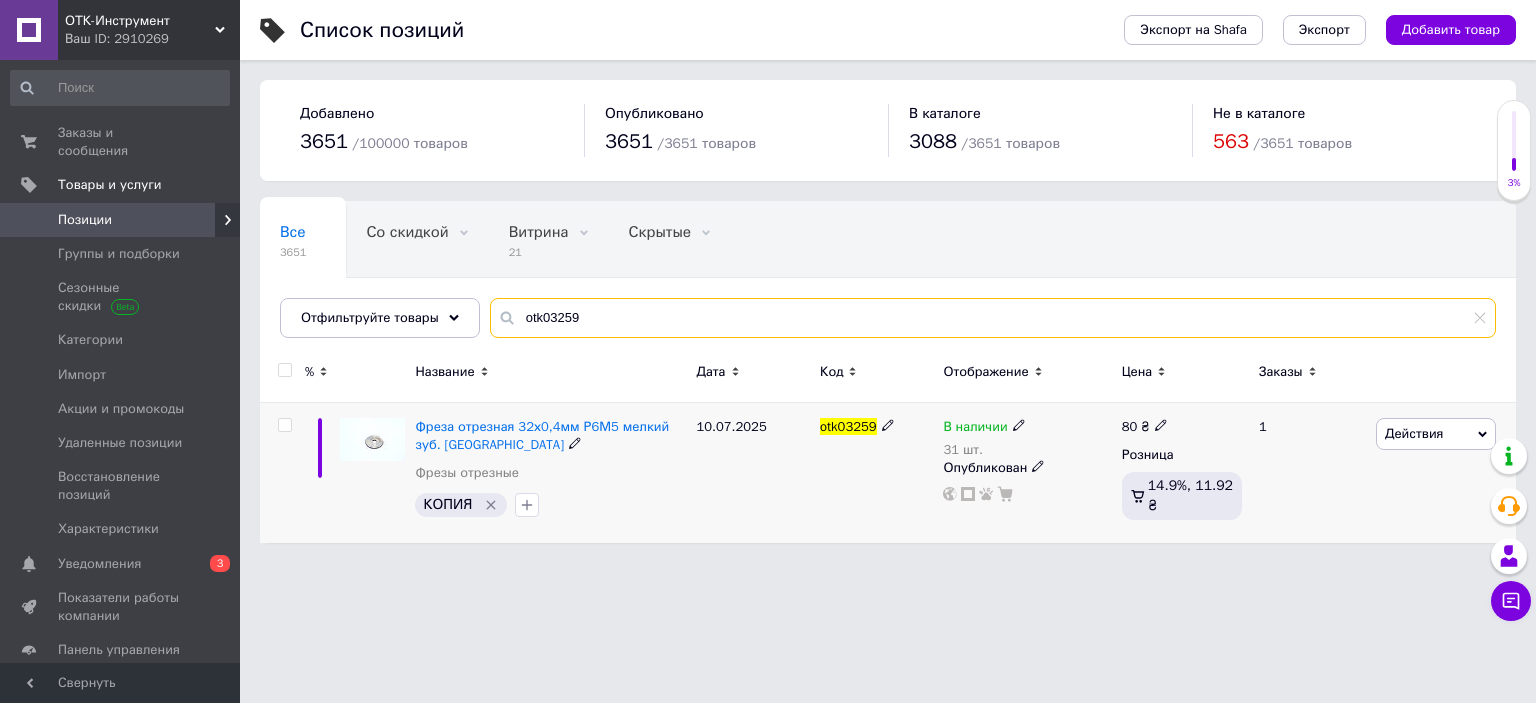 type on "otk03259" 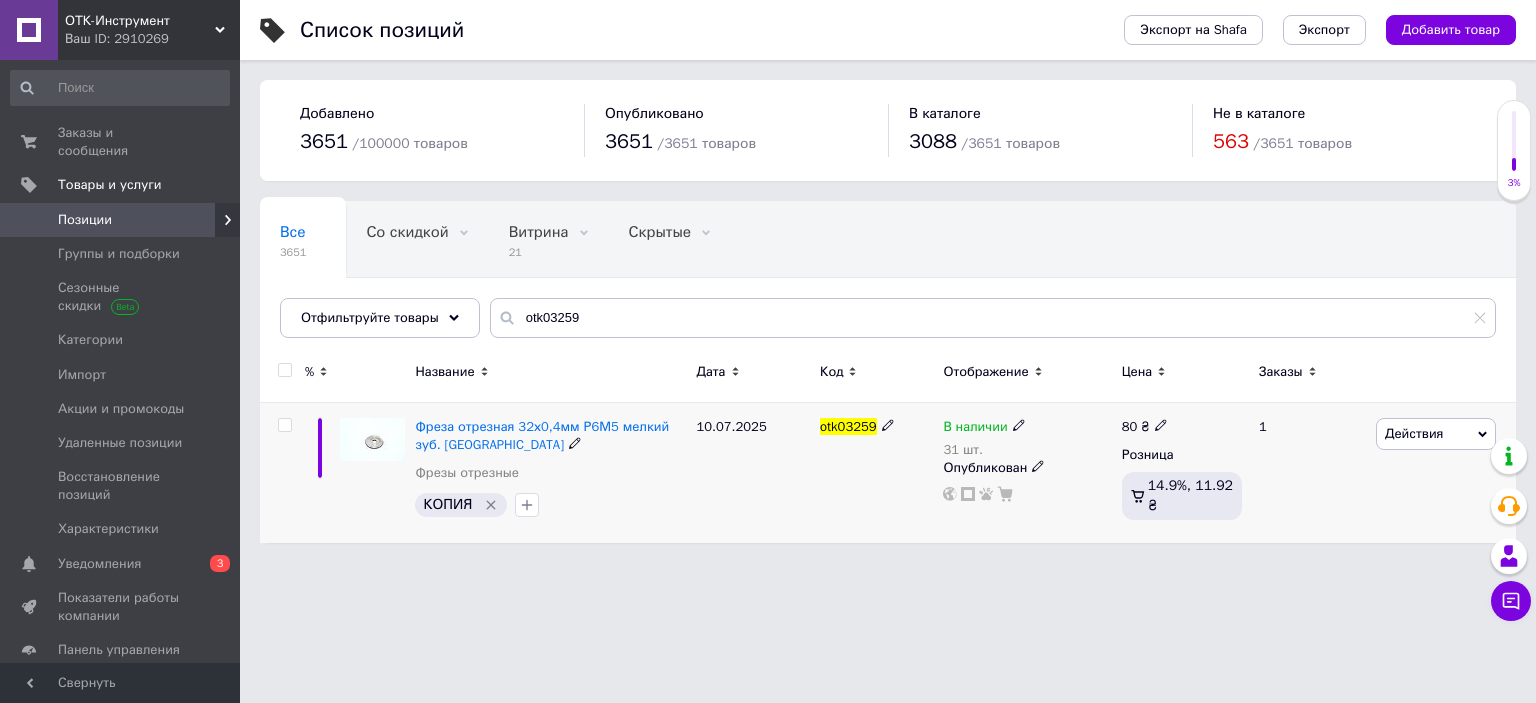 click 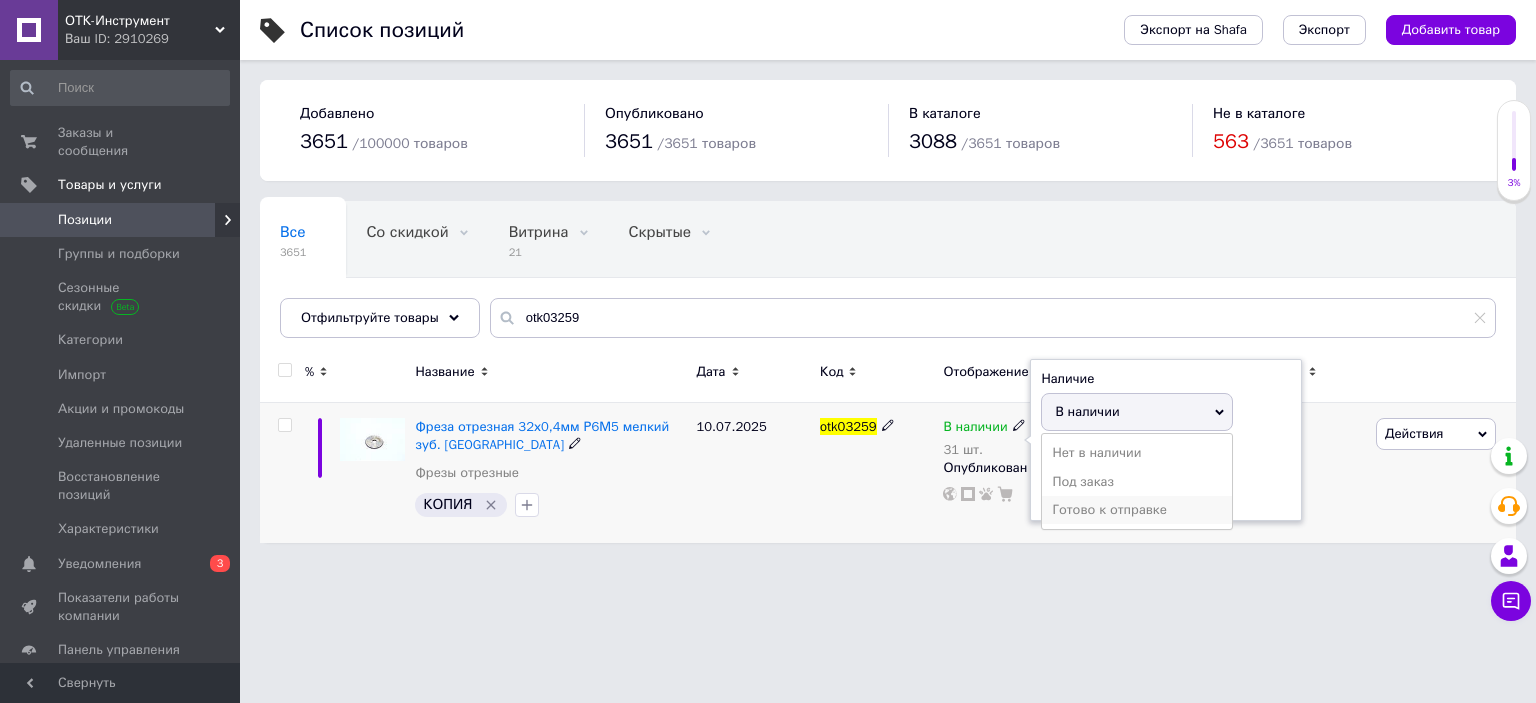 click on "Готово к отправке" at bounding box center (1137, 510) 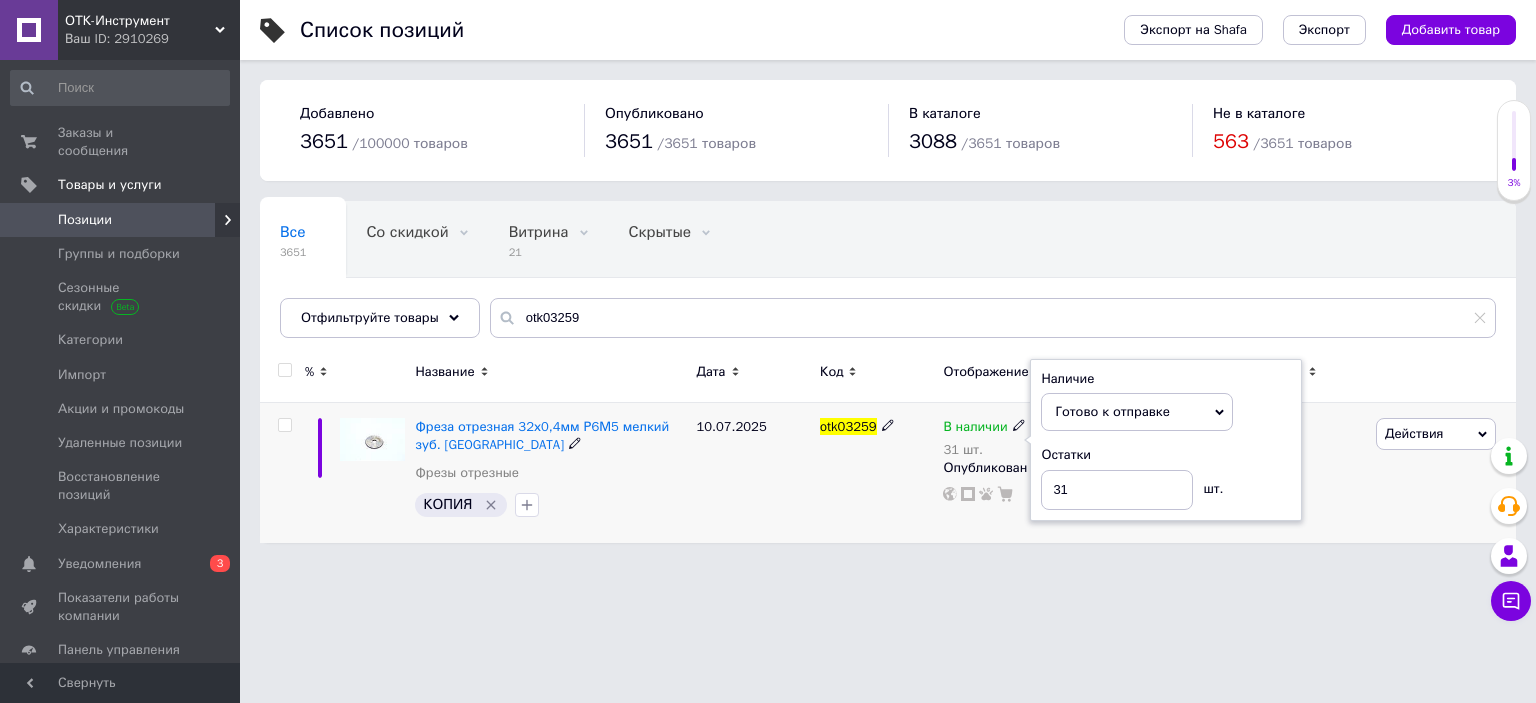 click on "otk03259" at bounding box center (876, 473) 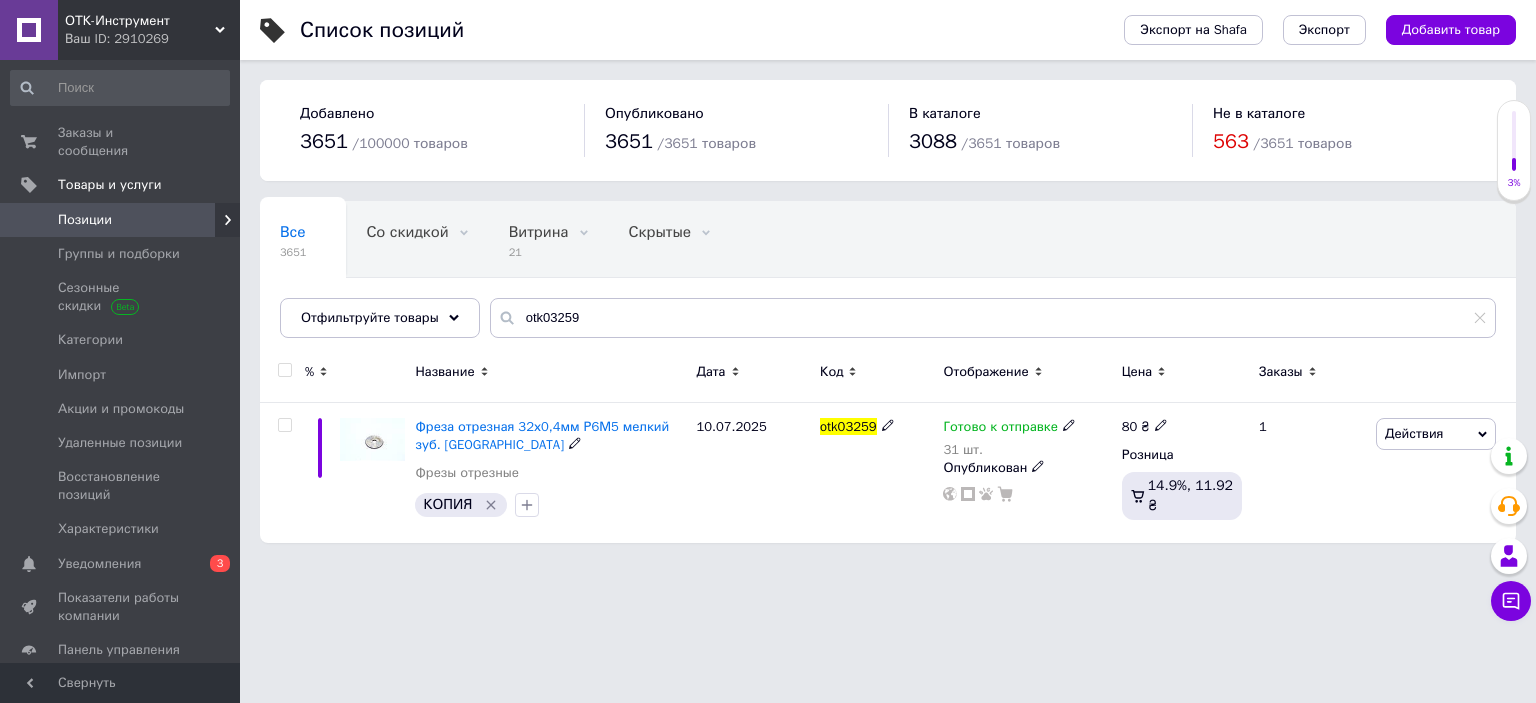 click 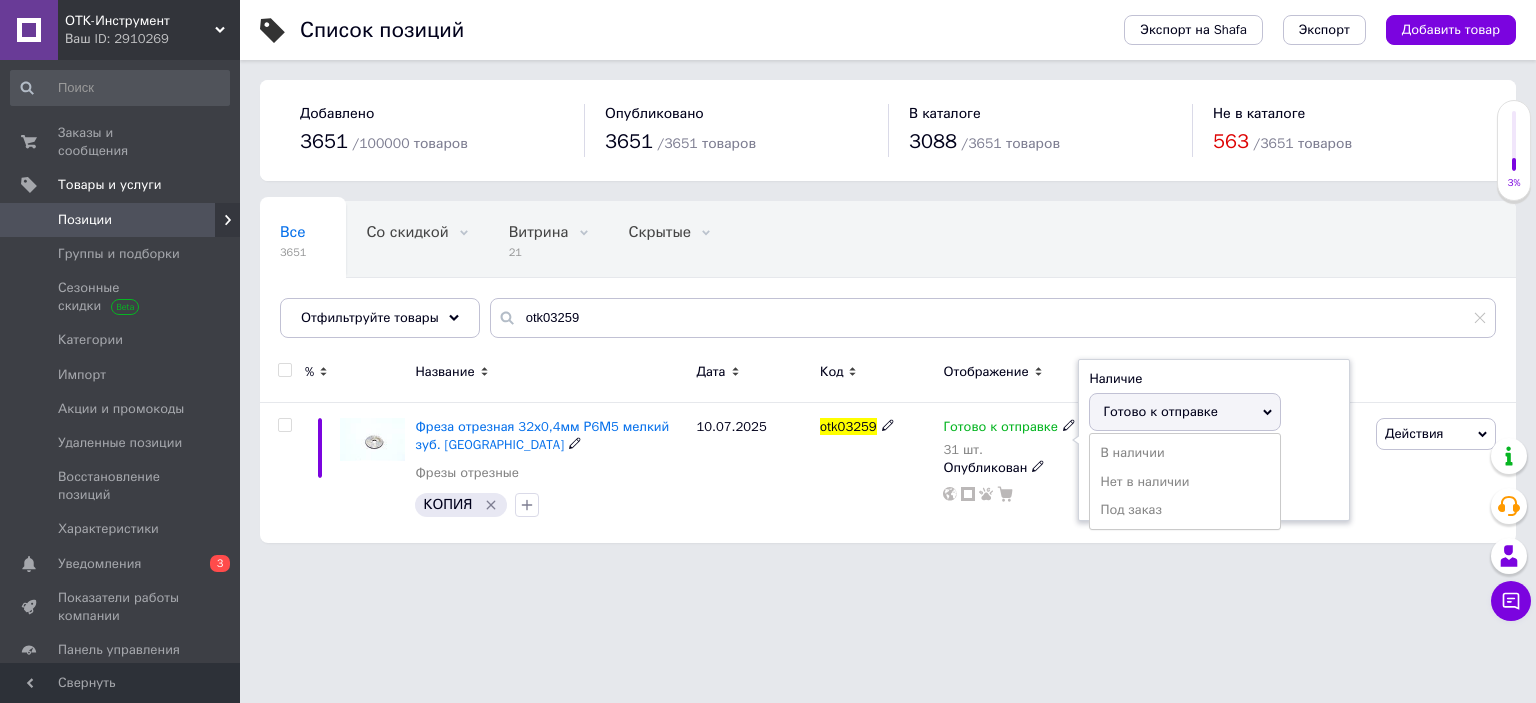 click on "Остатки 31 шт." at bounding box center (1214, 477) 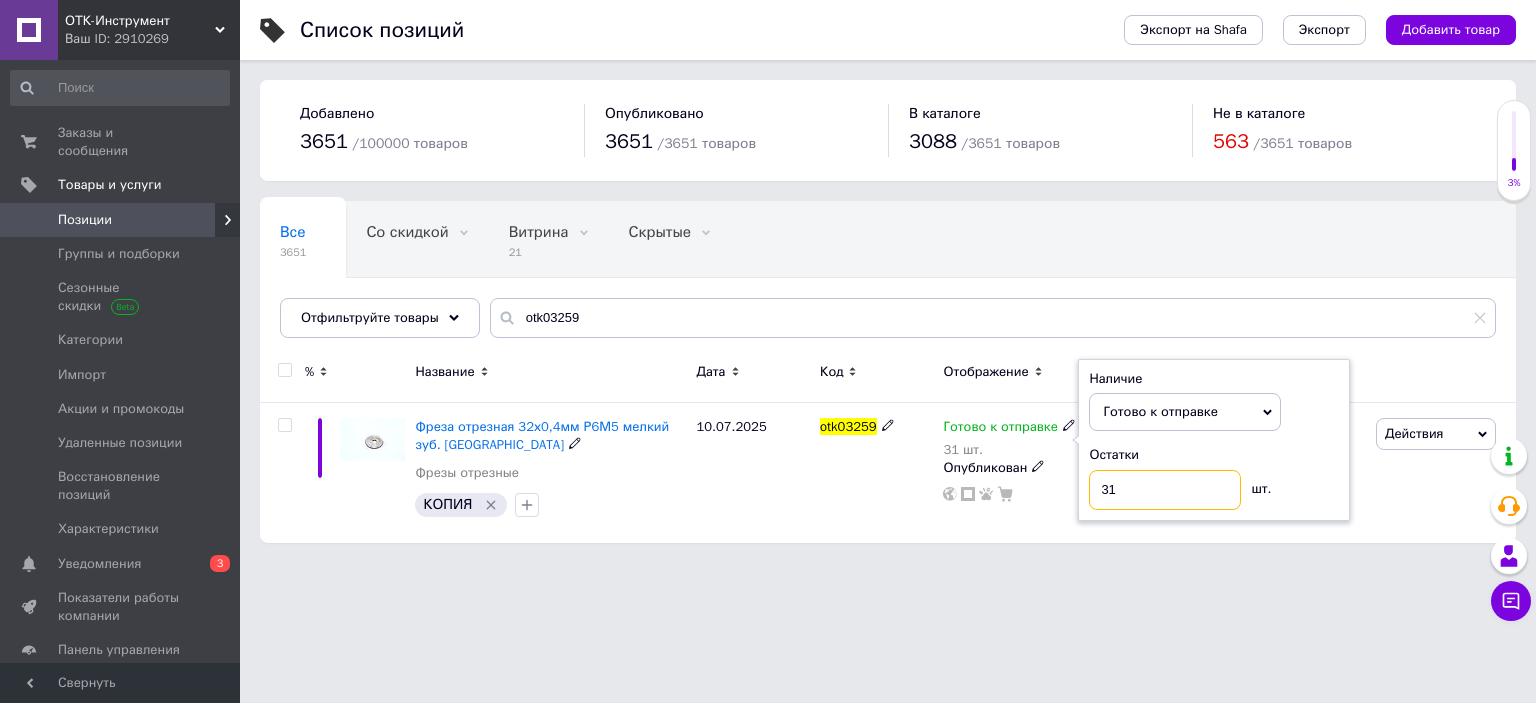 drag, startPoint x: 1126, startPoint y: 484, endPoint x: 1075, endPoint y: 487, distance: 51.088158 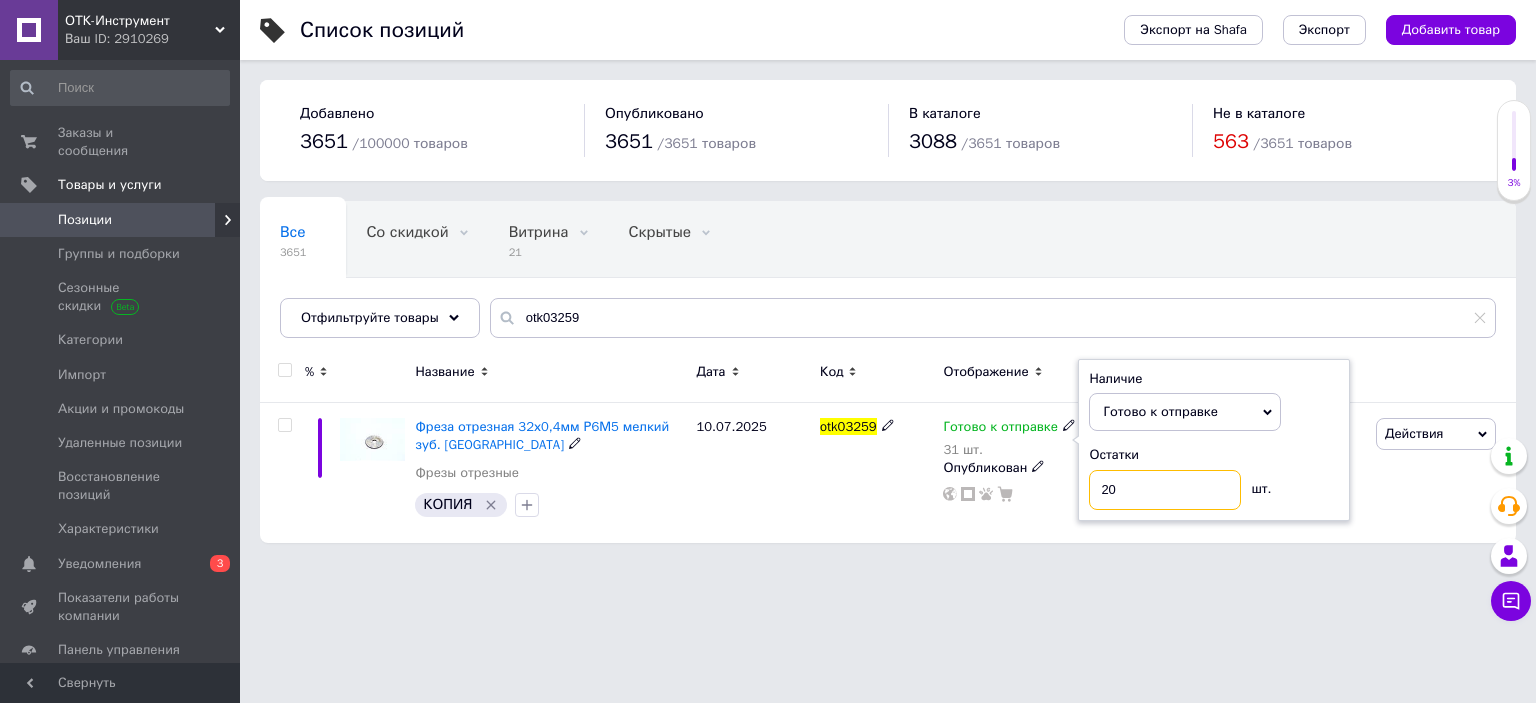 type on "20" 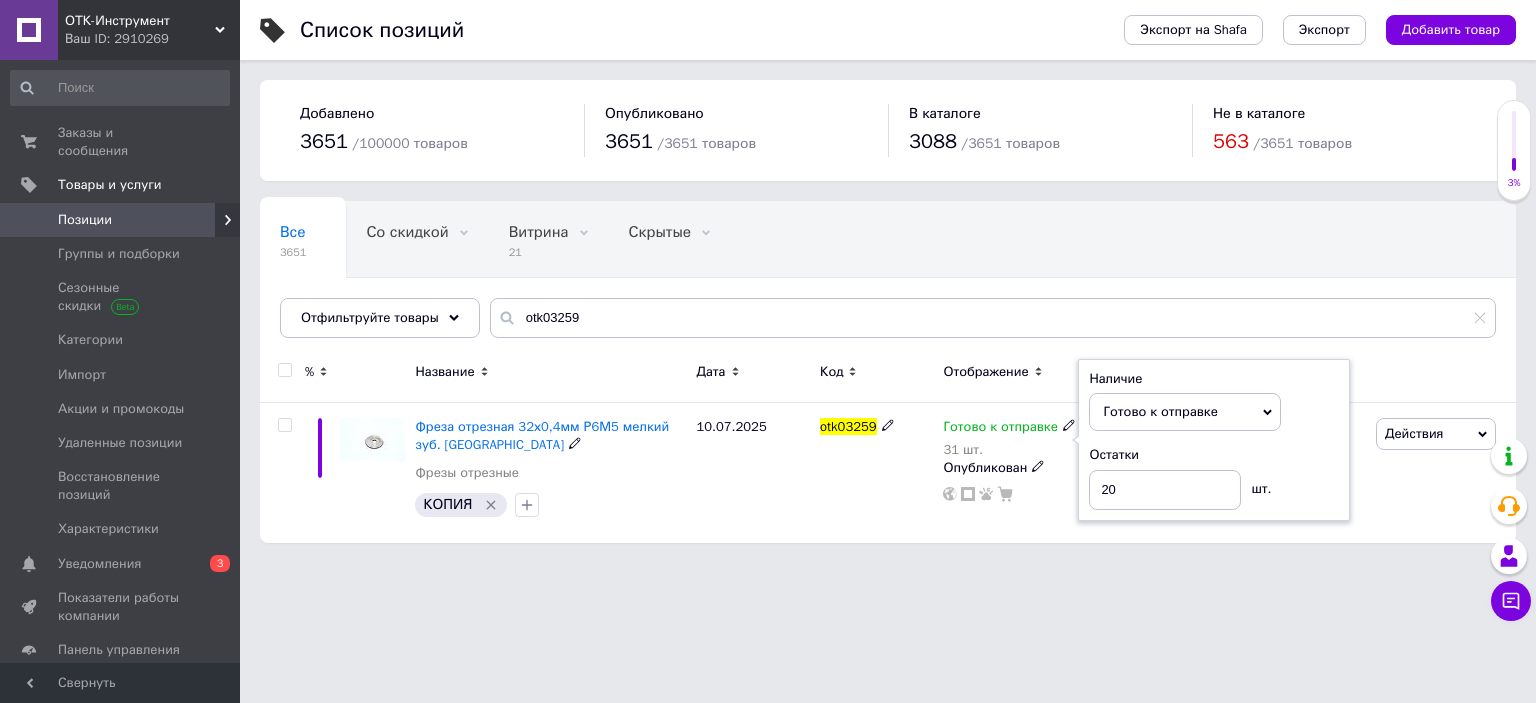 click on "otk03259" at bounding box center (876, 473) 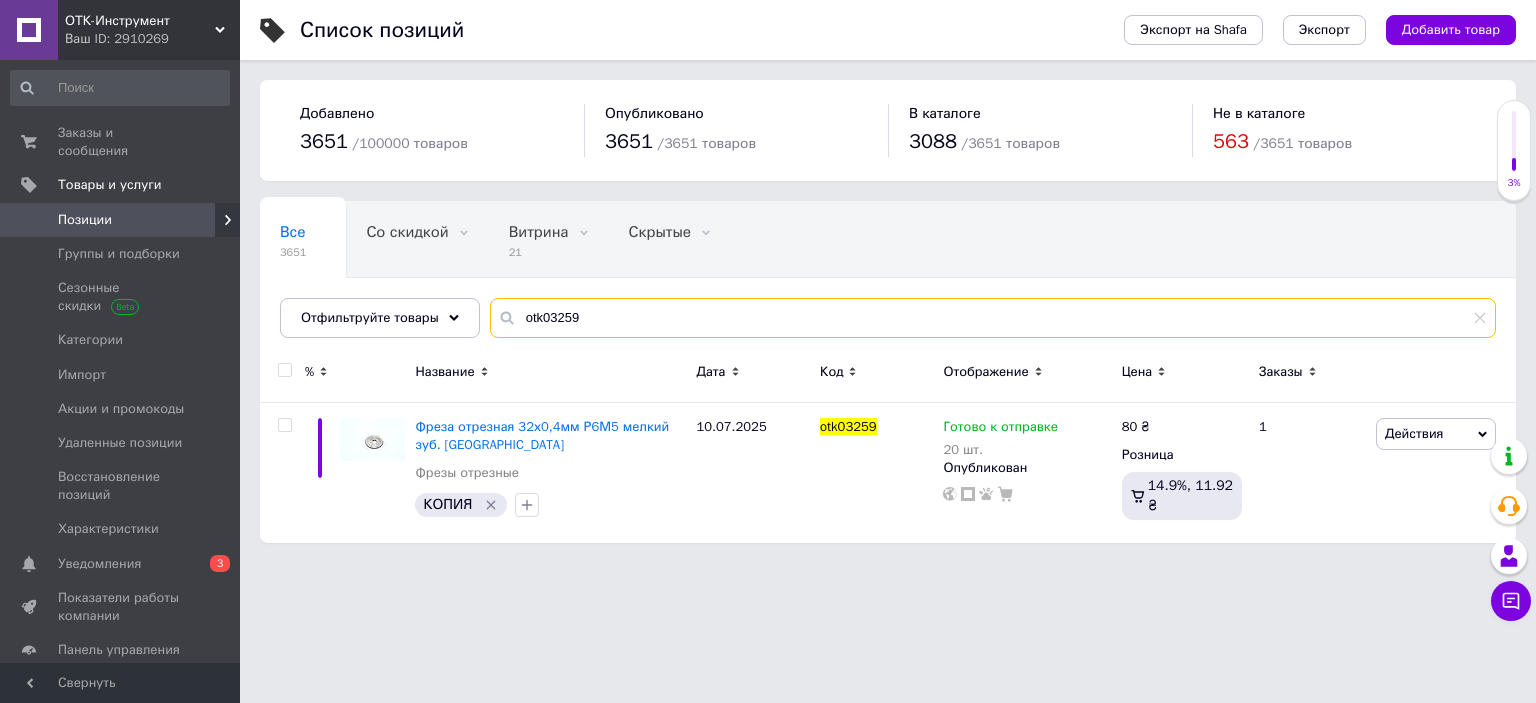 drag, startPoint x: 602, startPoint y: 315, endPoint x: 478, endPoint y: 318, distance: 124.036285 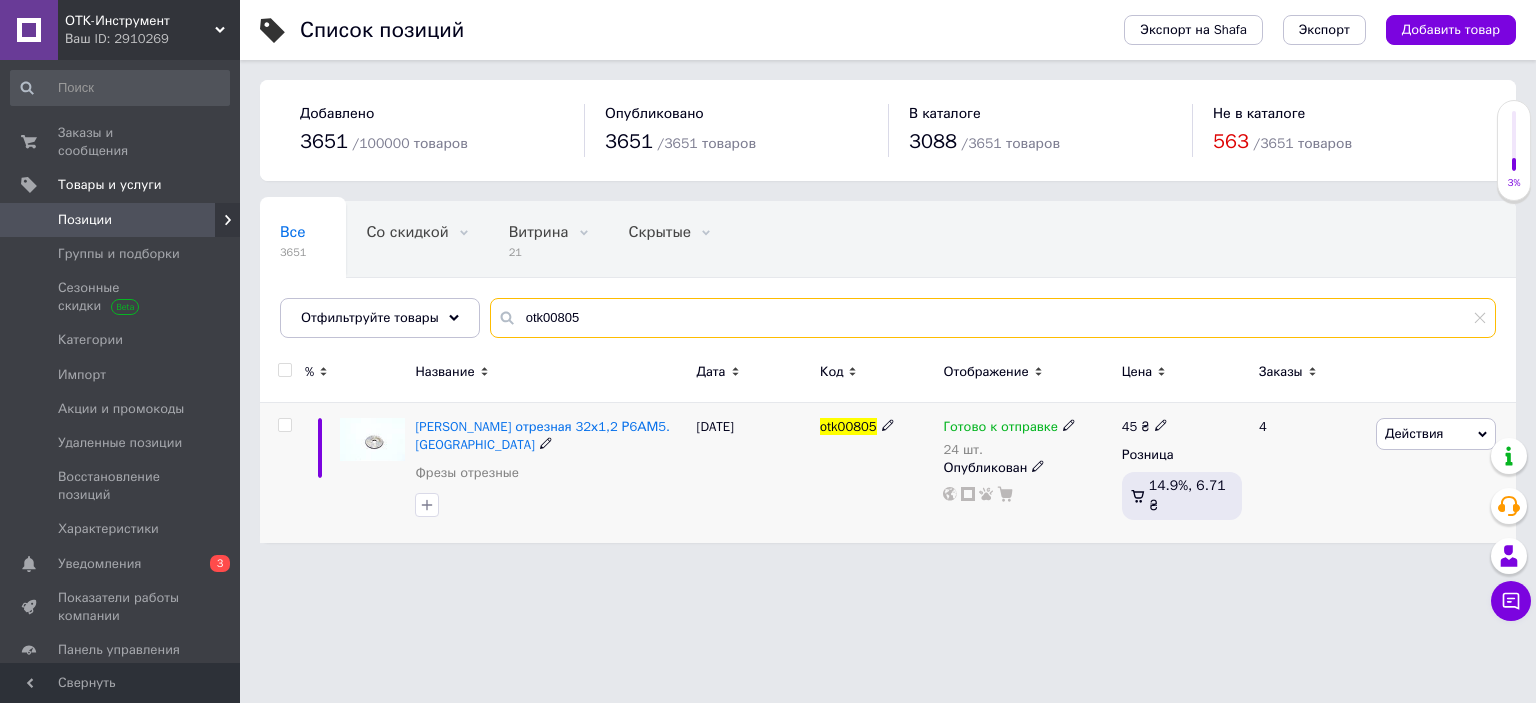 type on "otk00805" 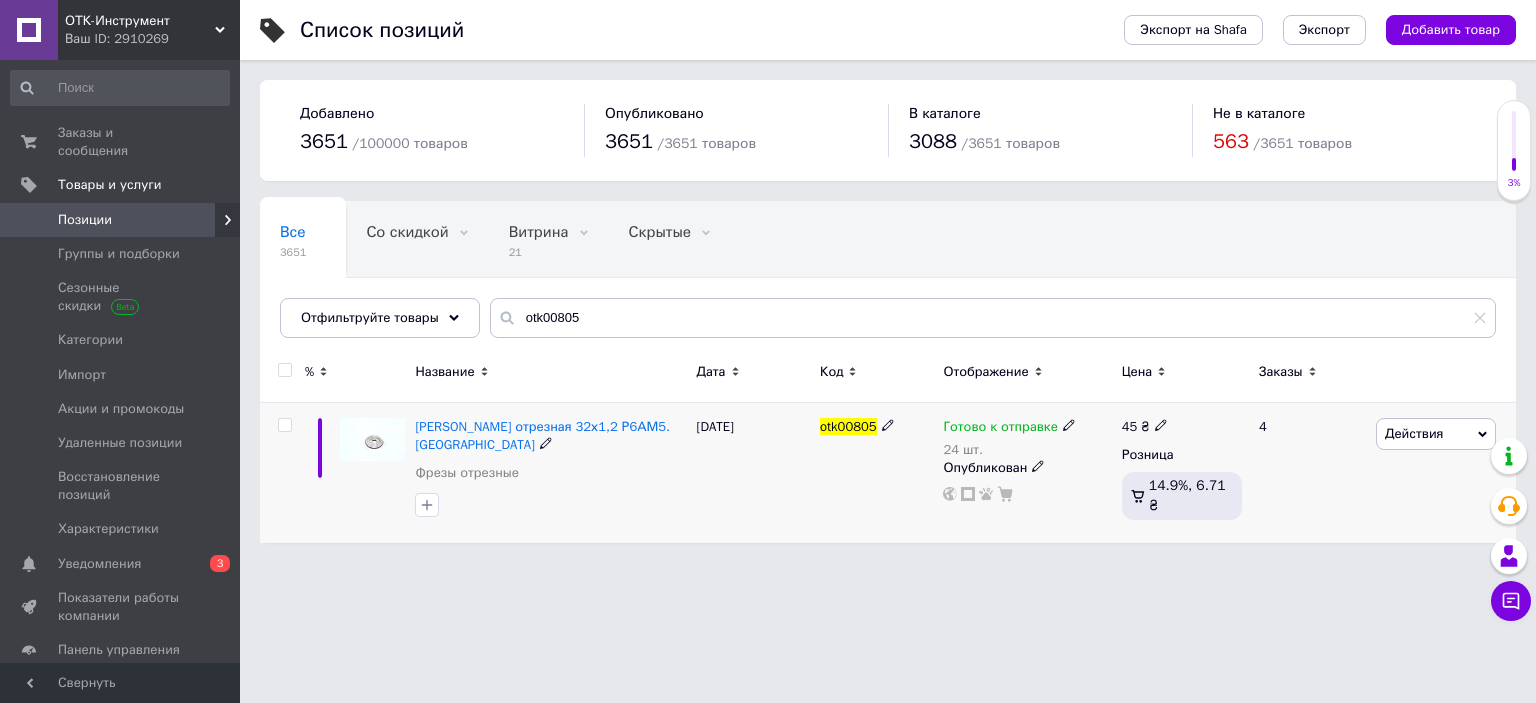 click 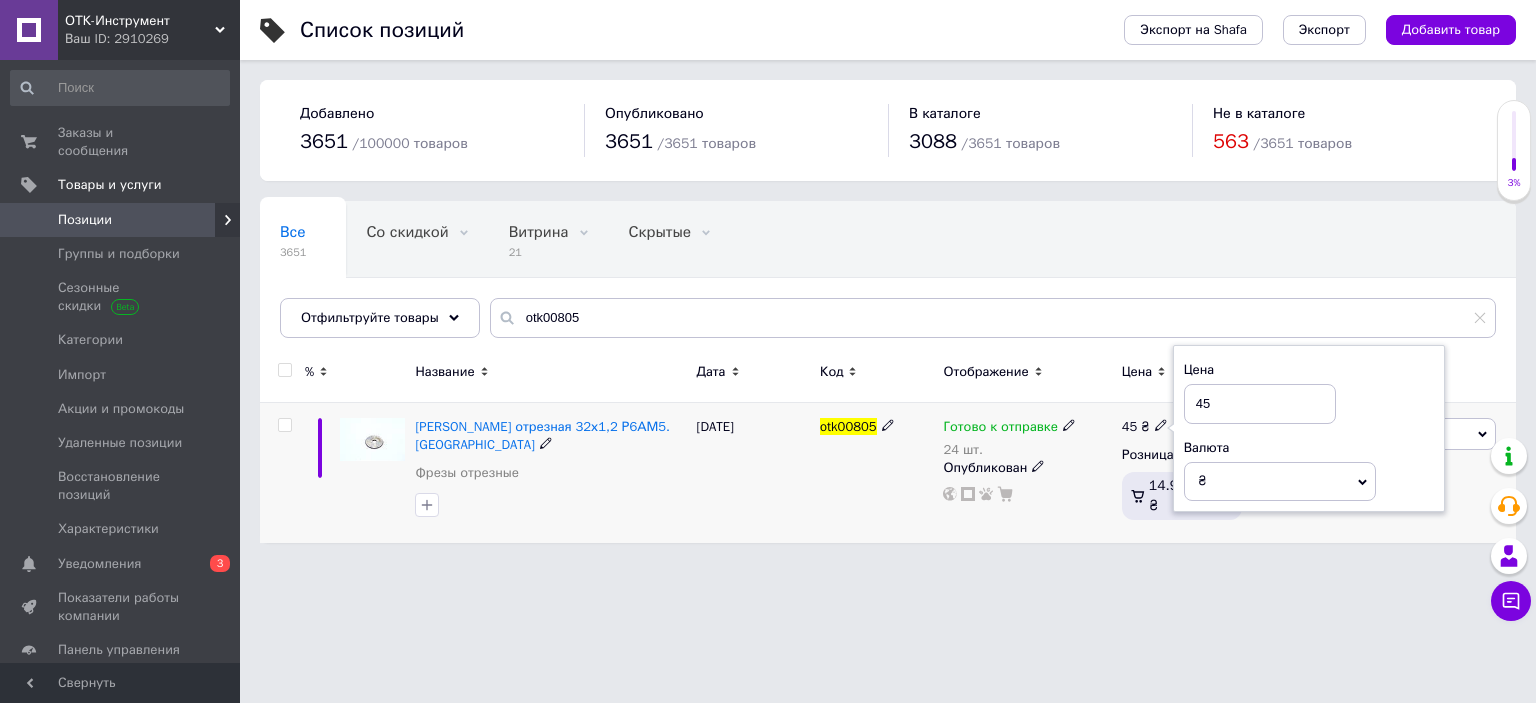 drag, startPoint x: 1227, startPoint y: 407, endPoint x: 1174, endPoint y: 400, distance: 53.460266 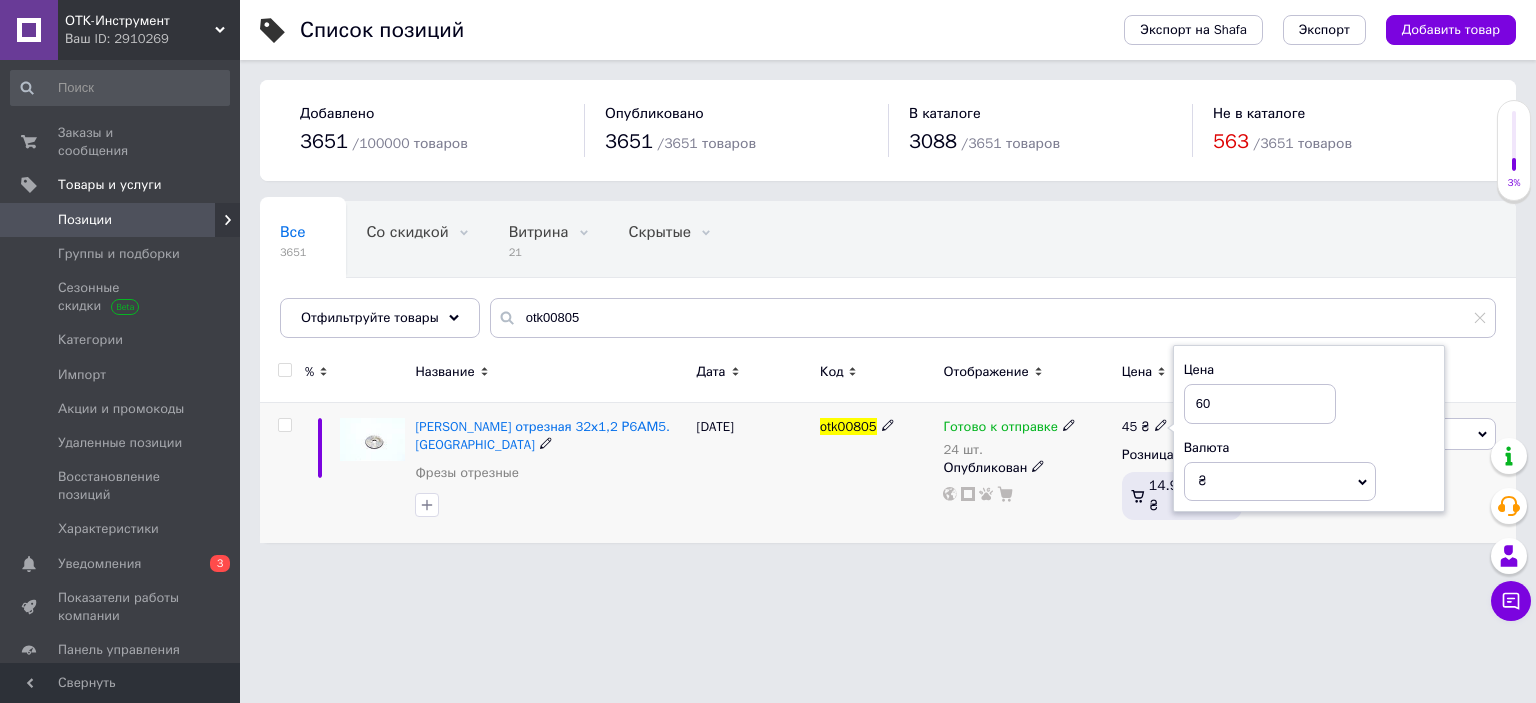 type on "60" 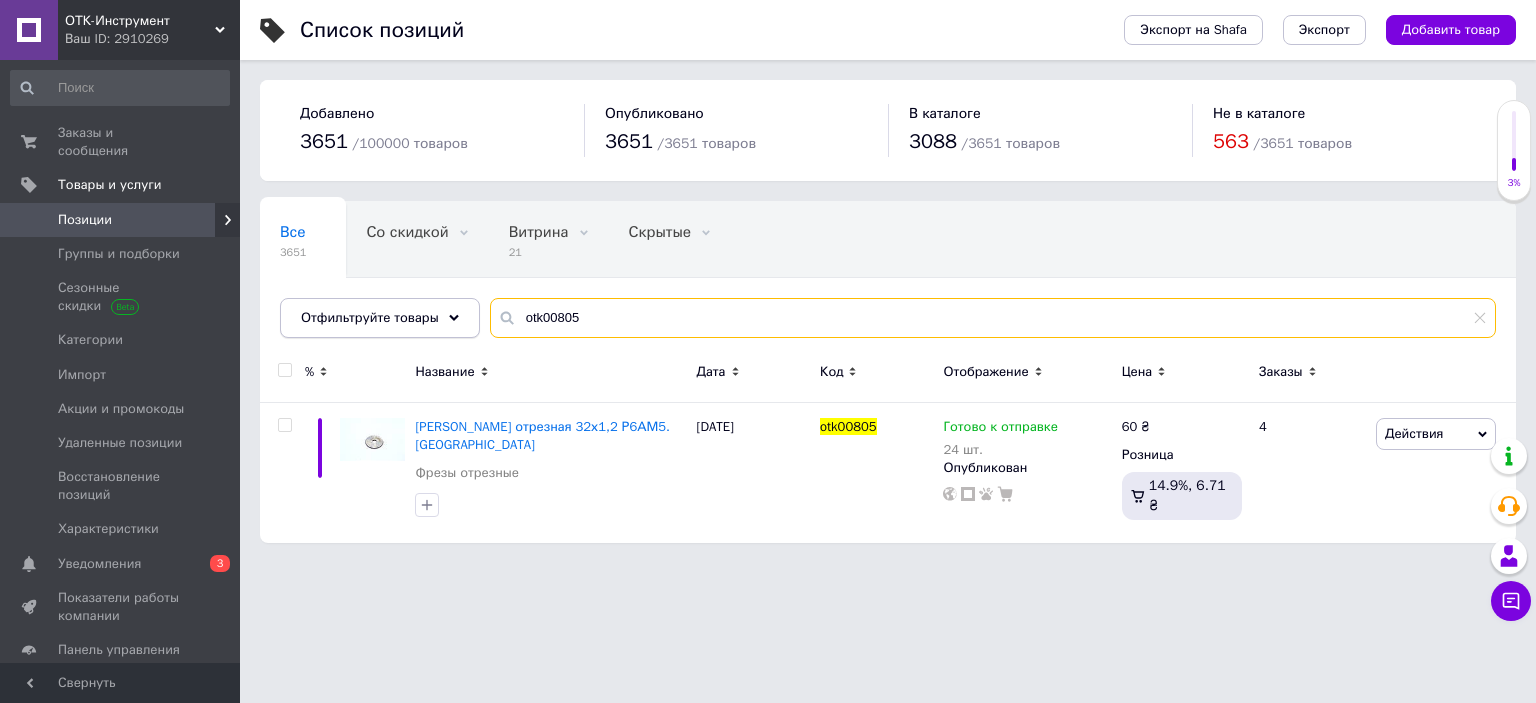 drag, startPoint x: 606, startPoint y: 311, endPoint x: 466, endPoint y: 310, distance: 140.00357 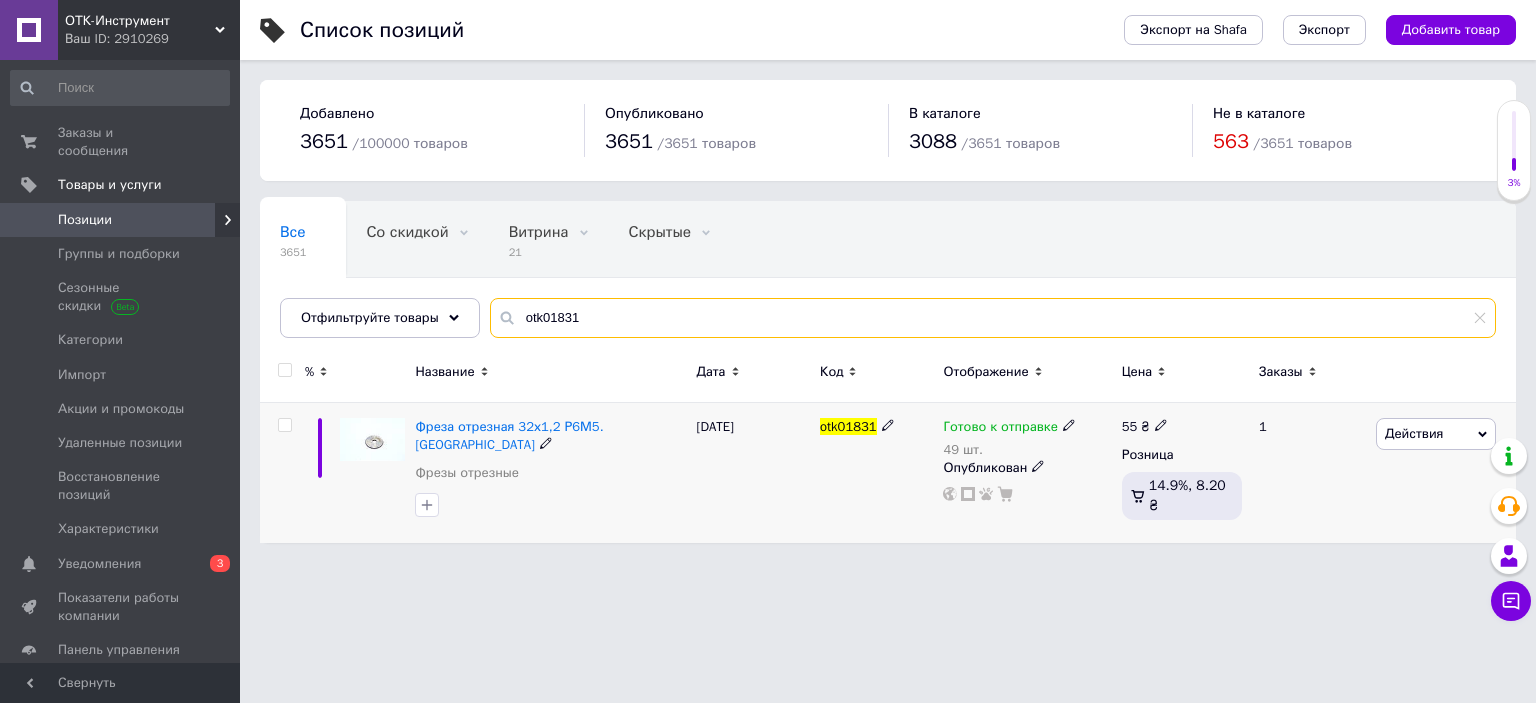 type on "otk01831" 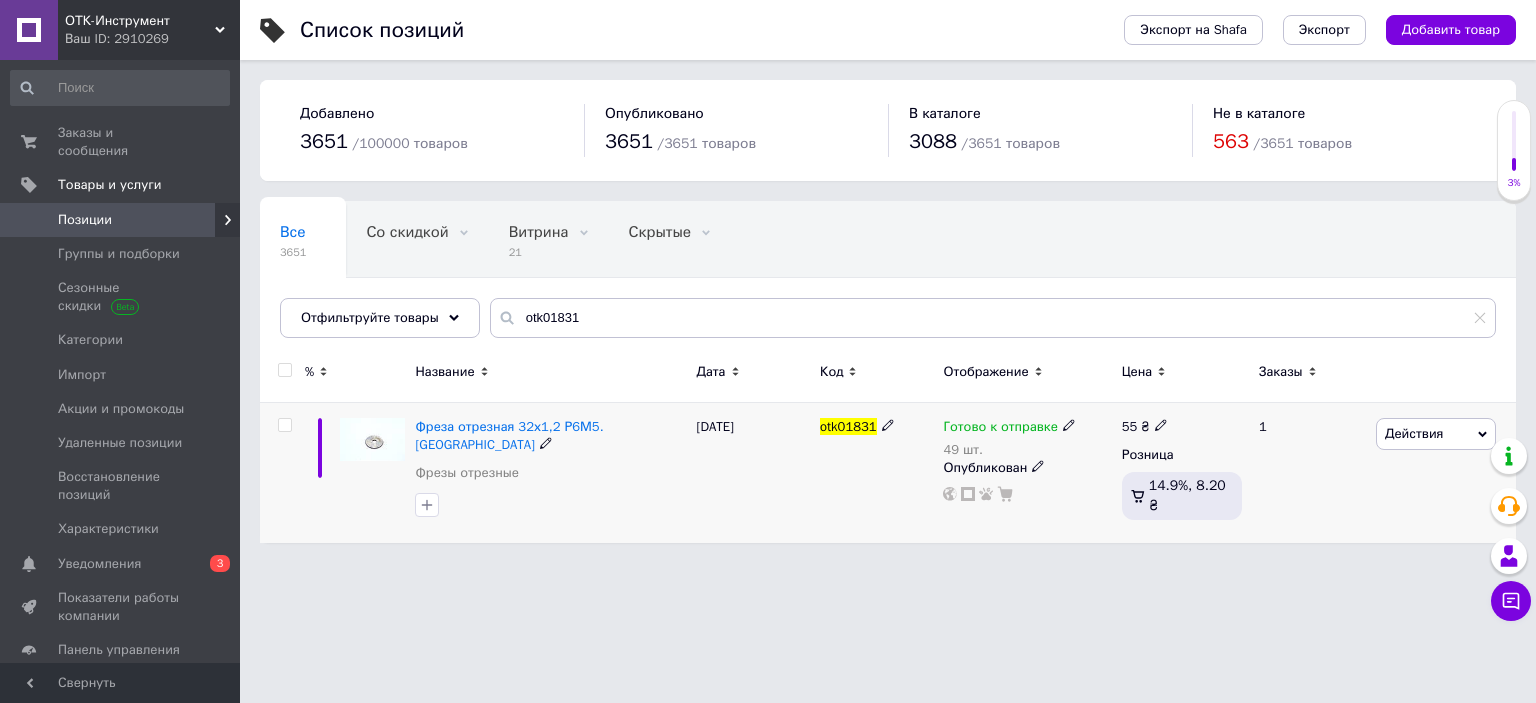 click 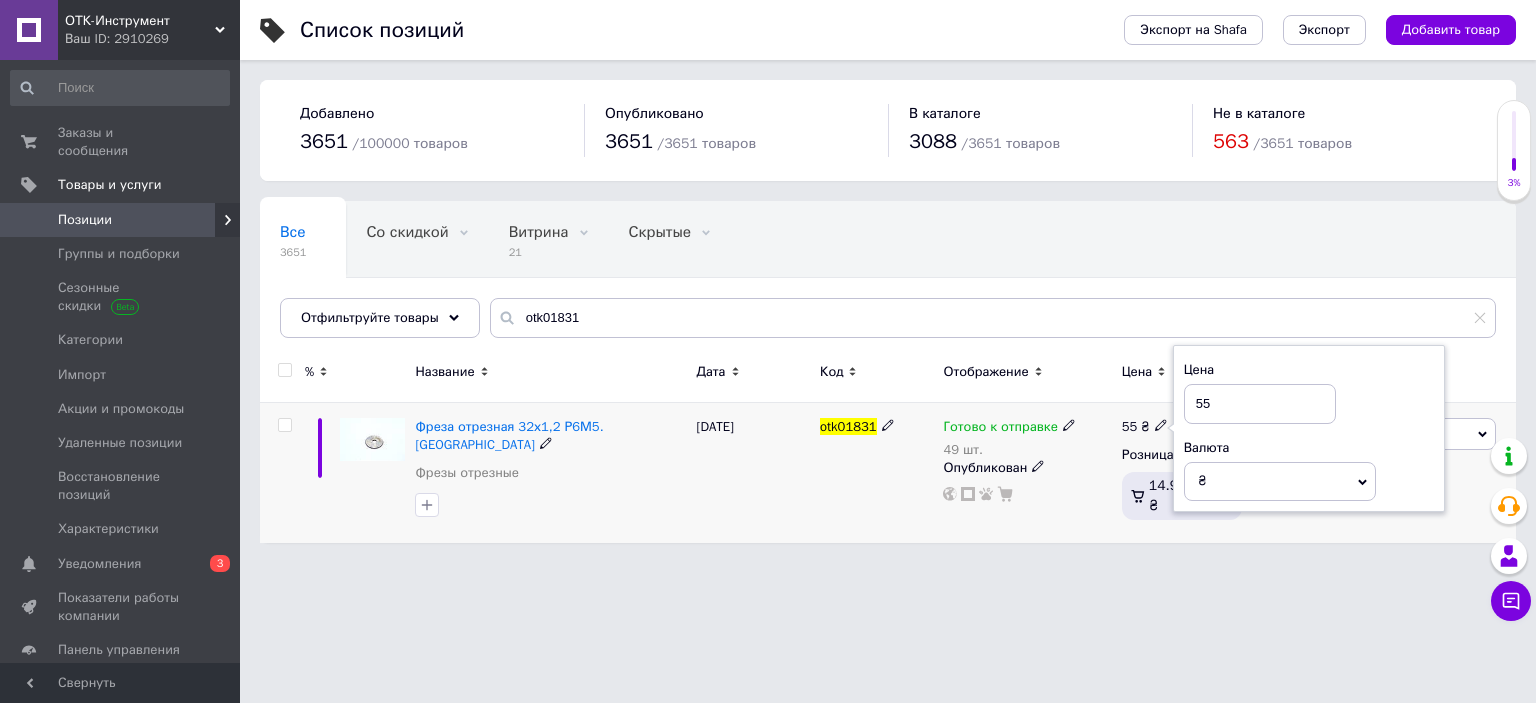 drag, startPoint x: 1250, startPoint y: 403, endPoint x: 1198, endPoint y: 401, distance: 52.03845 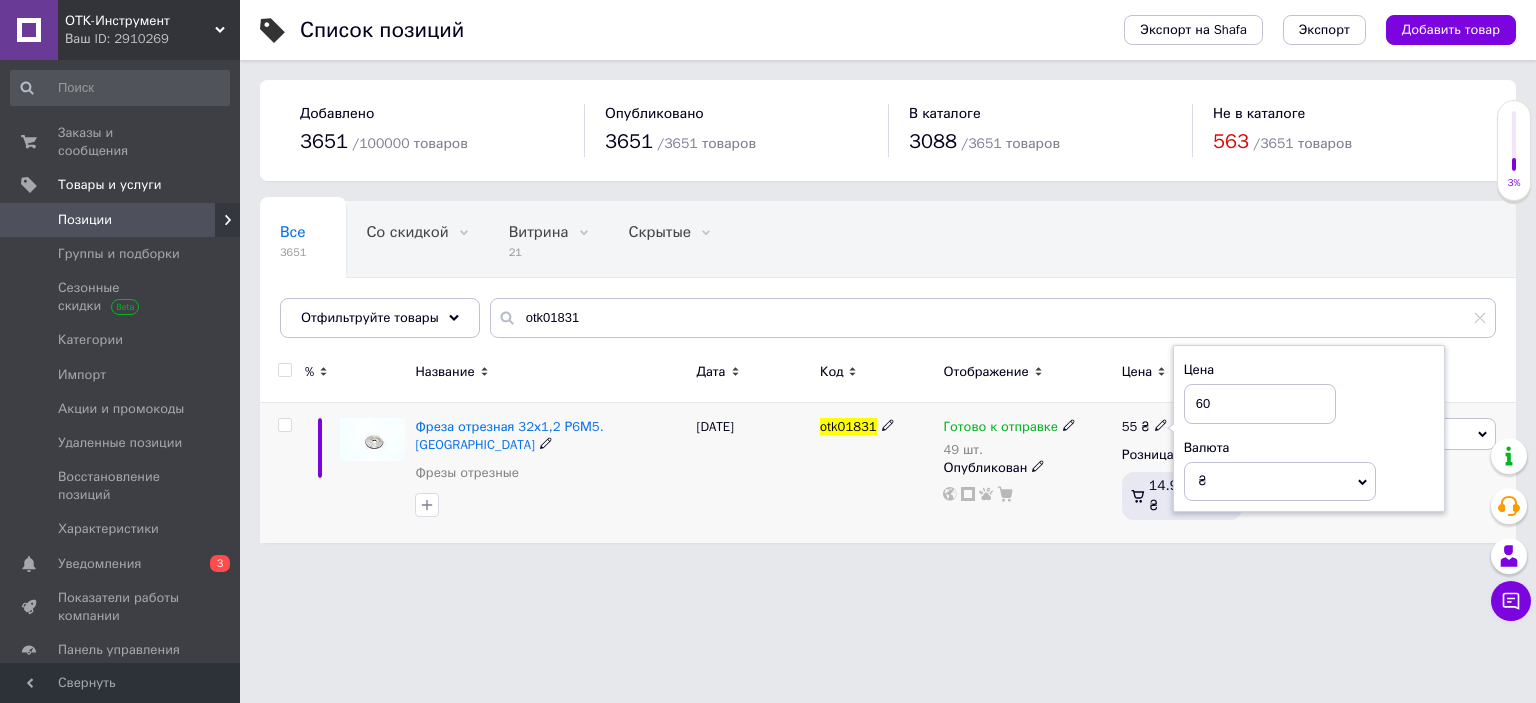 type on "60" 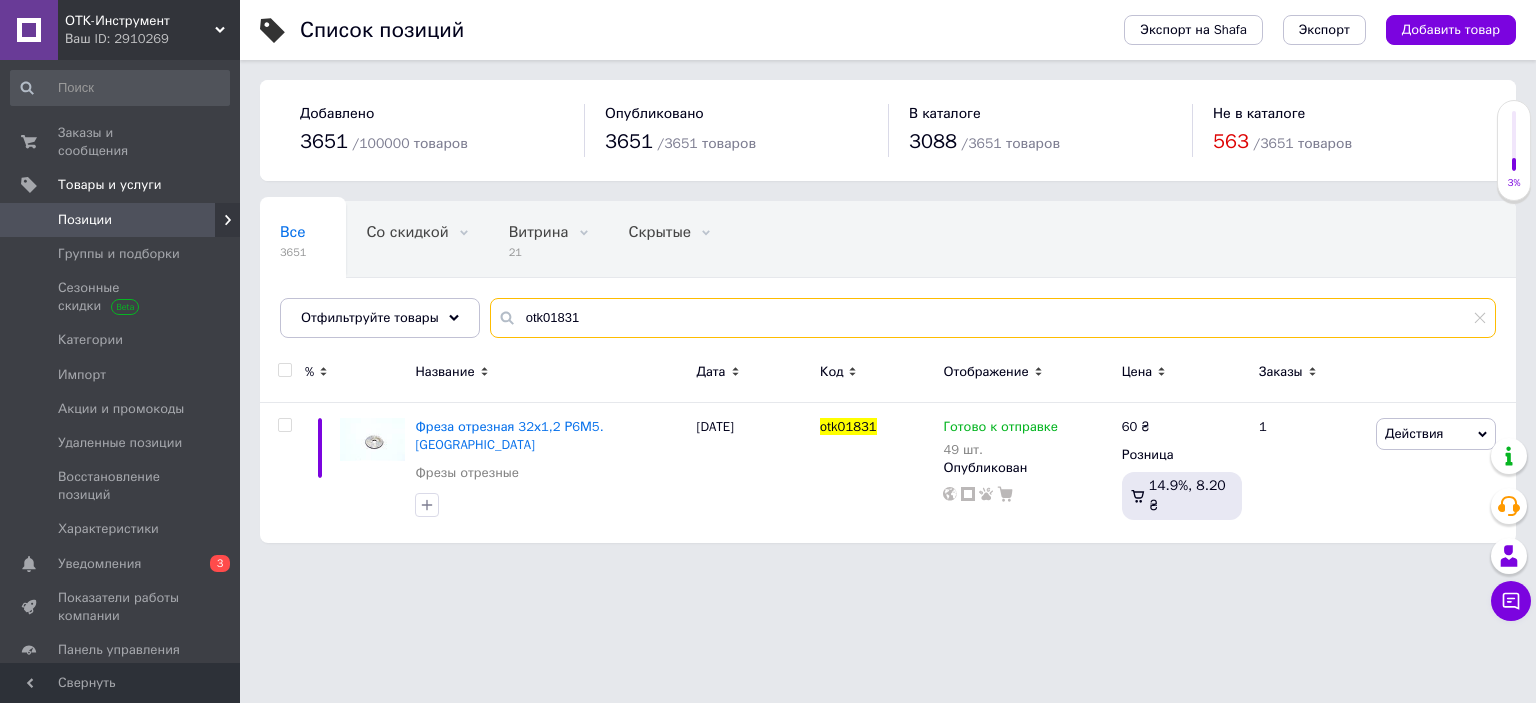 drag, startPoint x: 597, startPoint y: 315, endPoint x: 482, endPoint y: 309, distance: 115.15642 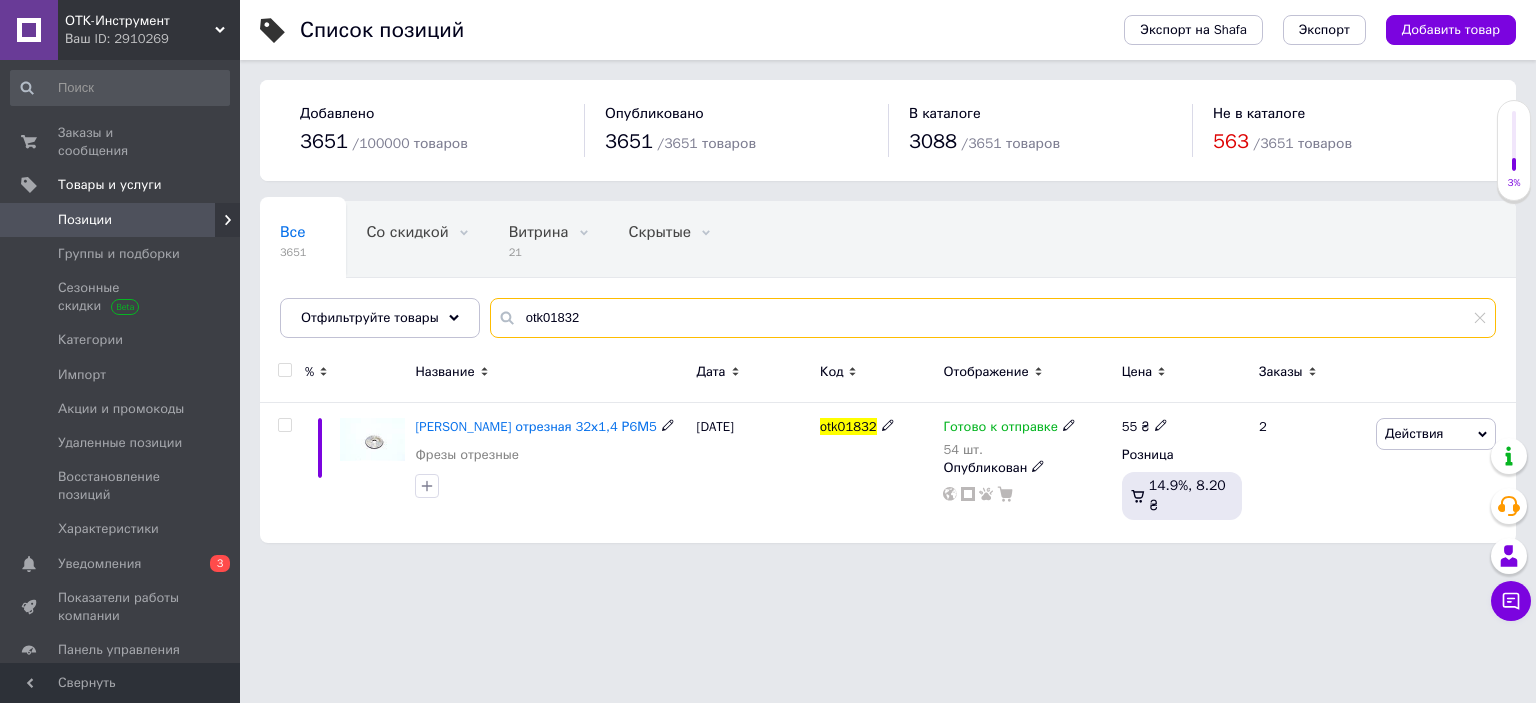 type on "otk01832" 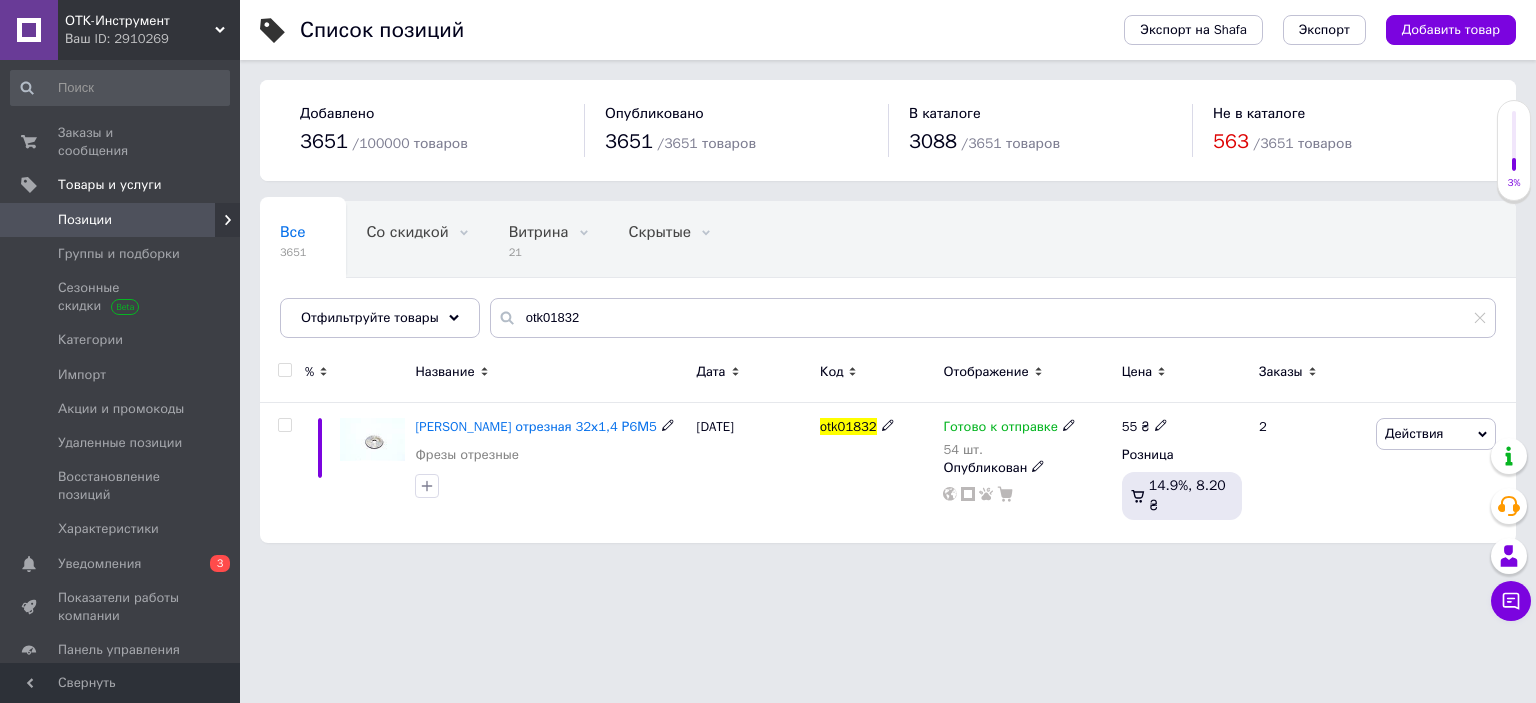 click 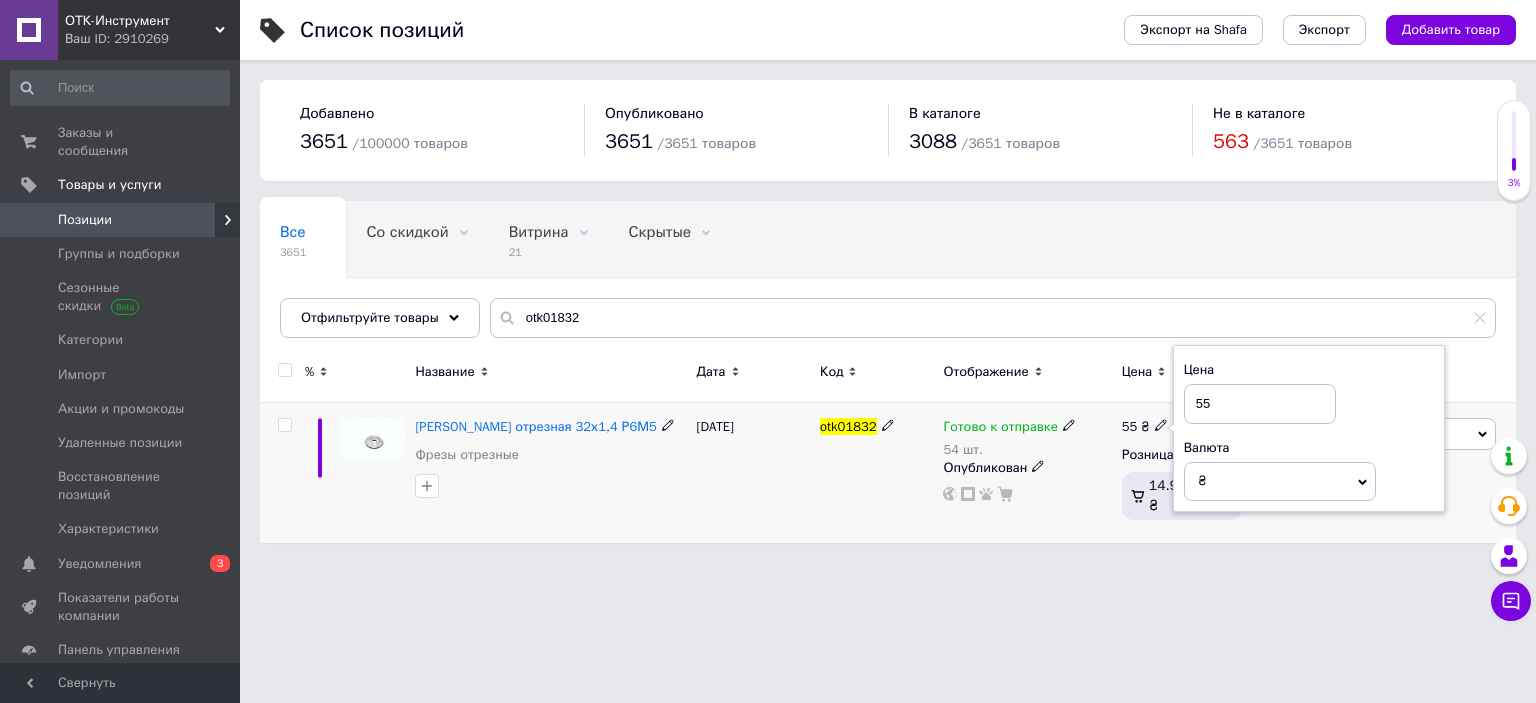 drag, startPoint x: 1243, startPoint y: 405, endPoint x: 1192, endPoint y: 398, distance: 51.47815 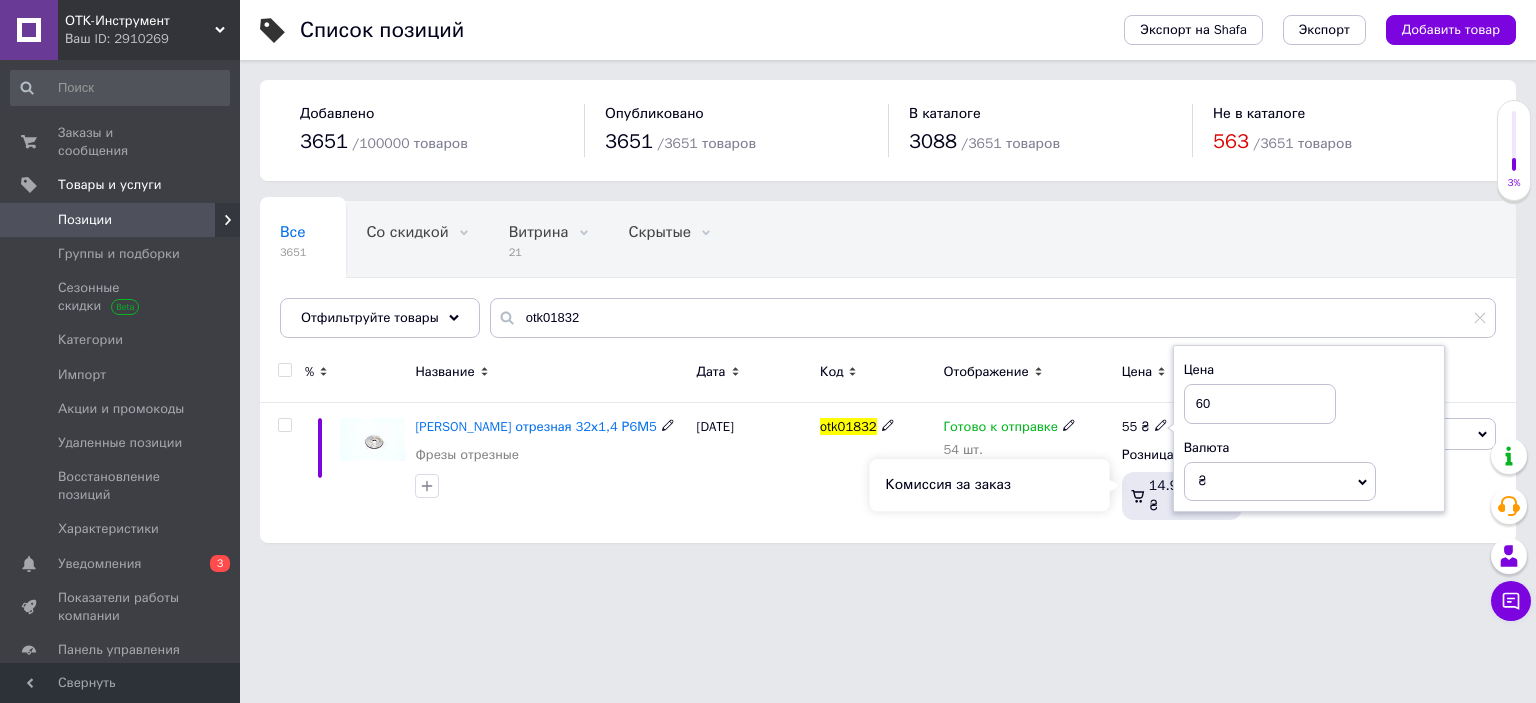 type on "60" 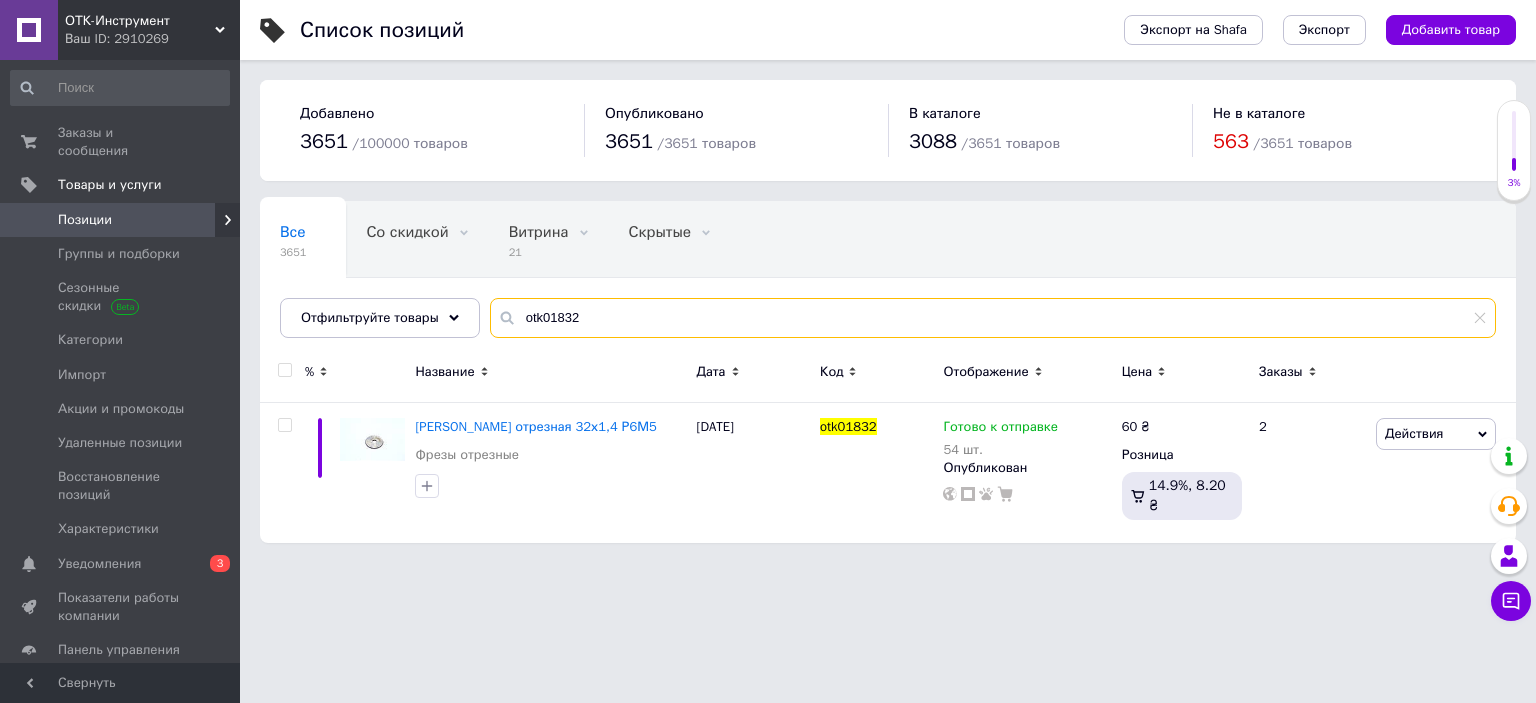 drag, startPoint x: 577, startPoint y: 321, endPoint x: 470, endPoint y: 313, distance: 107.298645 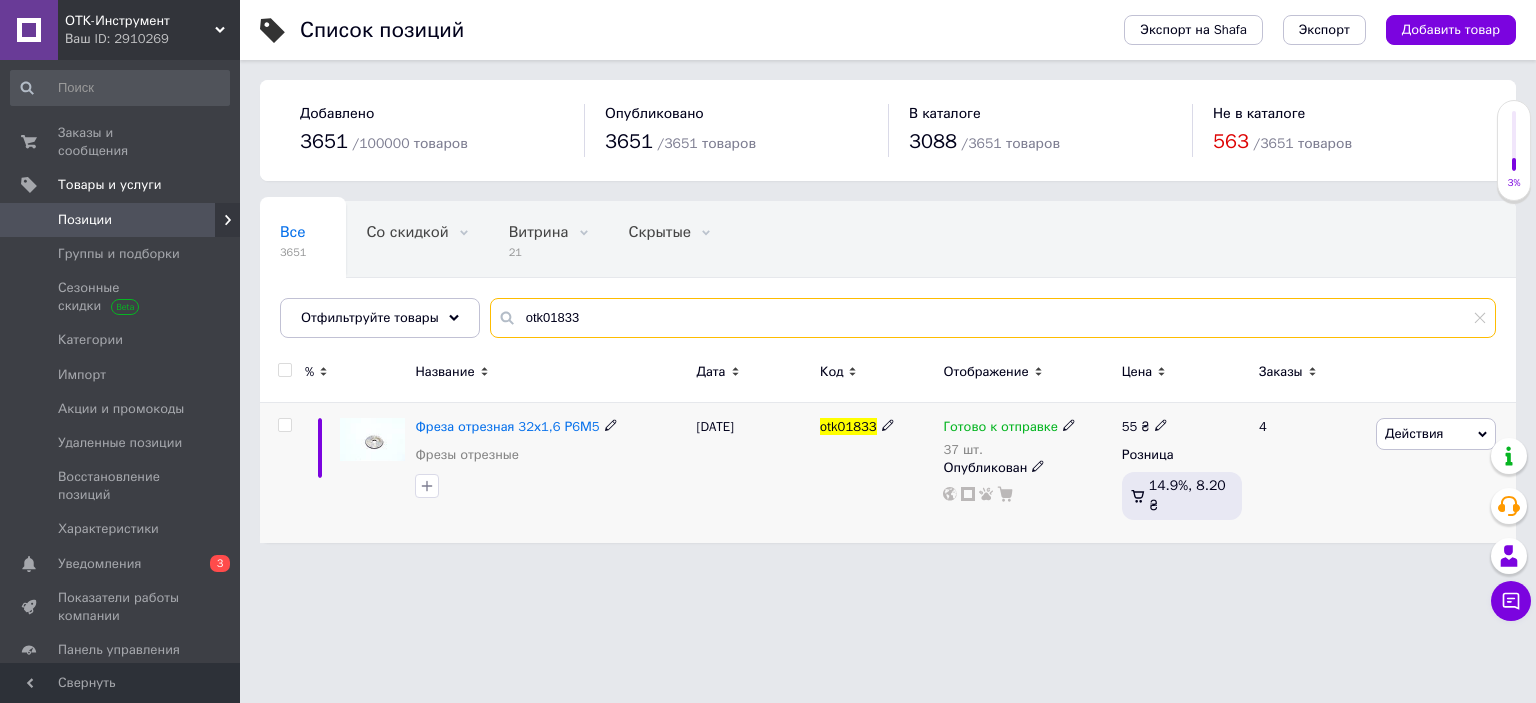 type on "otk01833" 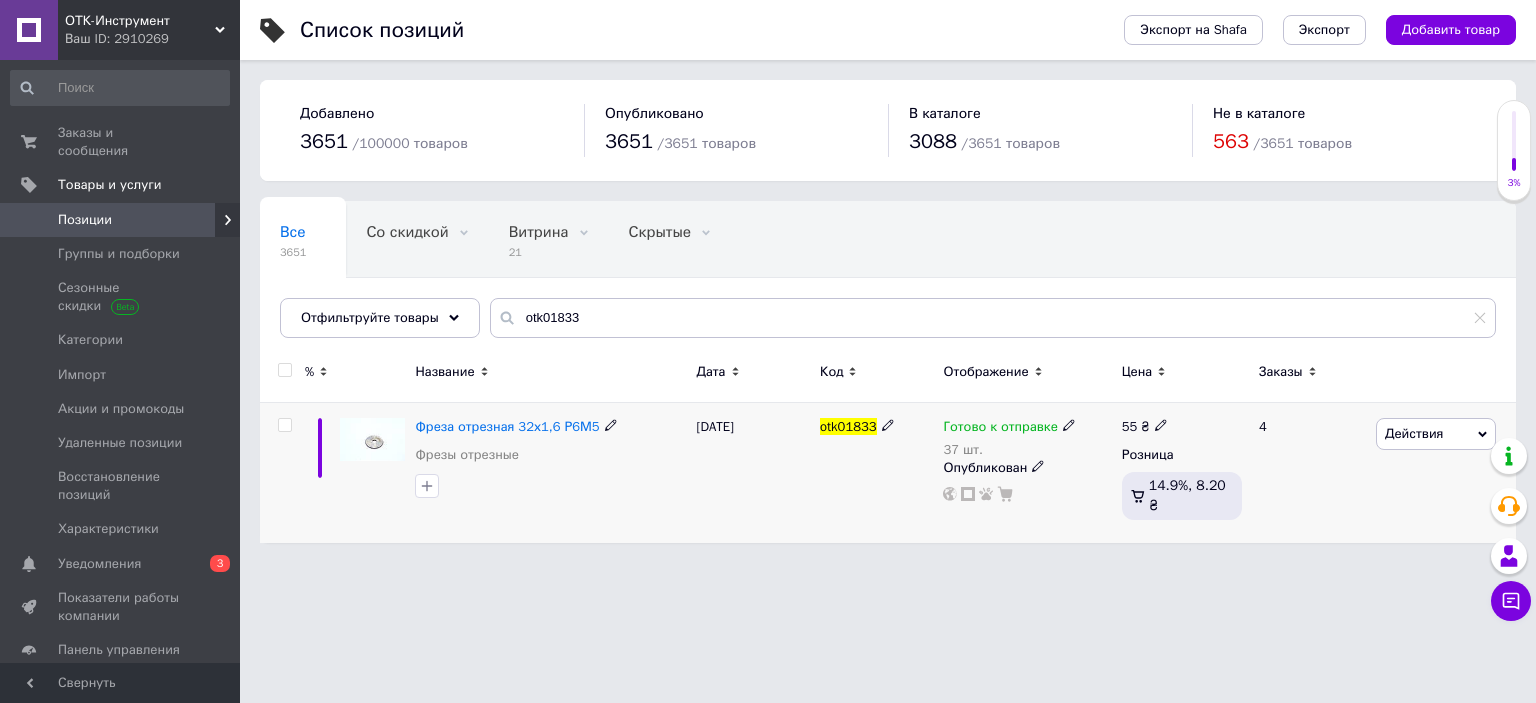 click 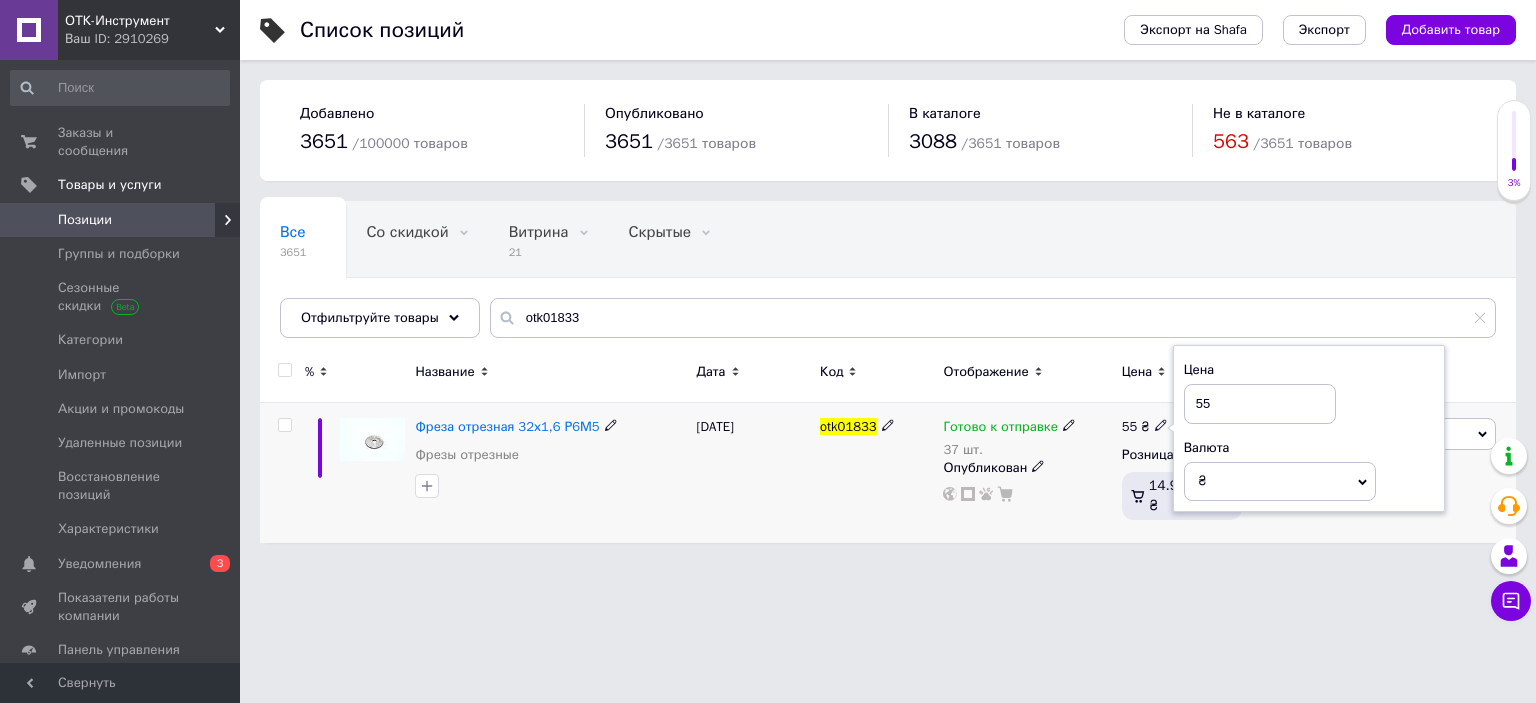 drag, startPoint x: 1223, startPoint y: 410, endPoint x: 1190, endPoint y: 401, distance: 34.20526 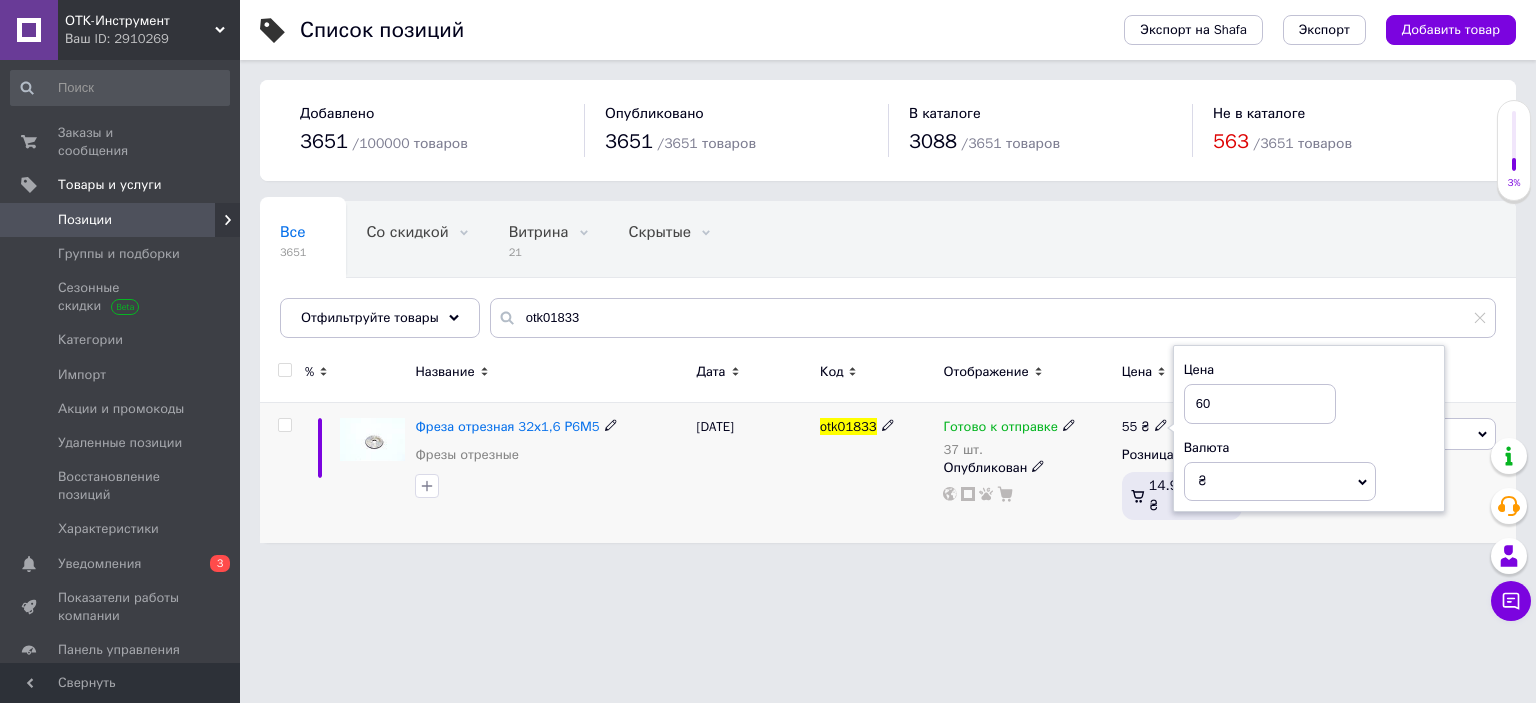 type on "60" 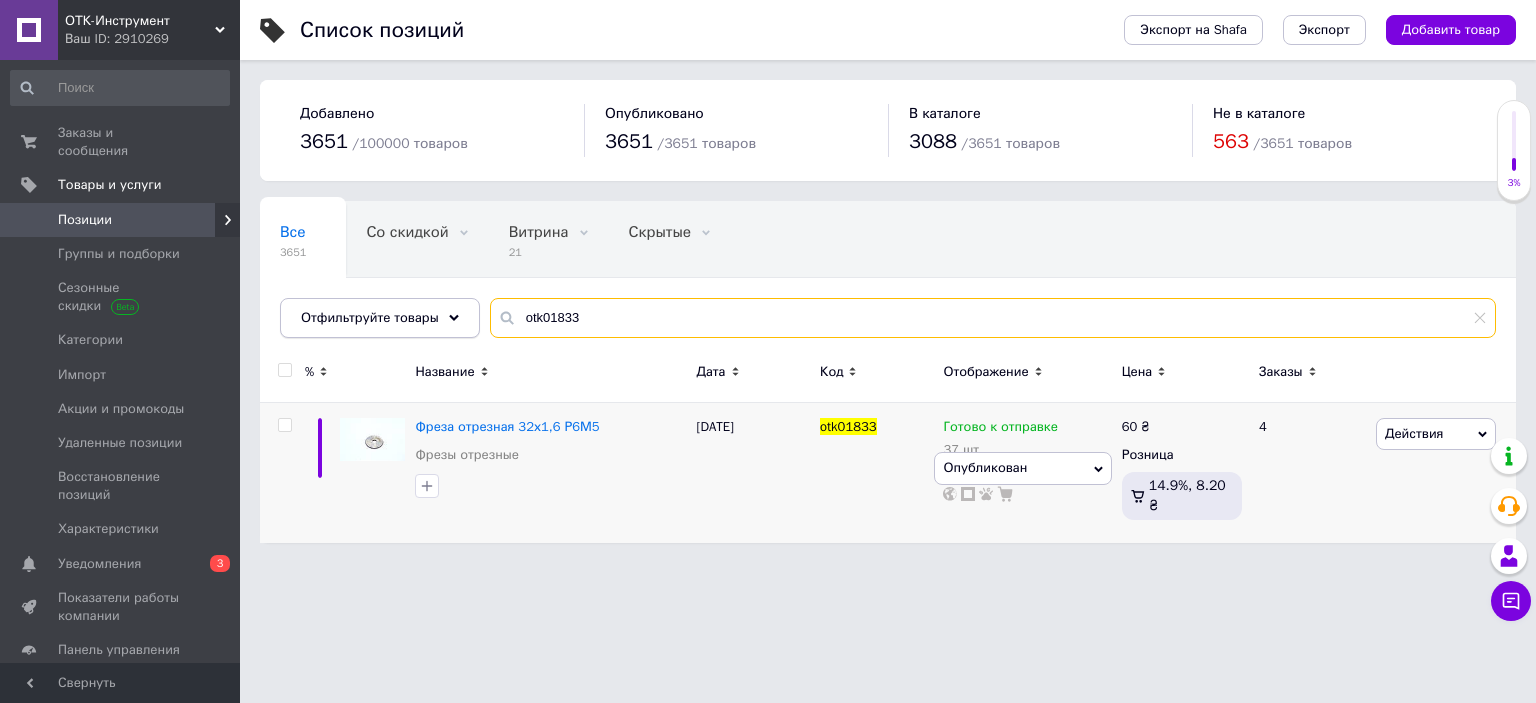 drag, startPoint x: 610, startPoint y: 318, endPoint x: 452, endPoint y: 316, distance: 158.01266 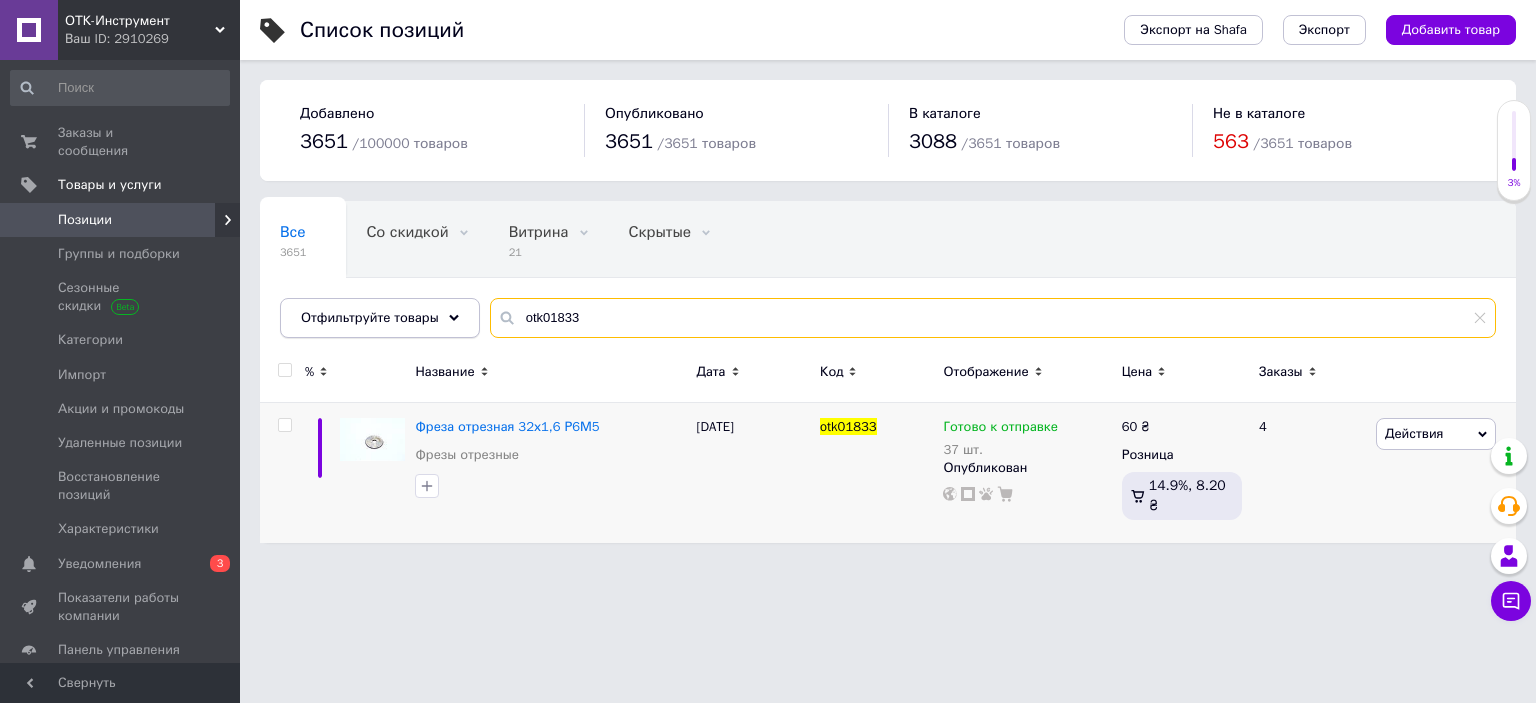 paste on "0802" 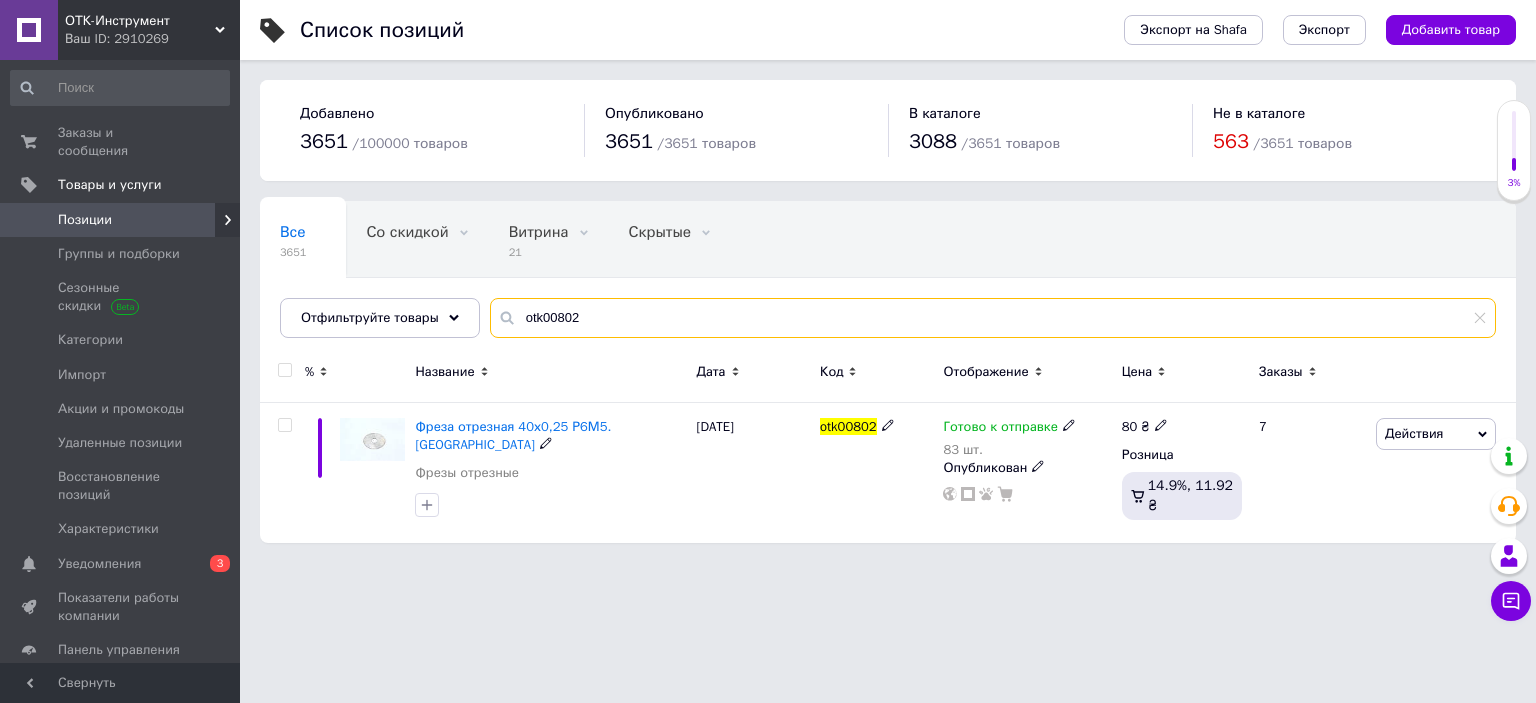 type on "otk00802" 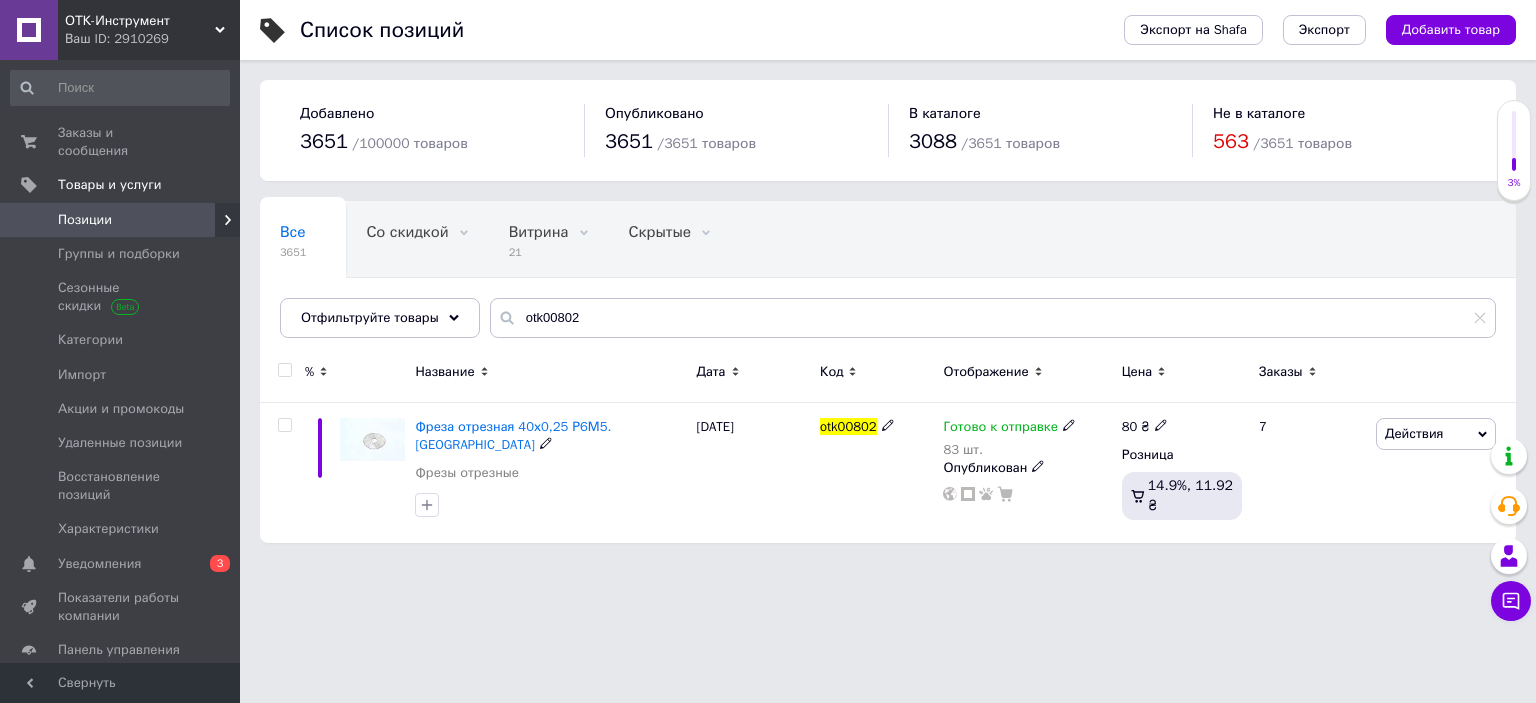 click 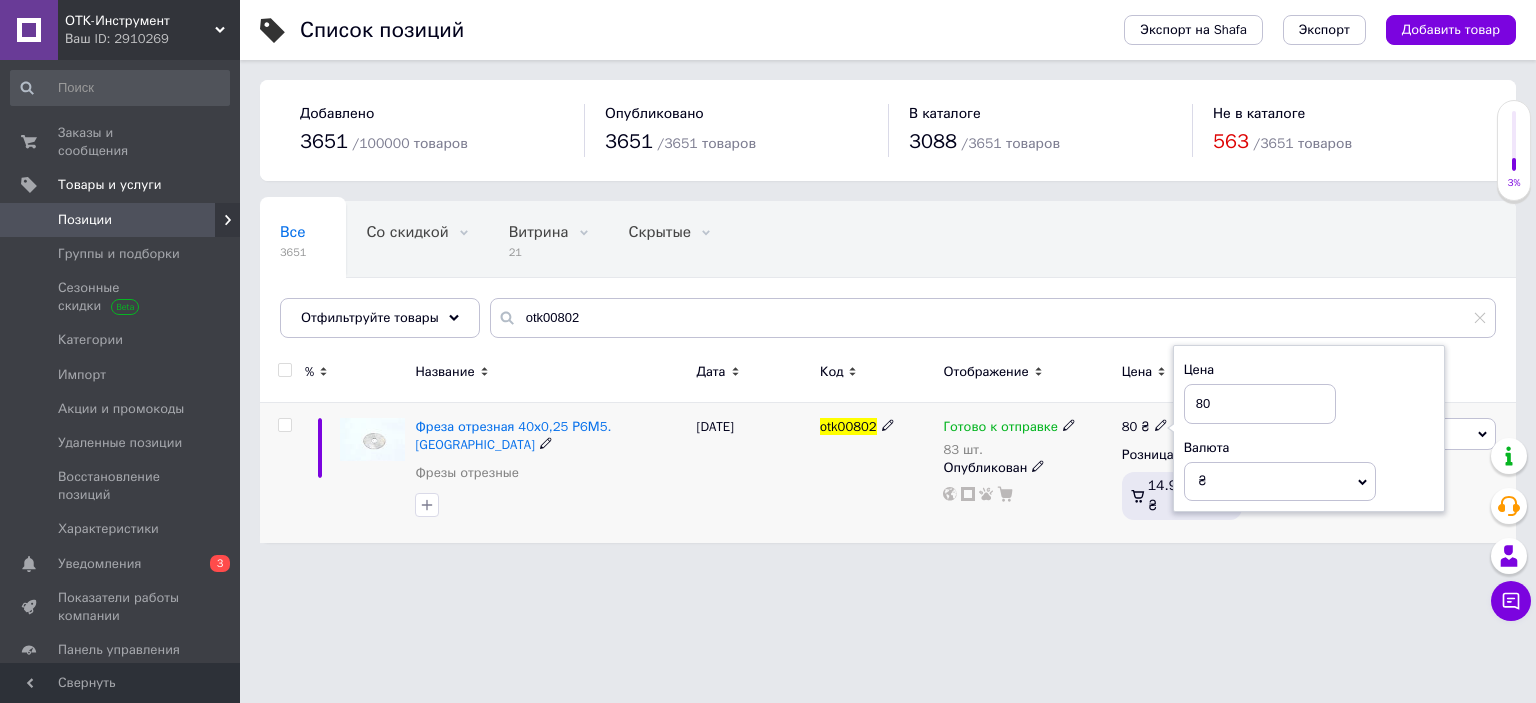drag, startPoint x: 1227, startPoint y: 402, endPoint x: 1194, endPoint y: 399, distance: 33.13608 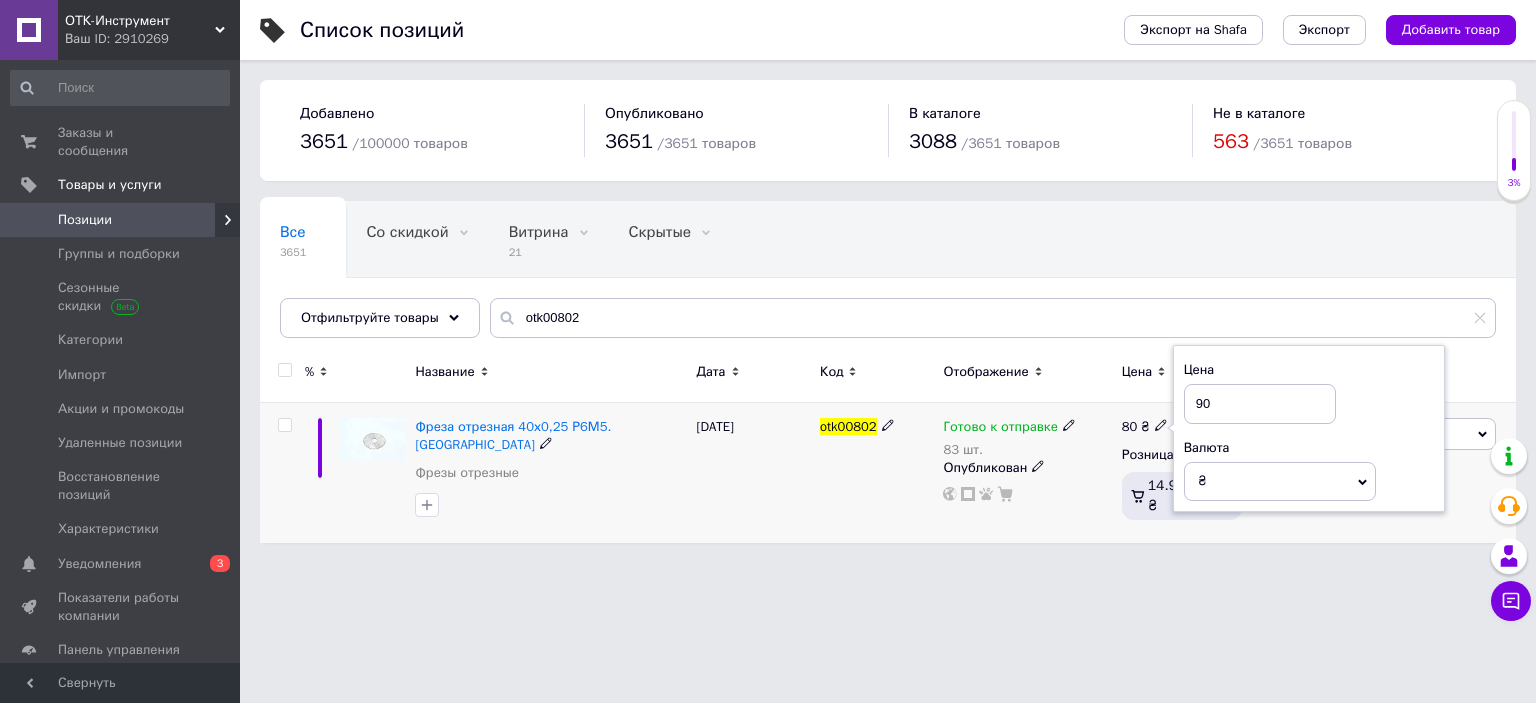 type on "90" 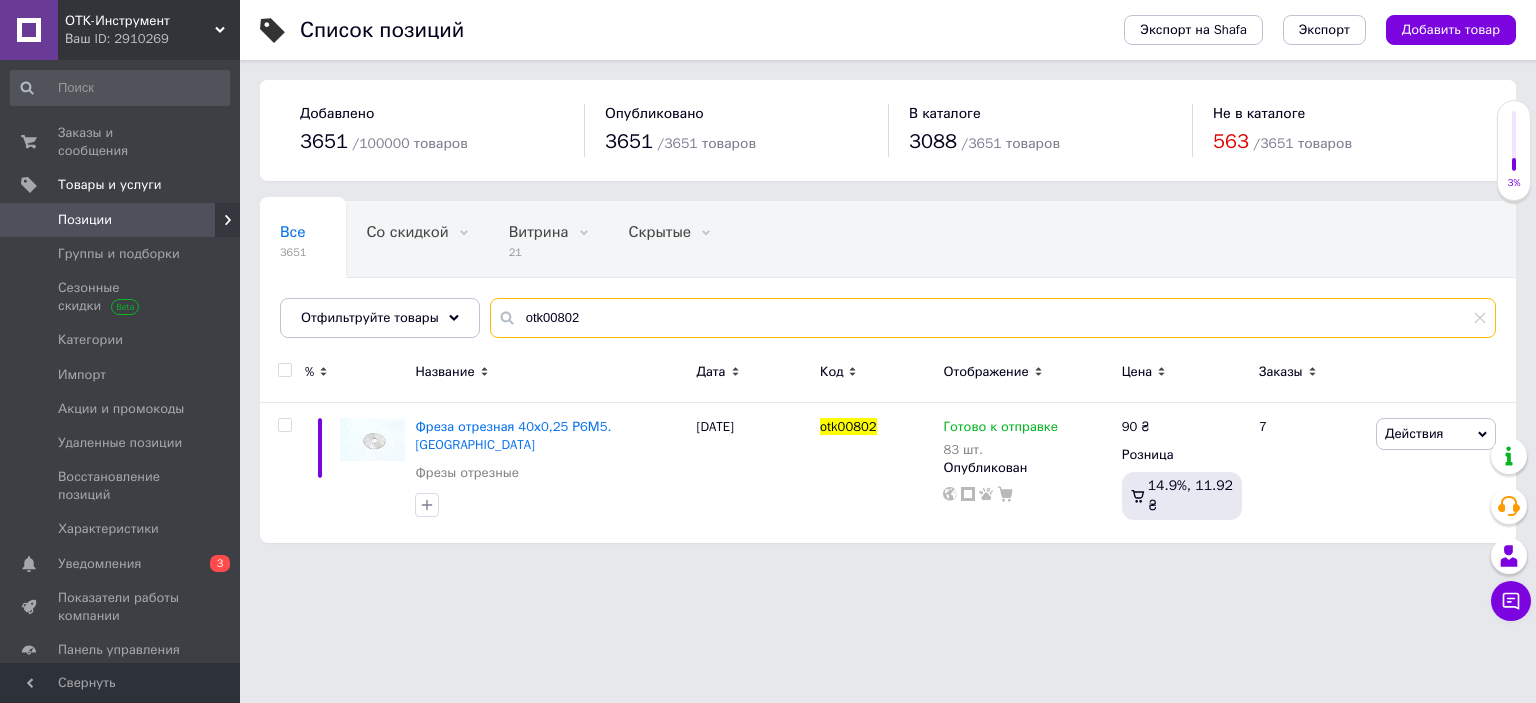 drag, startPoint x: 591, startPoint y: 313, endPoint x: 495, endPoint y: 314, distance: 96.00521 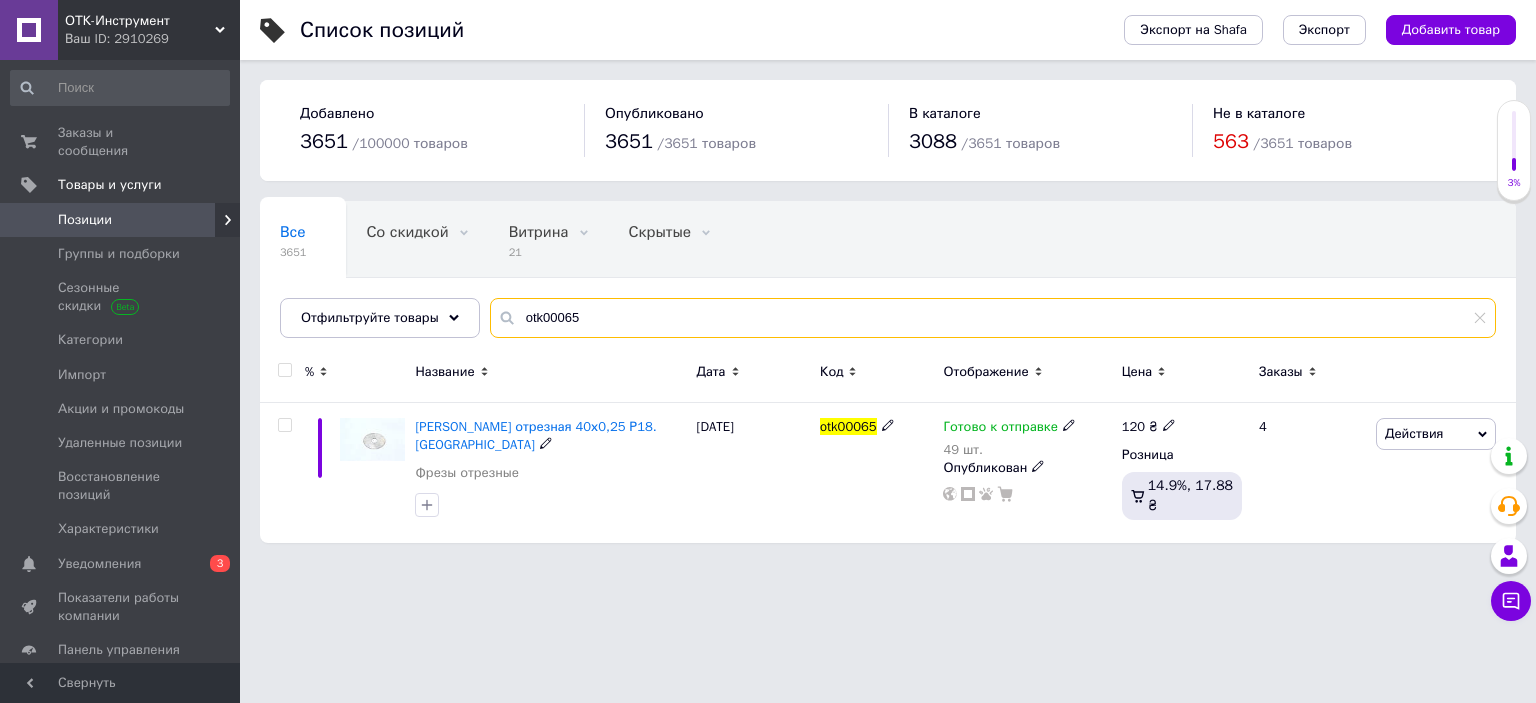 type on "otk00065" 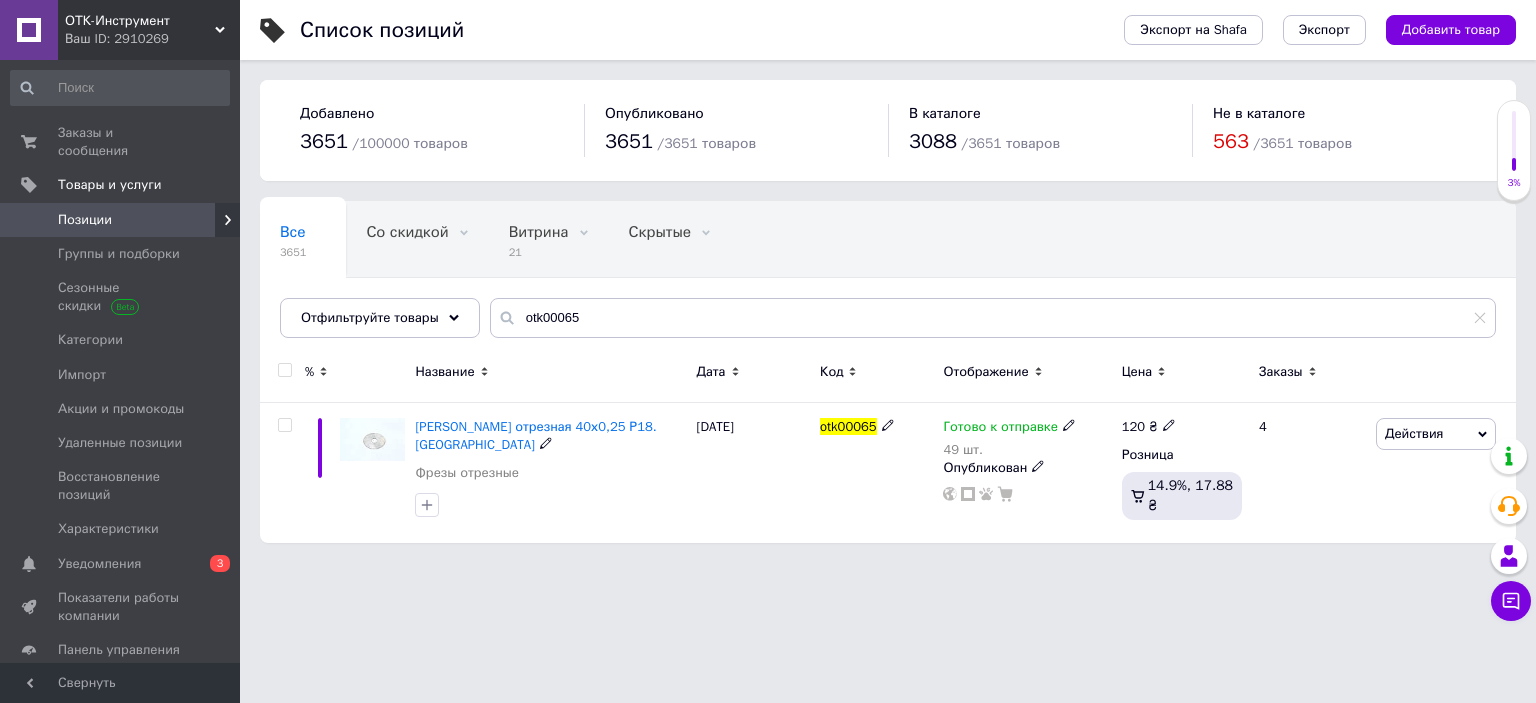 click on "120   ₴" at bounding box center [1149, 427] 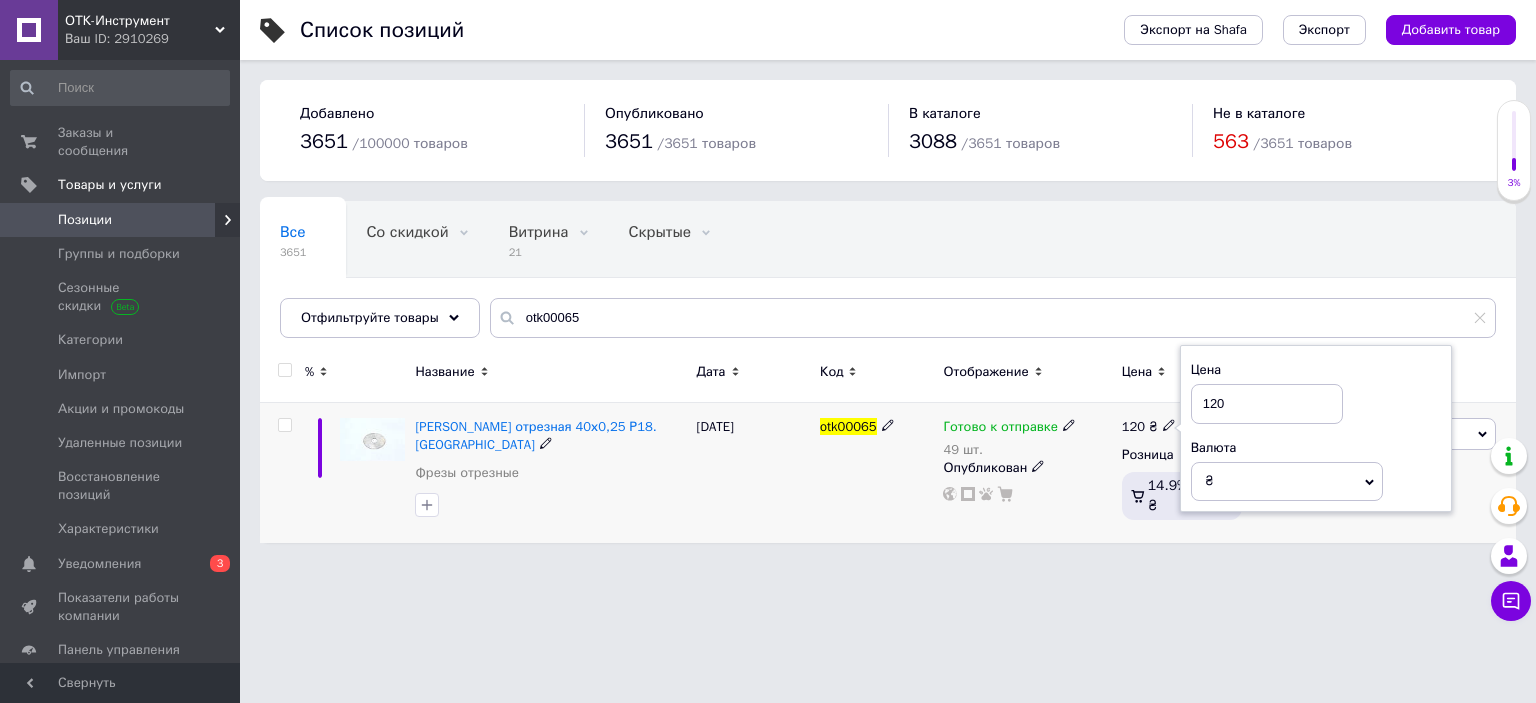 drag, startPoint x: 1228, startPoint y: 396, endPoint x: 1186, endPoint y: 398, distance: 42.047592 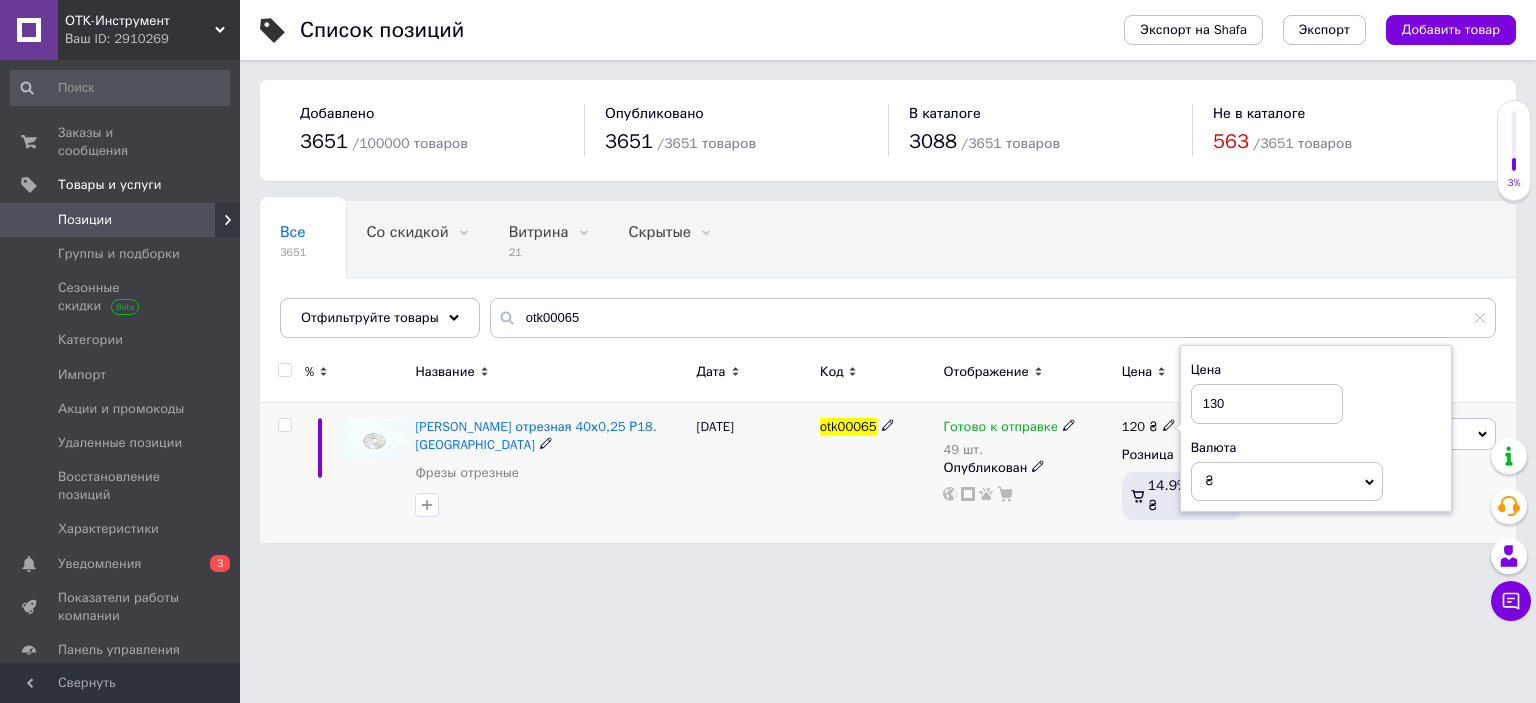 type on "130" 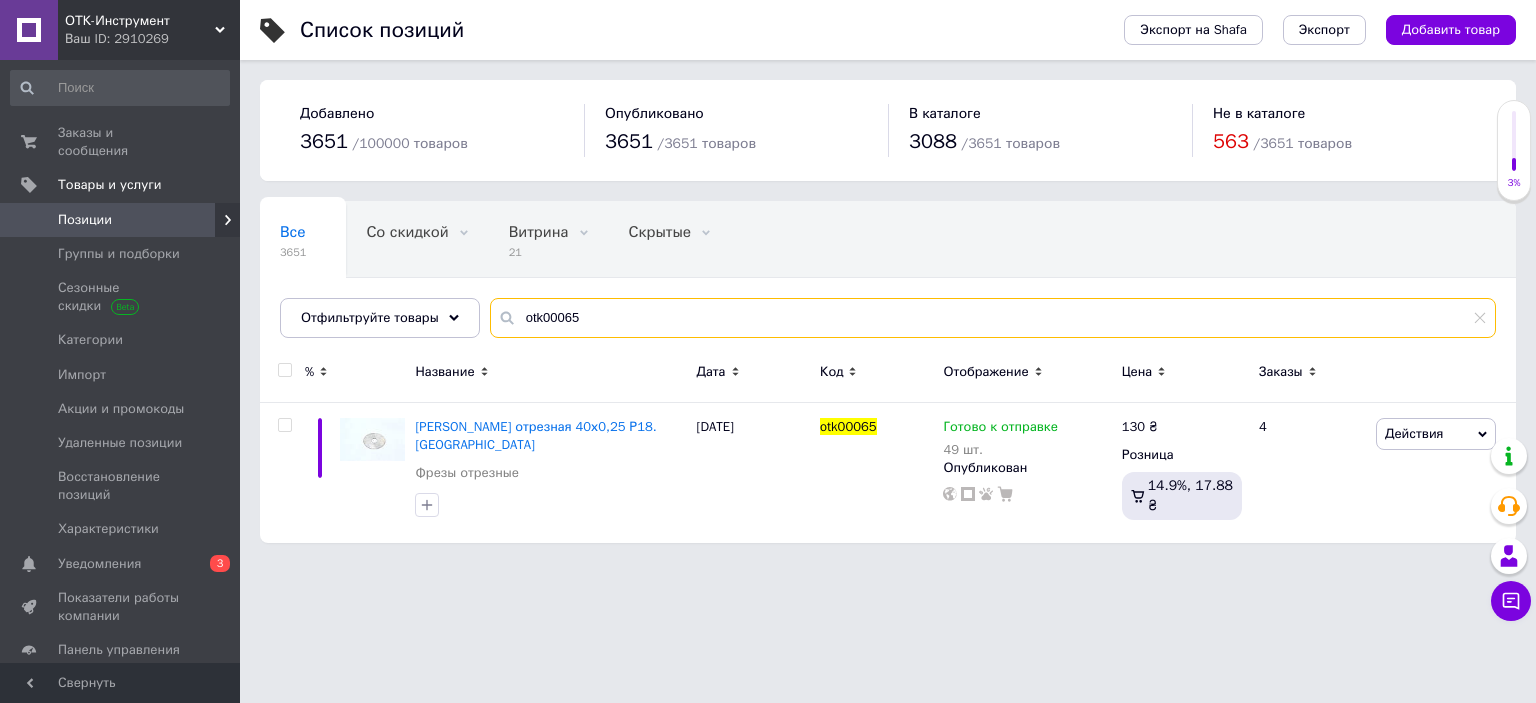 drag, startPoint x: 578, startPoint y: 317, endPoint x: 486, endPoint y: 318, distance: 92.00543 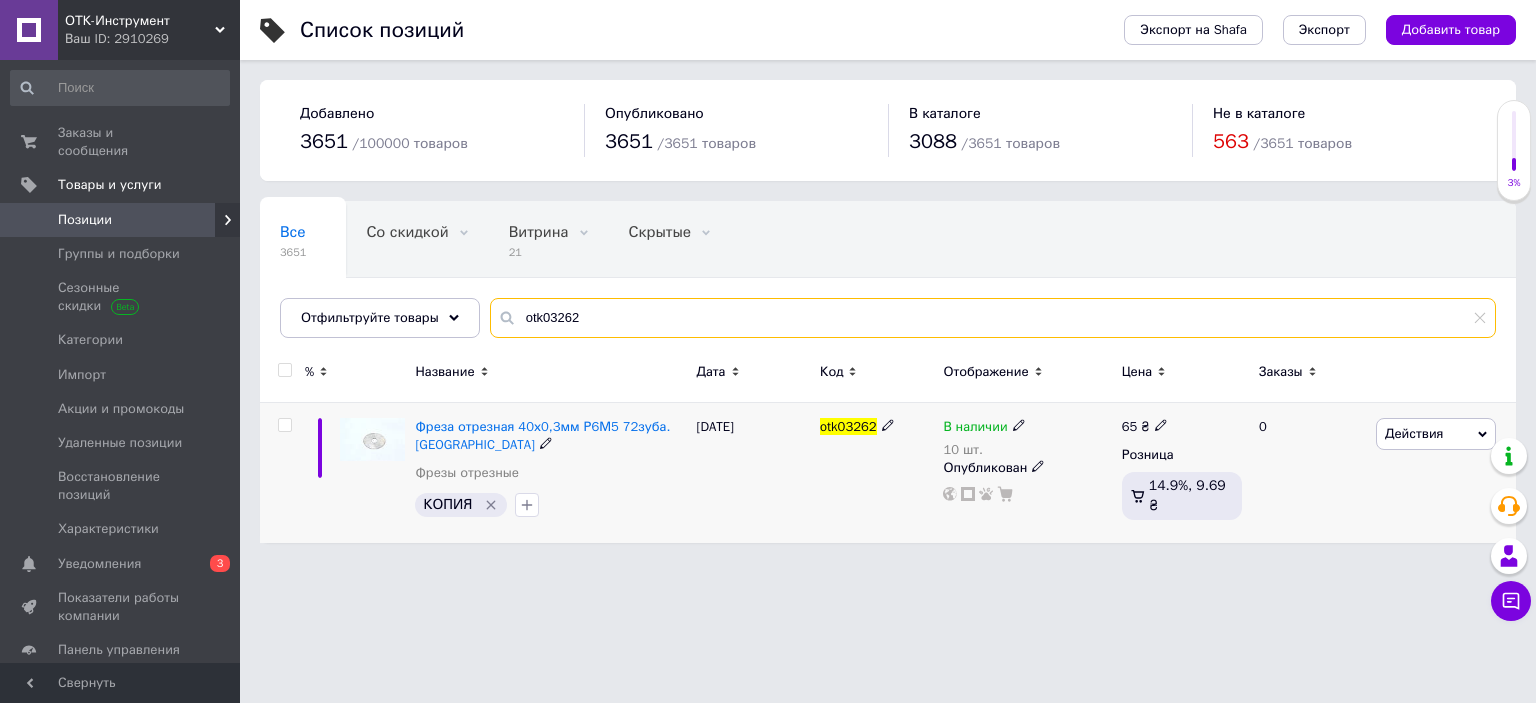 type on "otk03262" 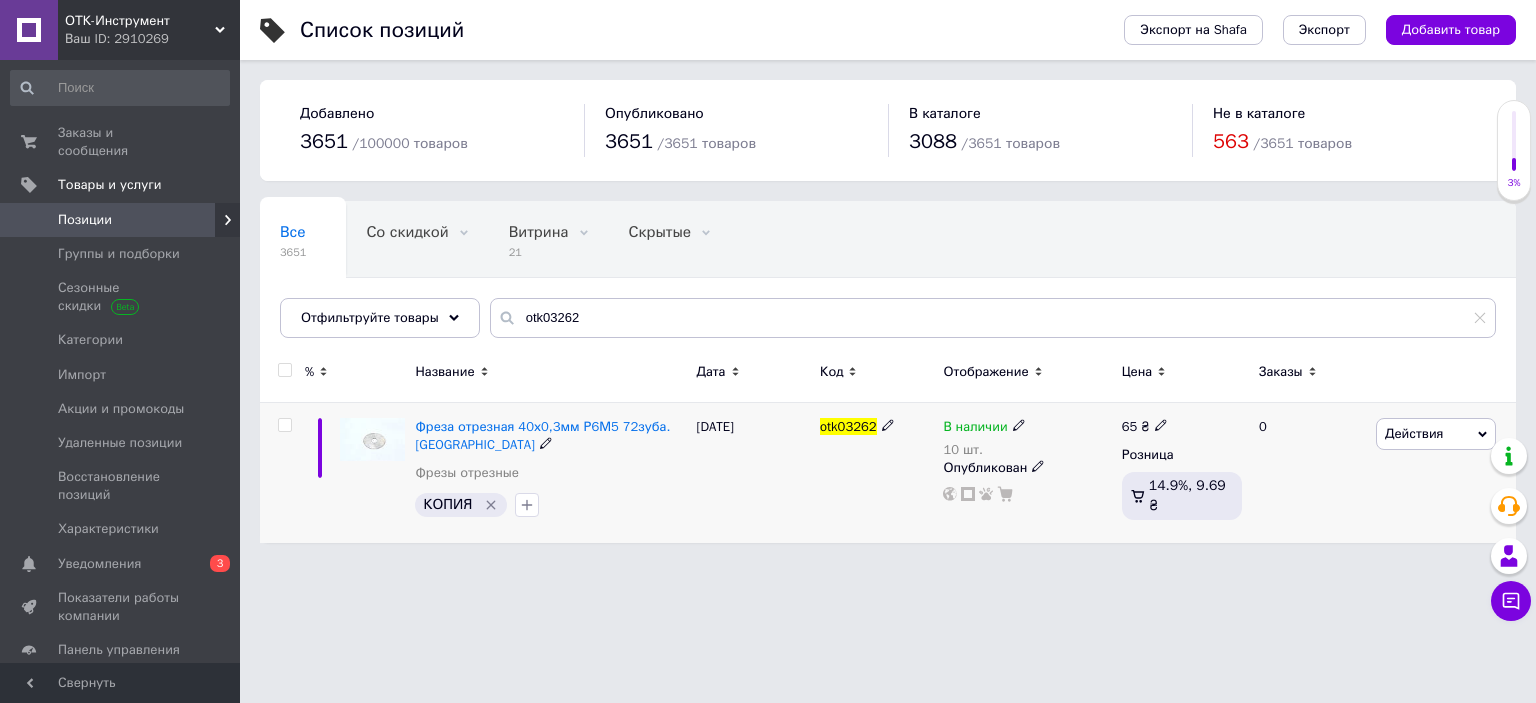 click 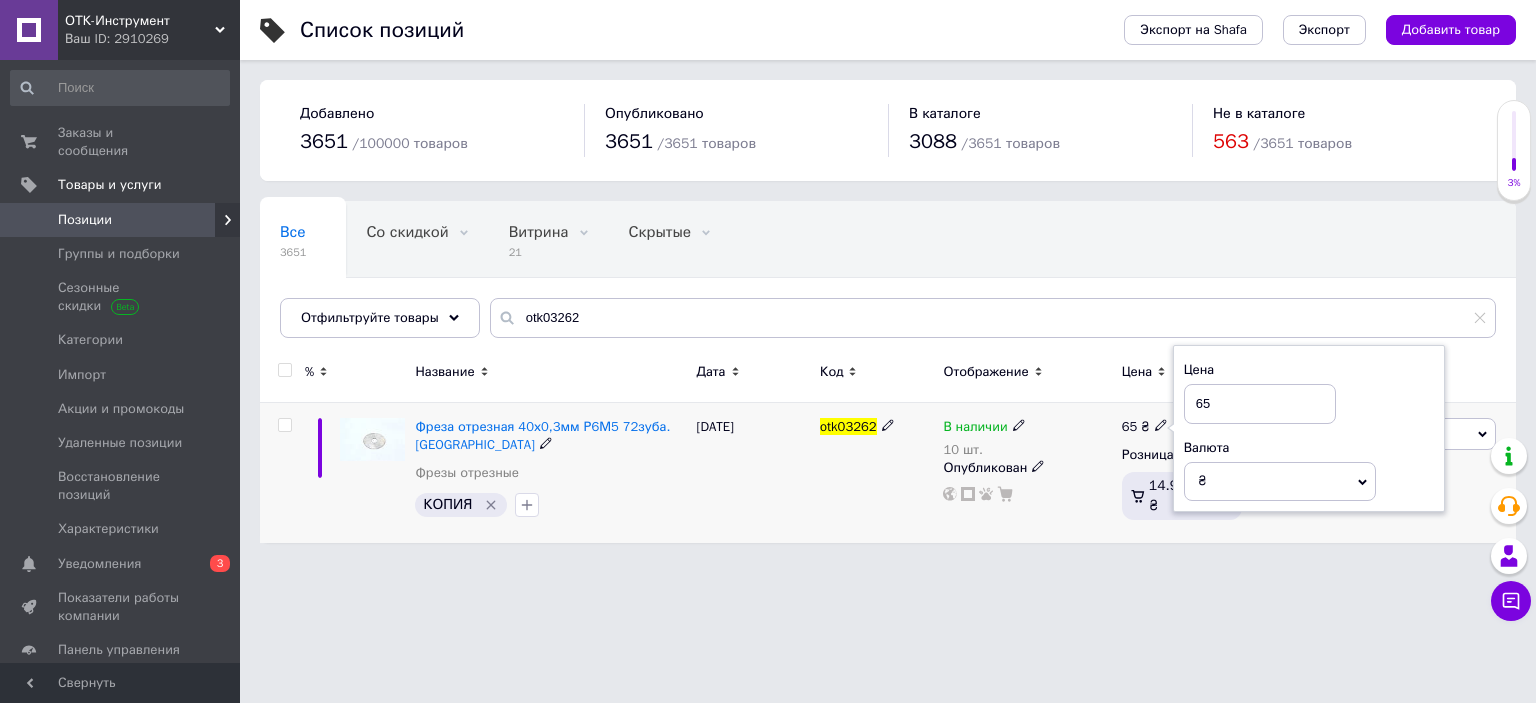 drag, startPoint x: 1223, startPoint y: 399, endPoint x: 1184, endPoint y: 402, distance: 39.115215 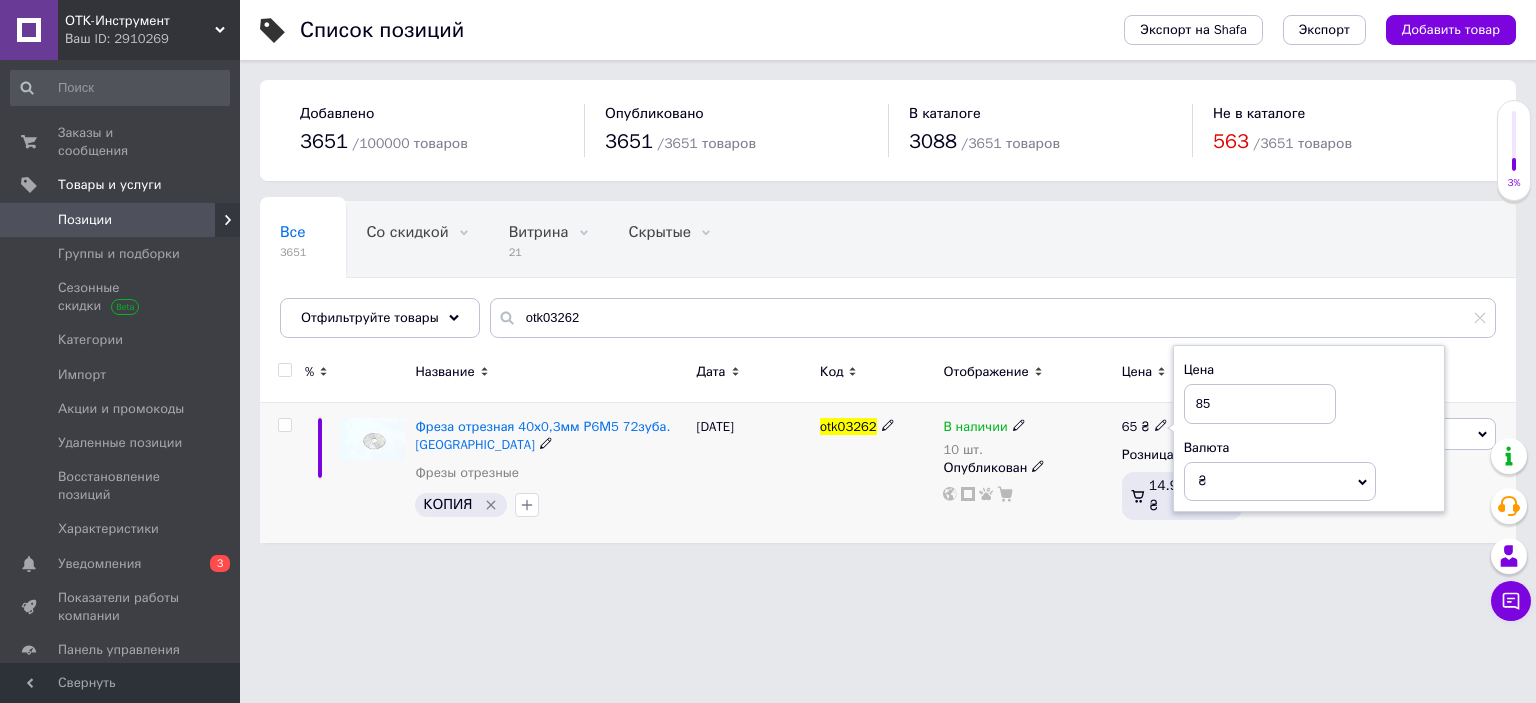 type on "85" 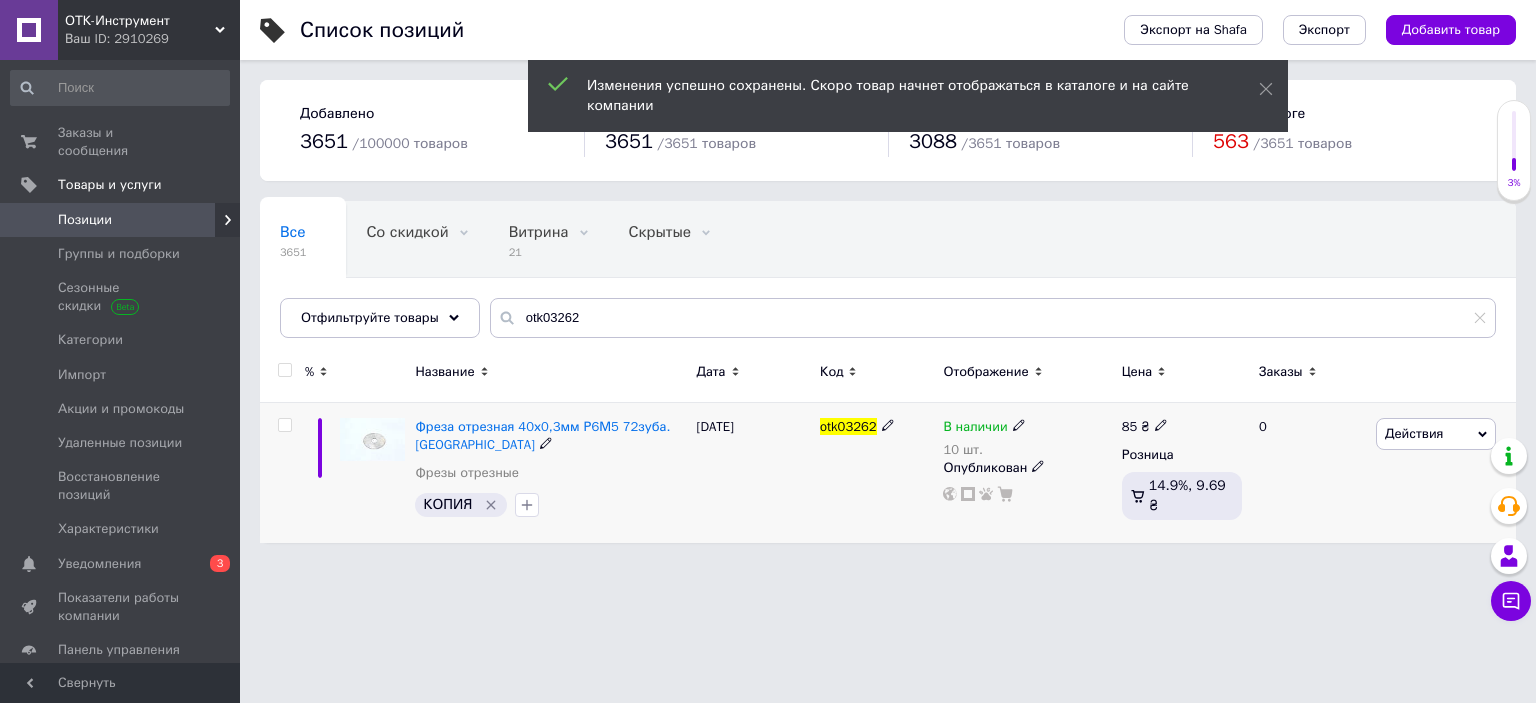 click 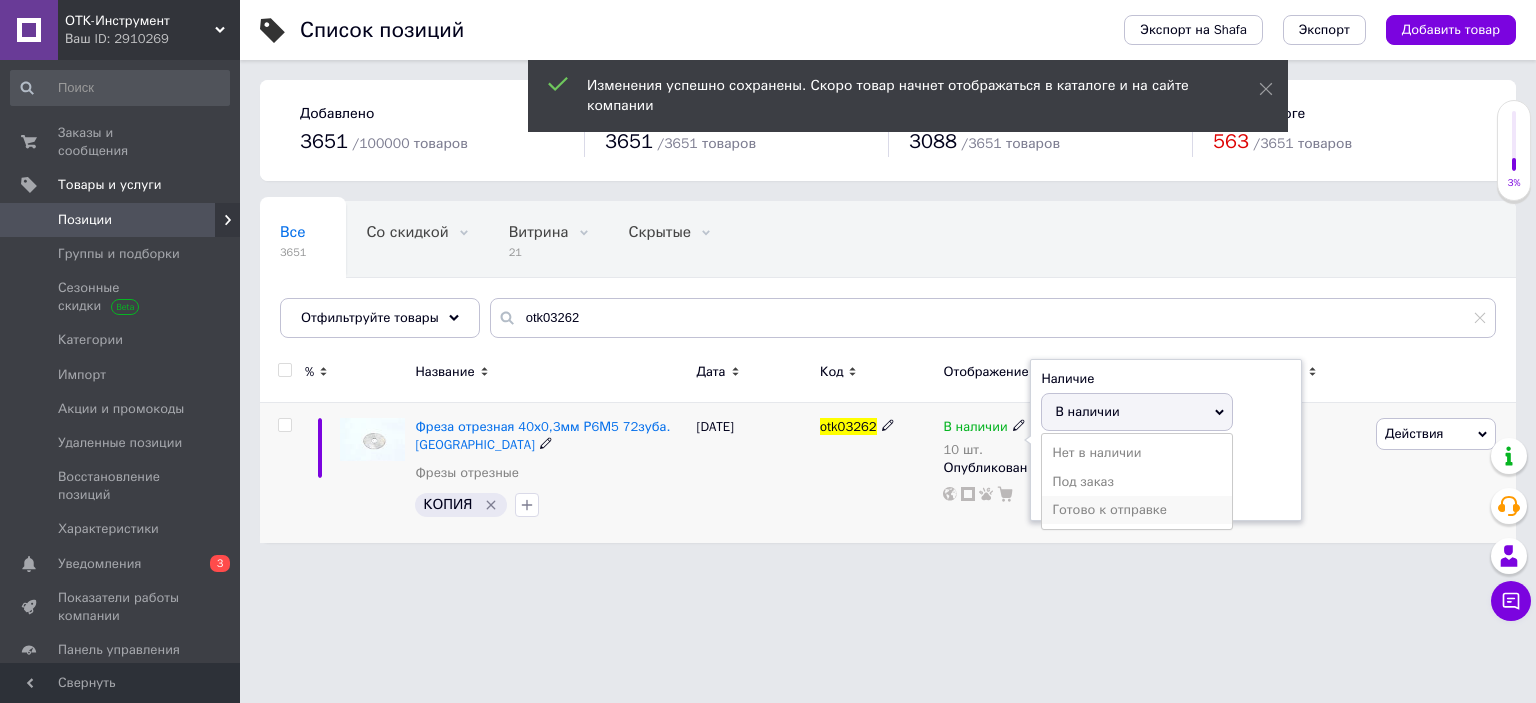 click on "Готово к отправке" at bounding box center [1137, 510] 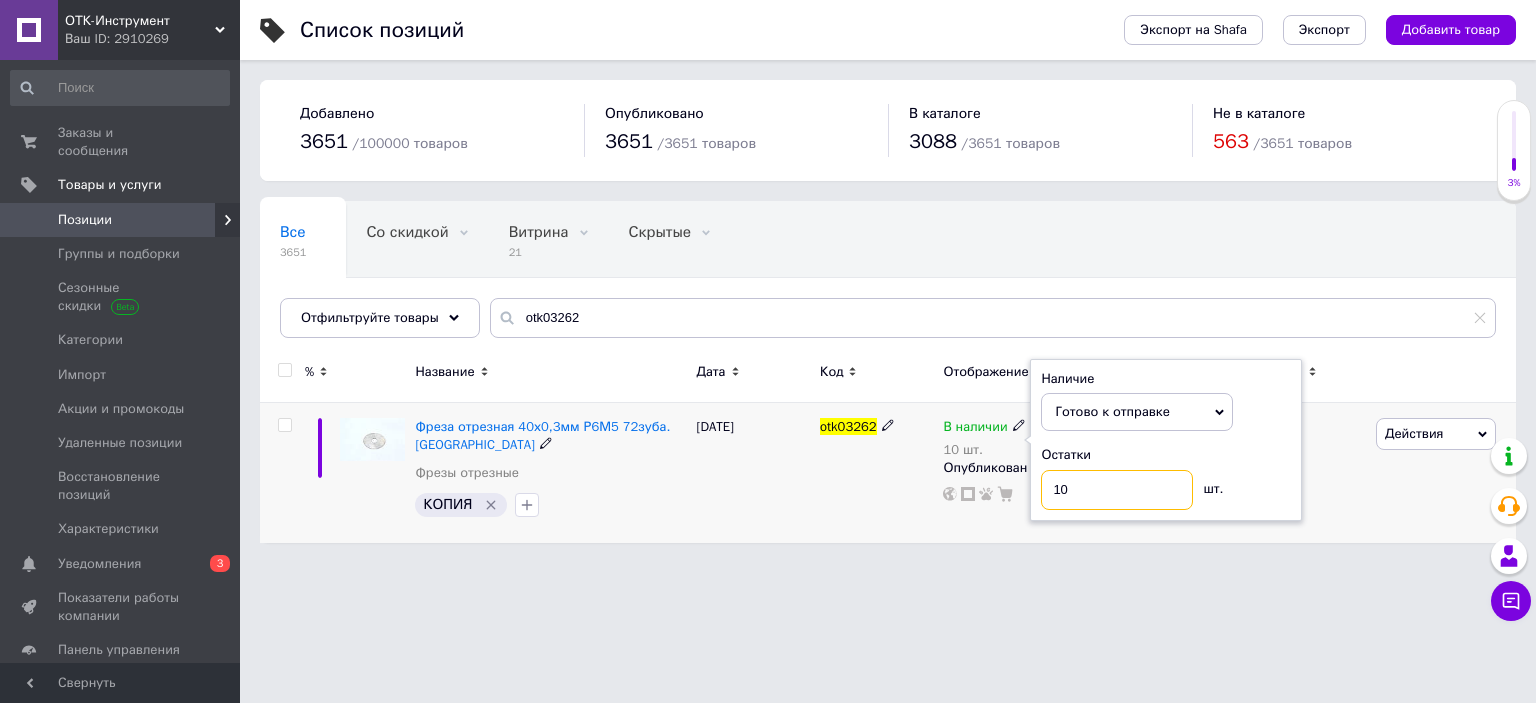 drag, startPoint x: 1101, startPoint y: 491, endPoint x: 1044, endPoint y: 486, distance: 57.21888 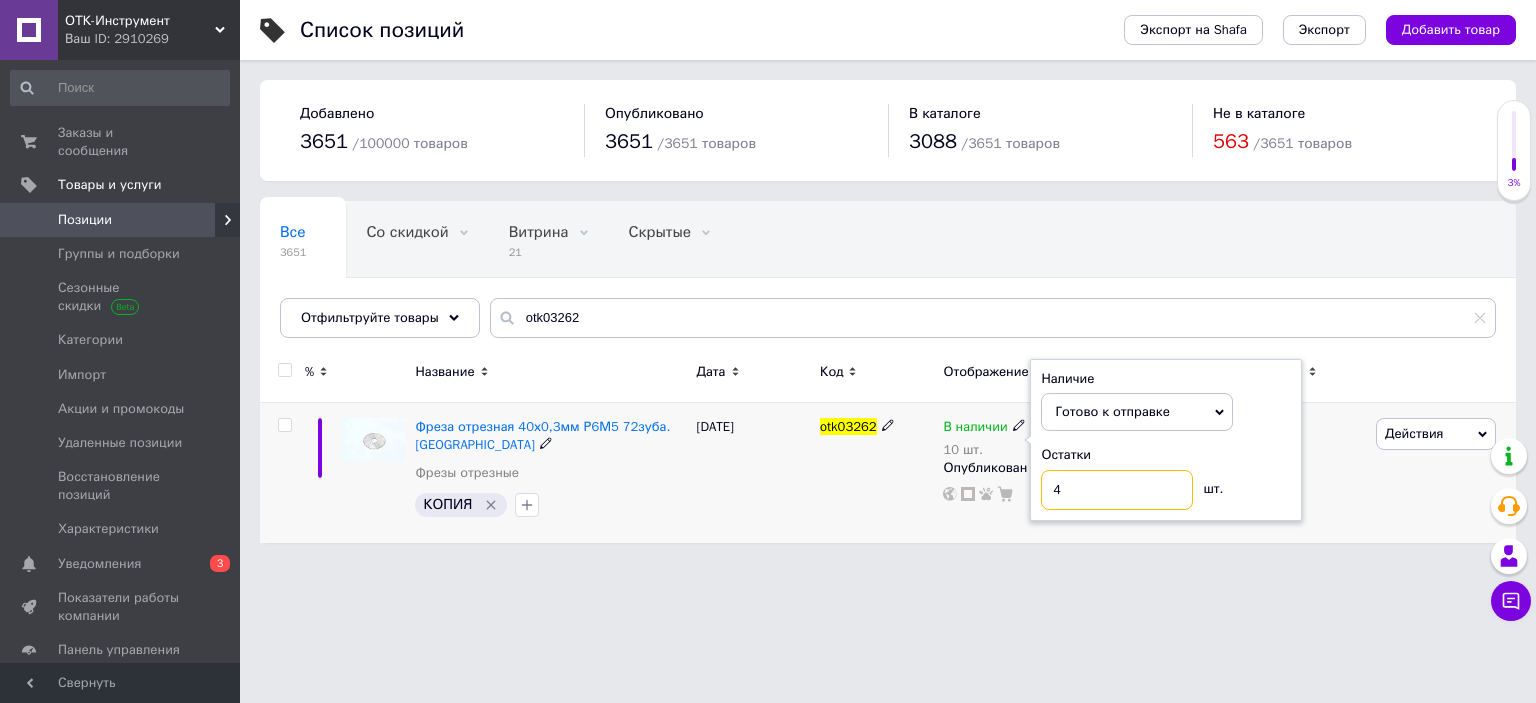 type on "4" 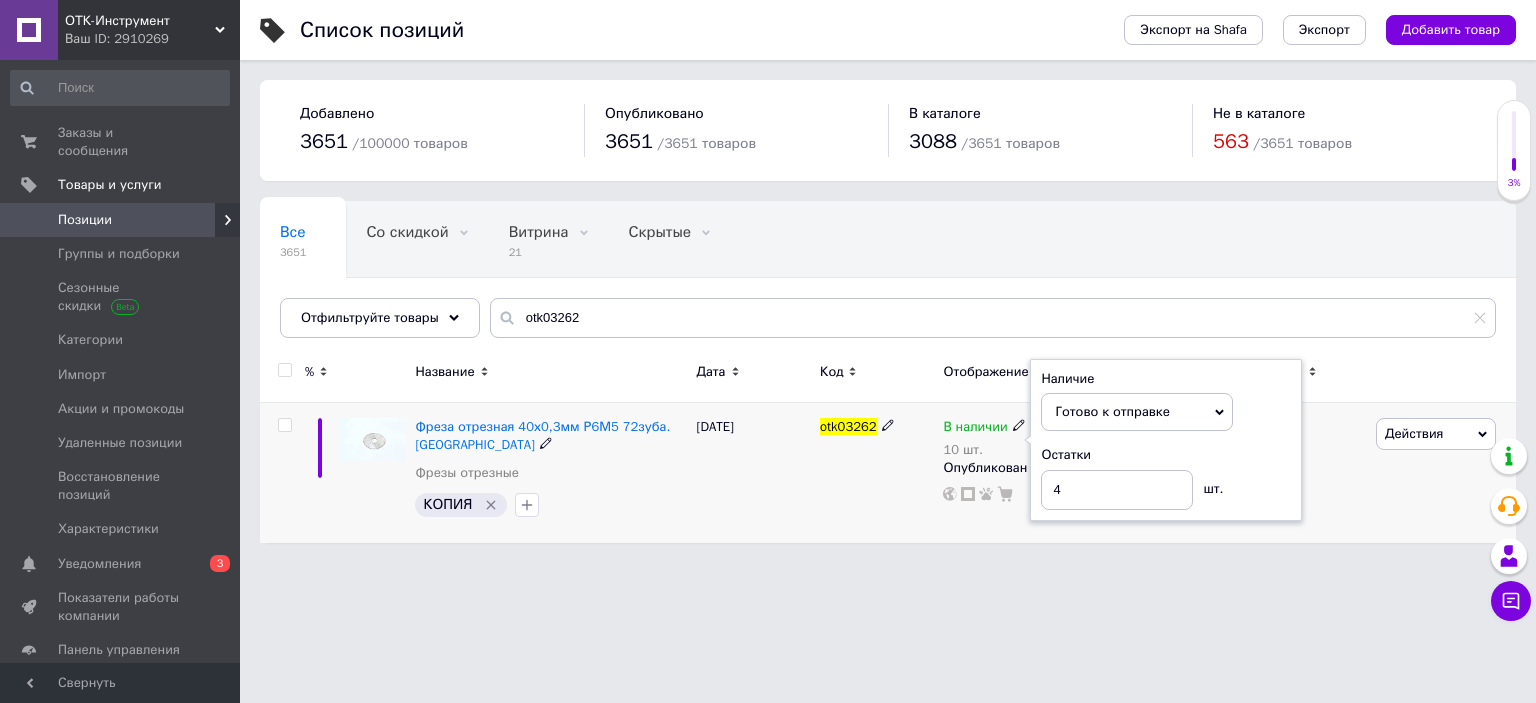 click on "otk03262" at bounding box center [876, 473] 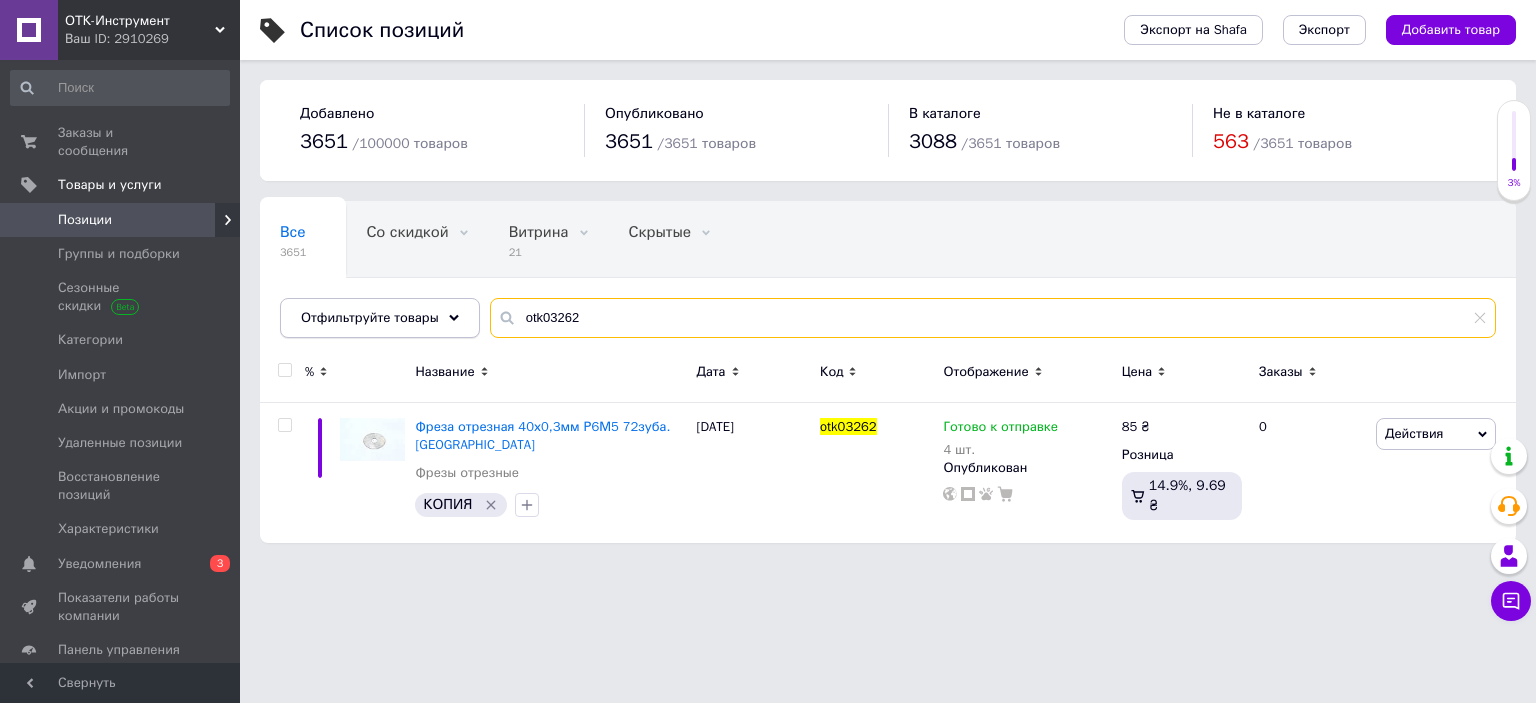 drag, startPoint x: 626, startPoint y: 319, endPoint x: 448, endPoint y: 321, distance: 178.01123 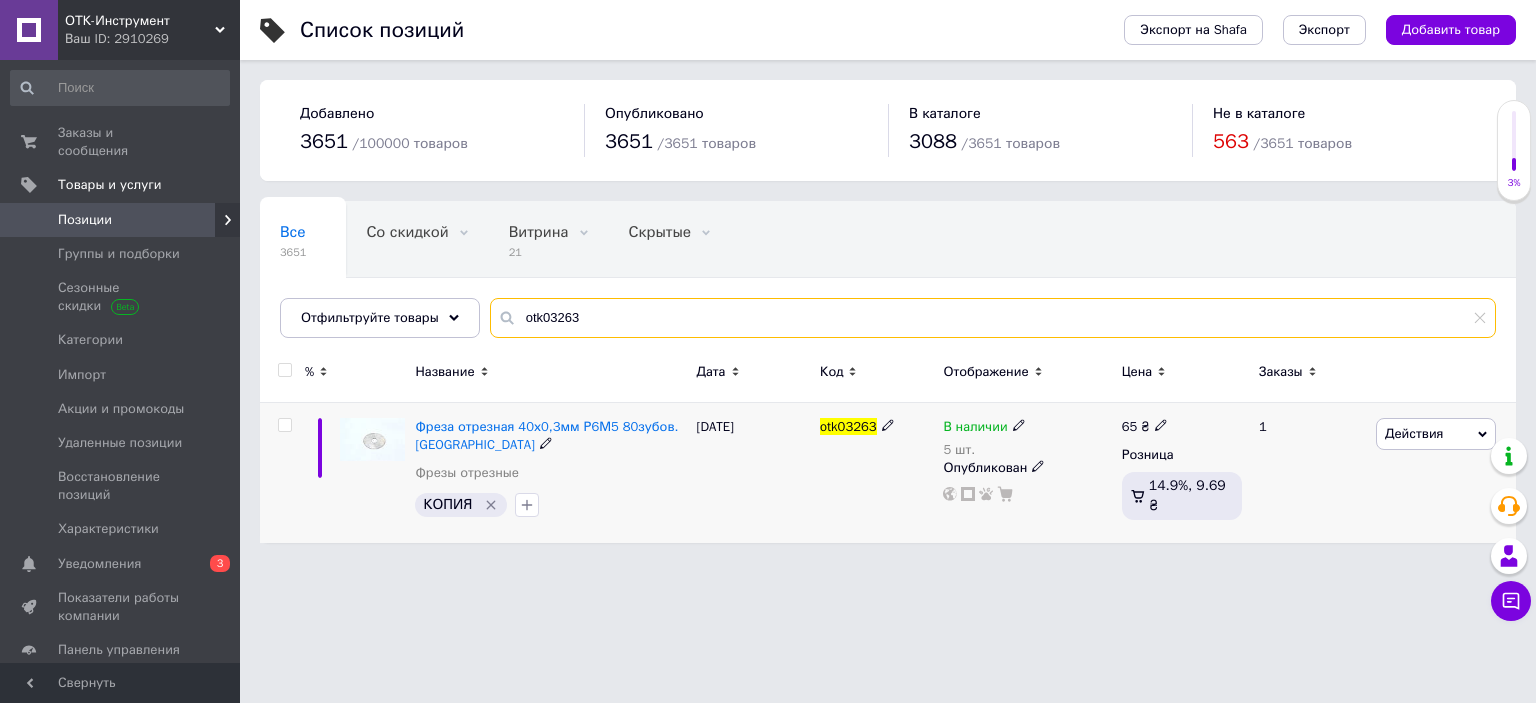type on "otk03263" 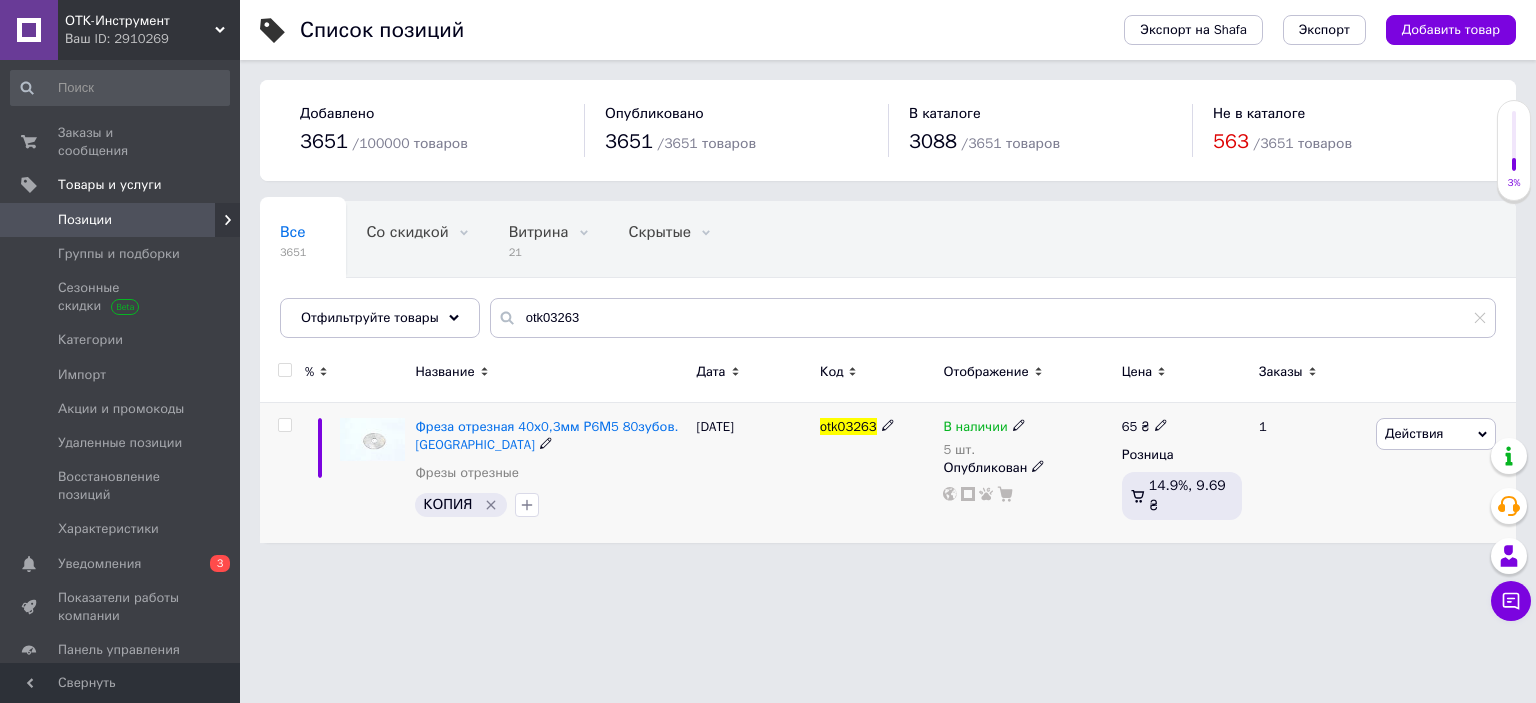 click 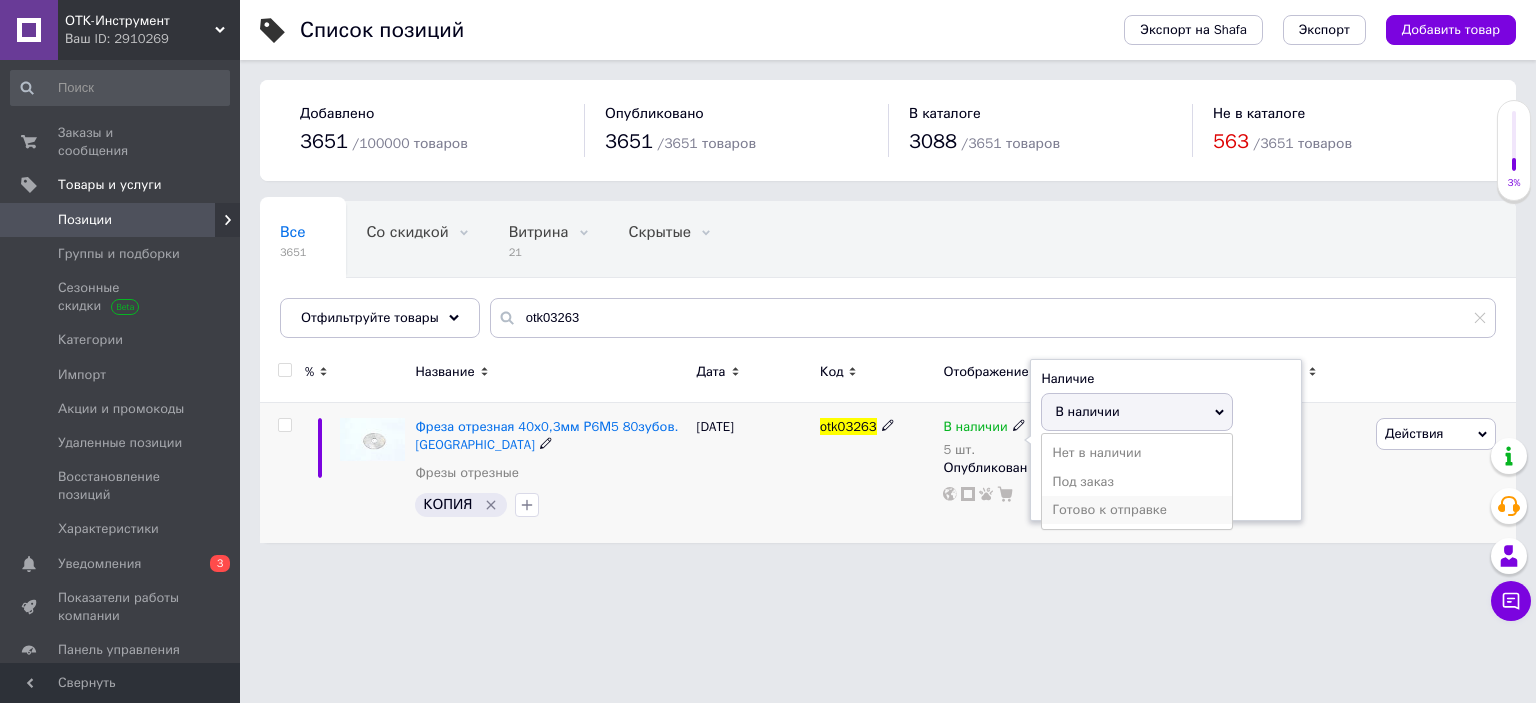 click on "Готово к отправке" at bounding box center (1137, 510) 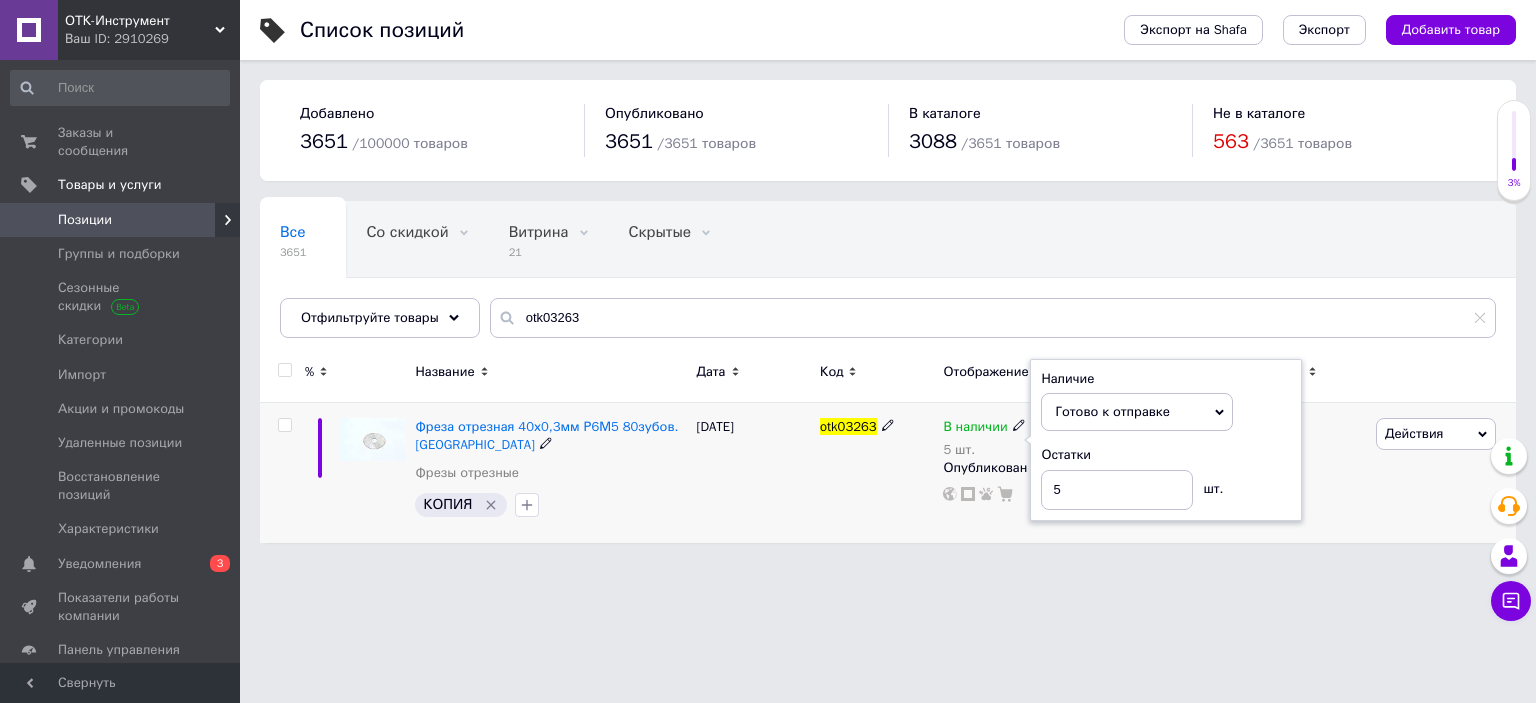 click on "1" at bounding box center (1309, 473) 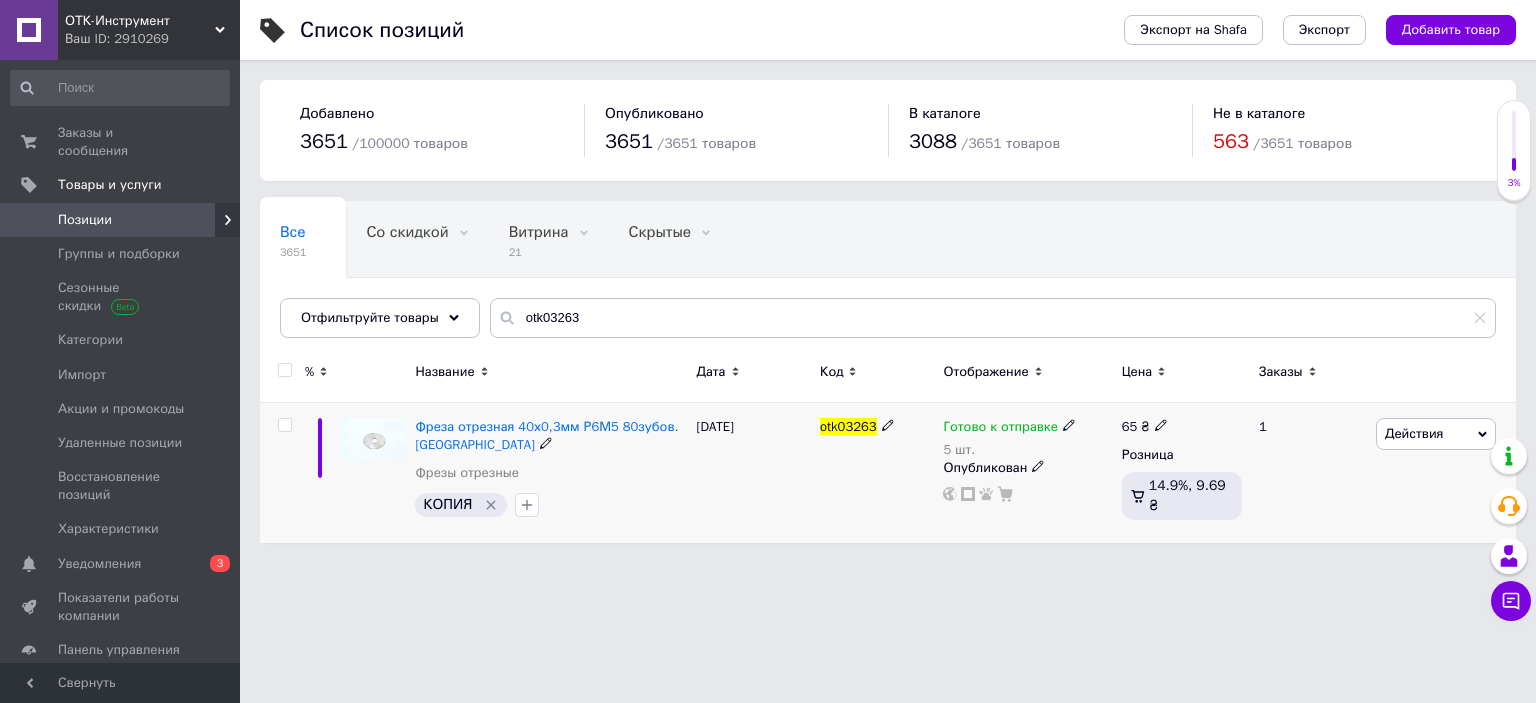 click 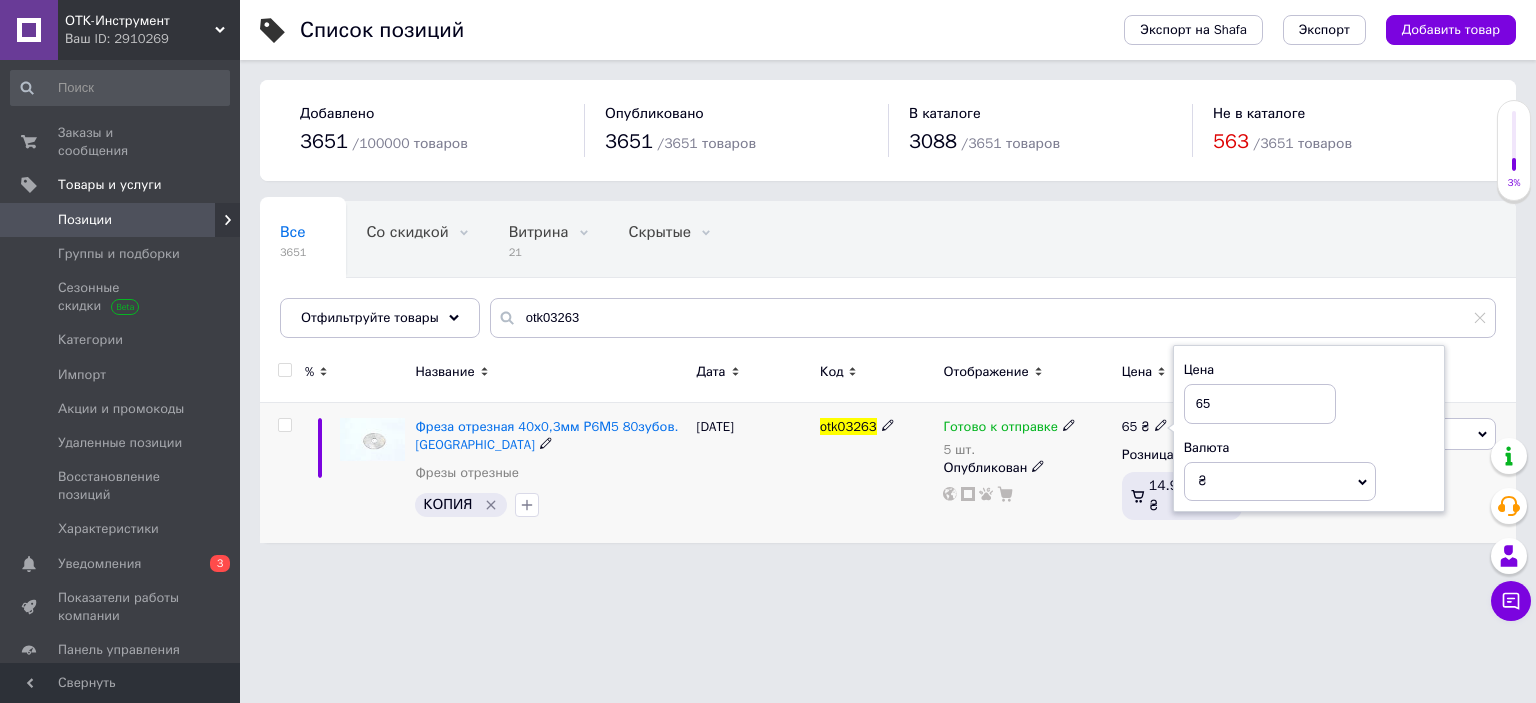drag, startPoint x: 1216, startPoint y: 402, endPoint x: 1182, endPoint y: 401, distance: 34.0147 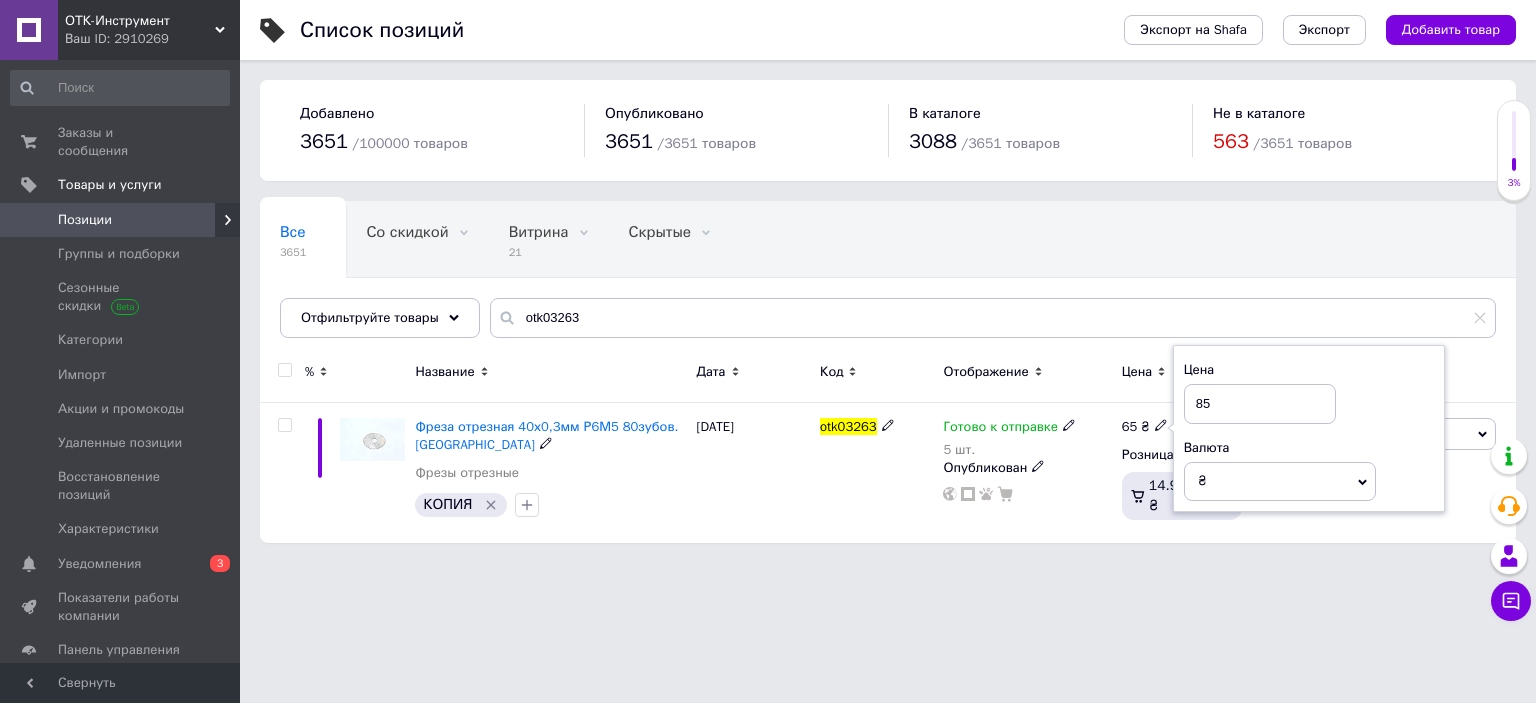 type on "85" 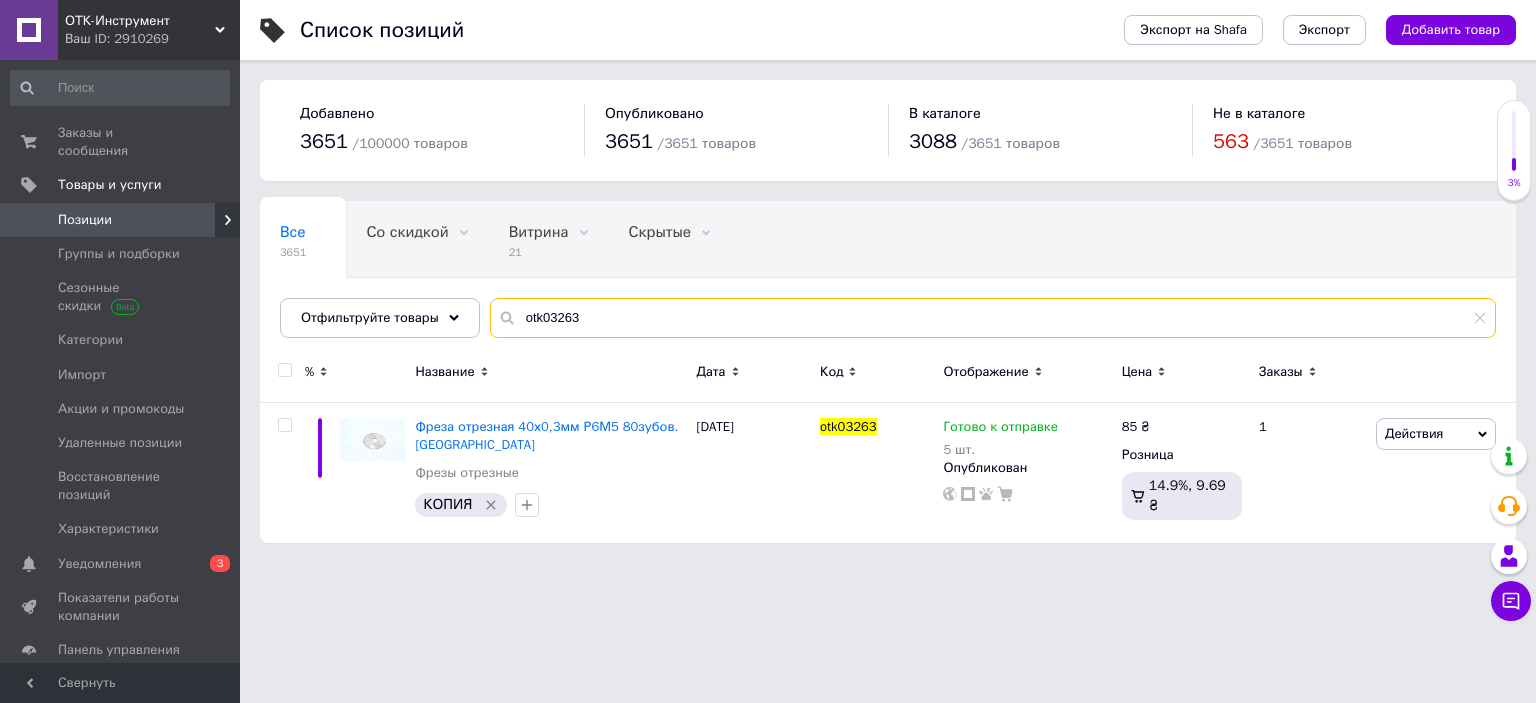 drag, startPoint x: 611, startPoint y: 314, endPoint x: 476, endPoint y: 306, distance: 135.23683 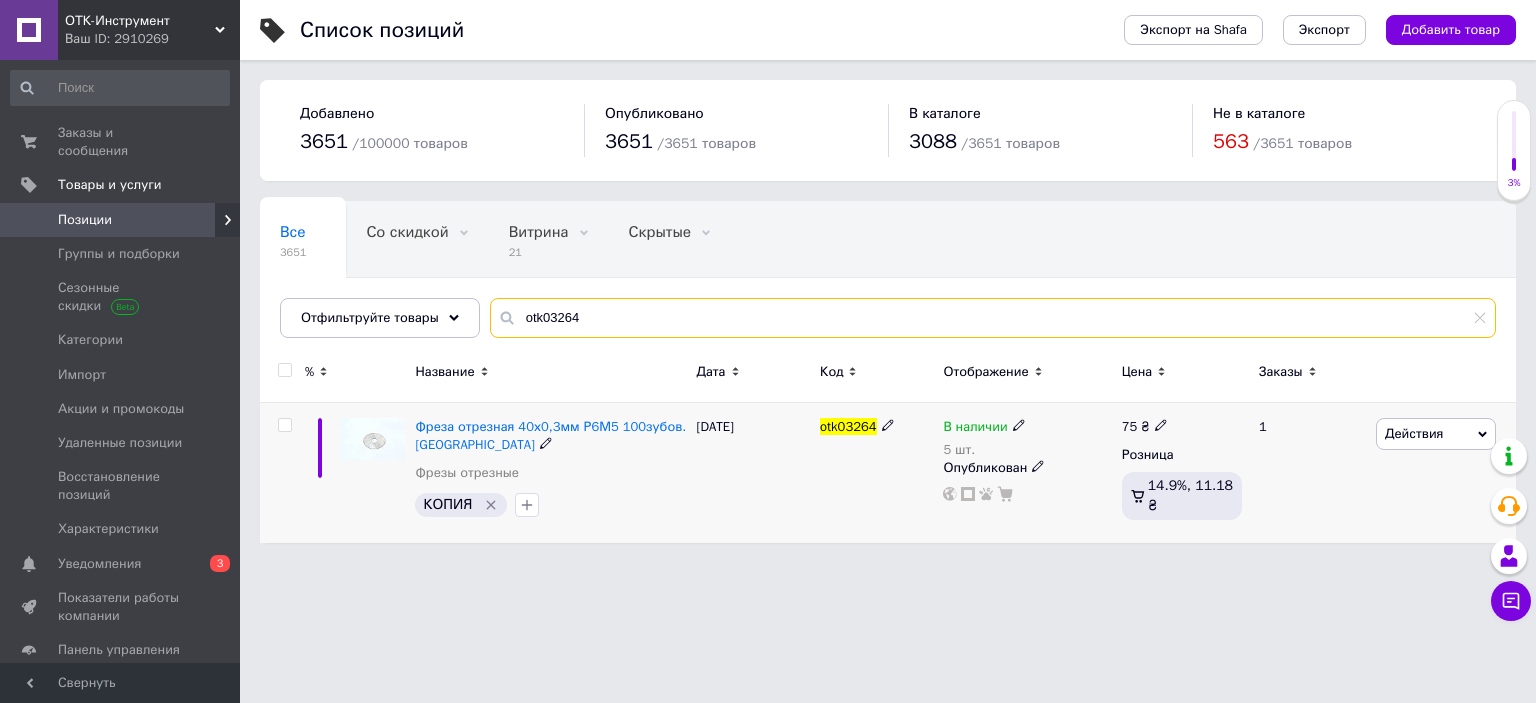 type on "otk03264" 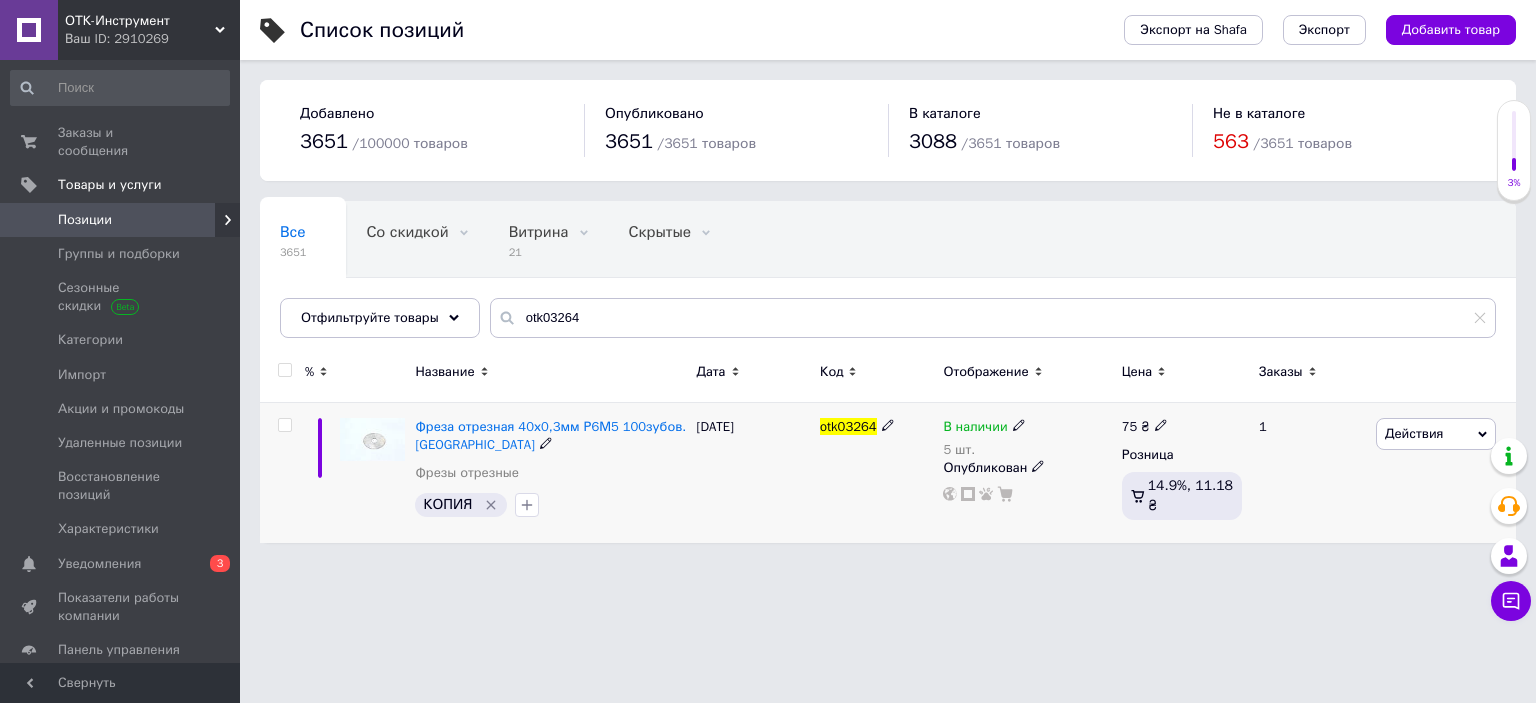 click 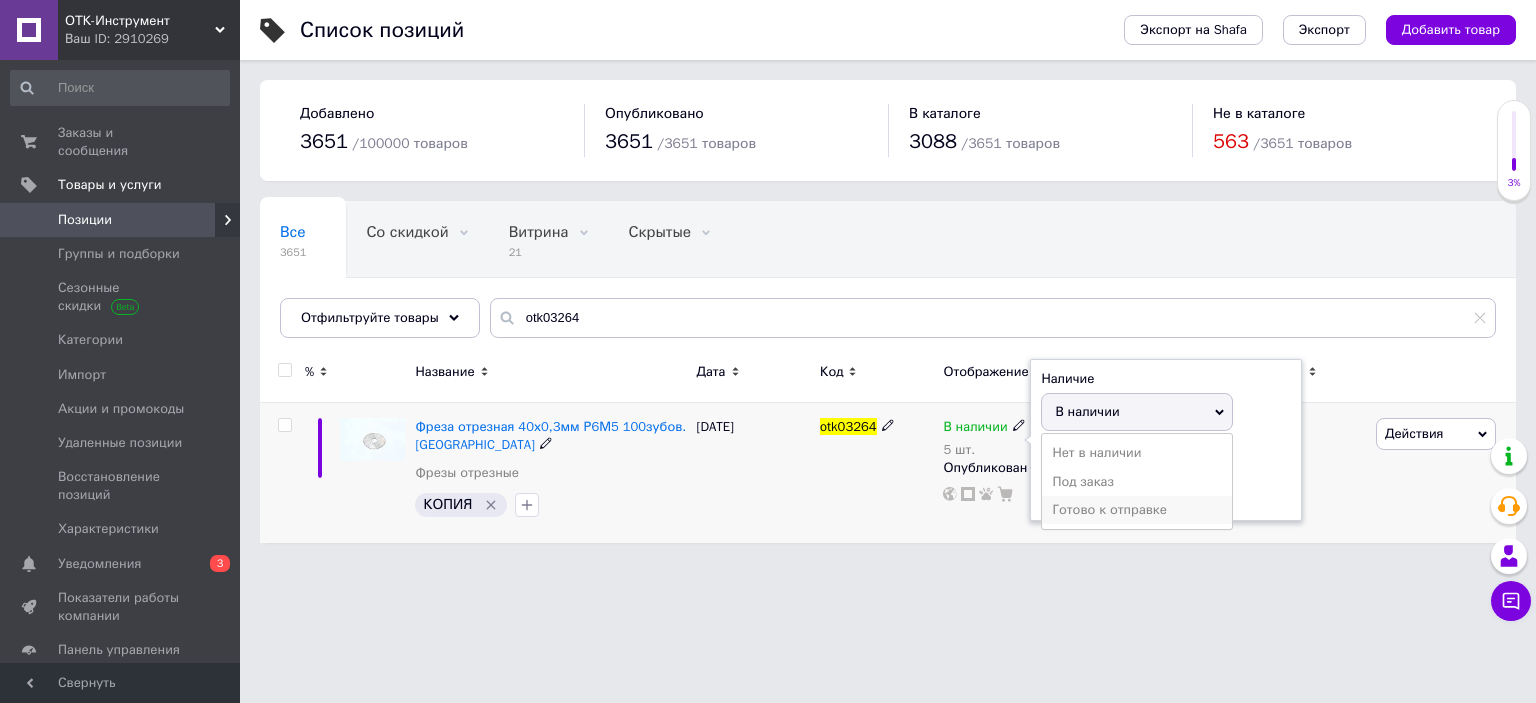 click on "Готово к отправке" at bounding box center [1137, 510] 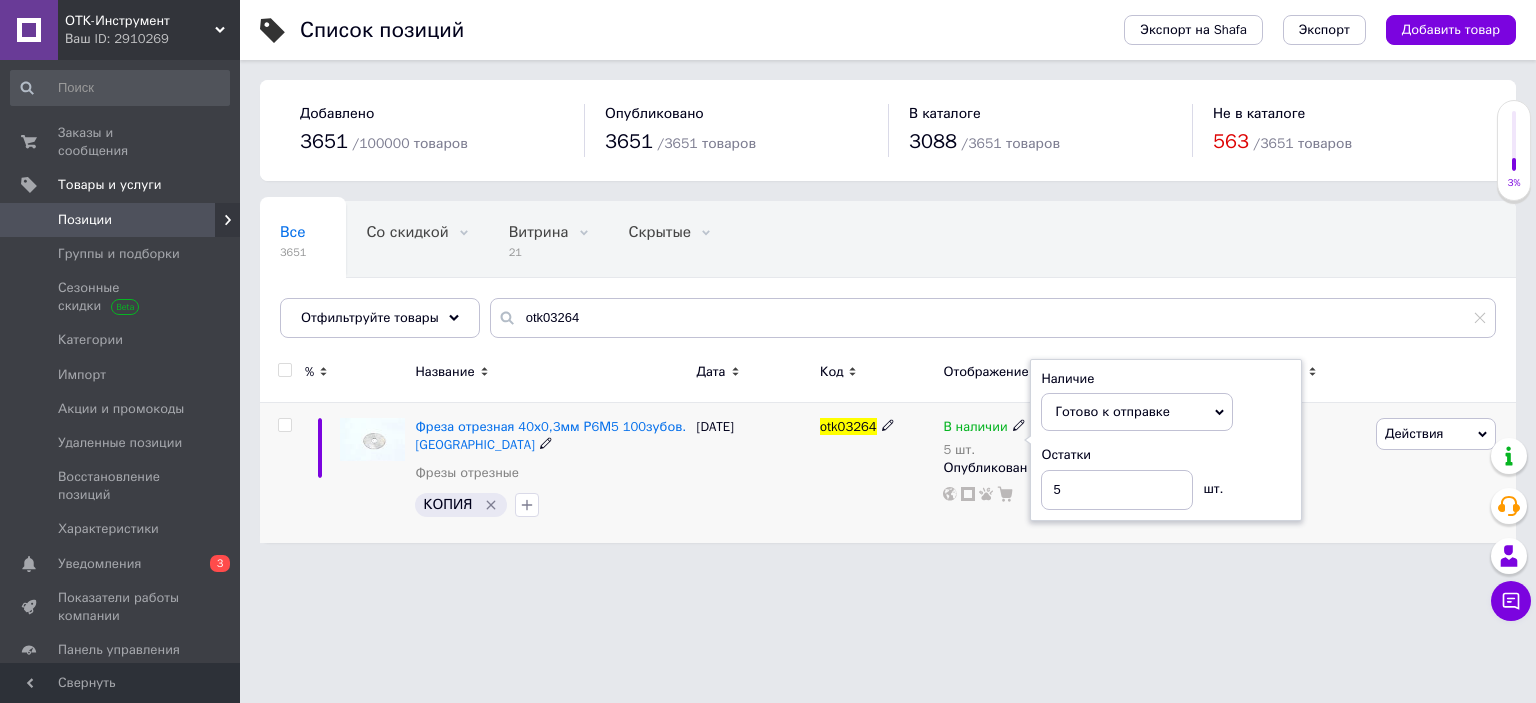 click on "1" at bounding box center [1309, 473] 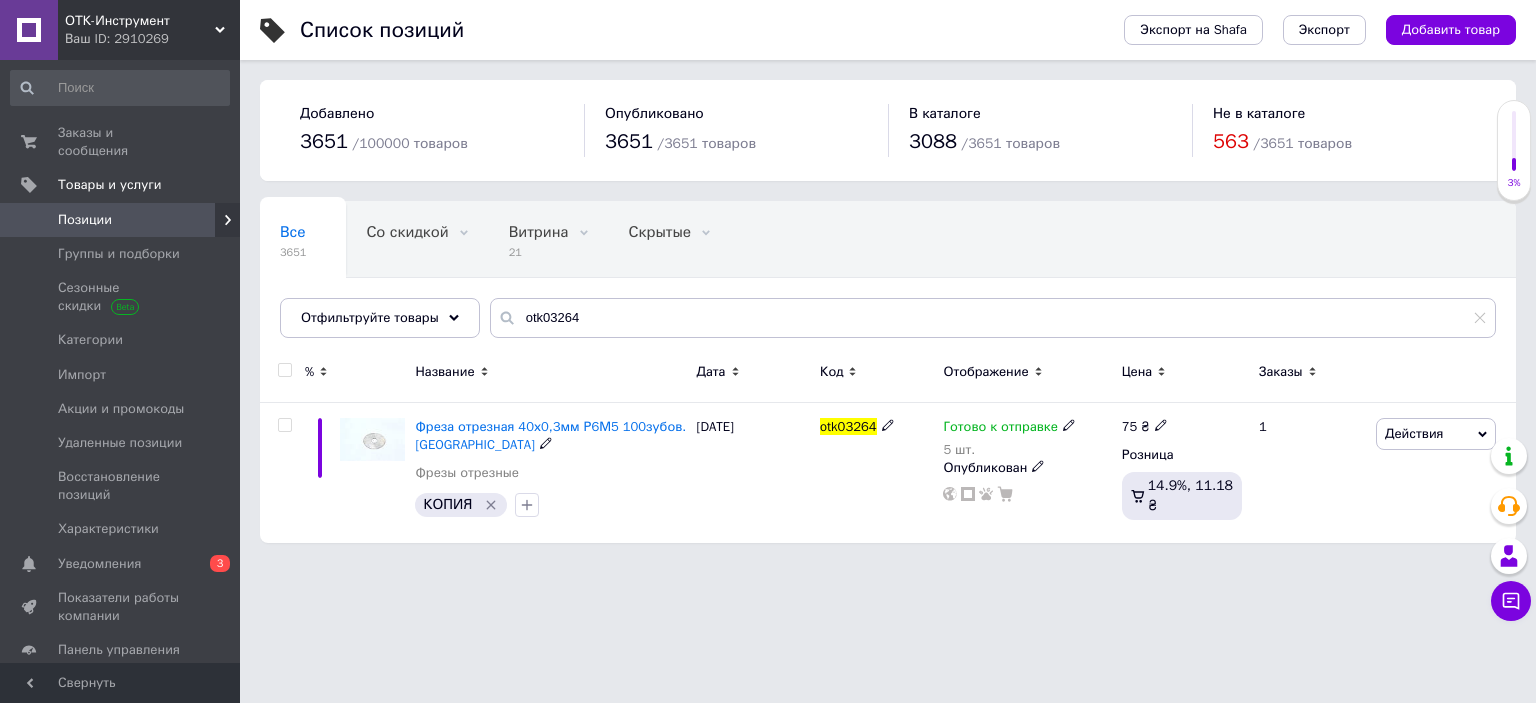 click 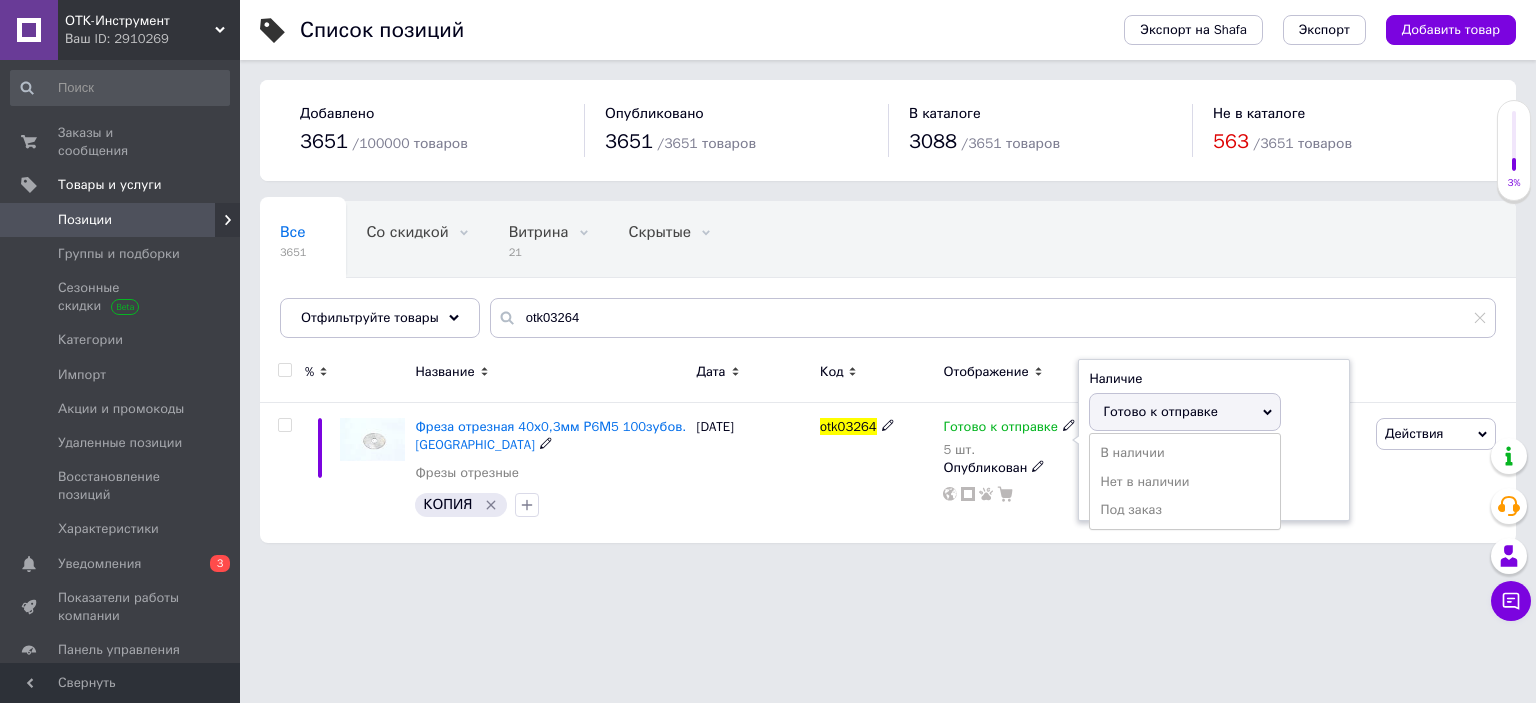 click on "Остатки 5 шт." at bounding box center [1214, 477] 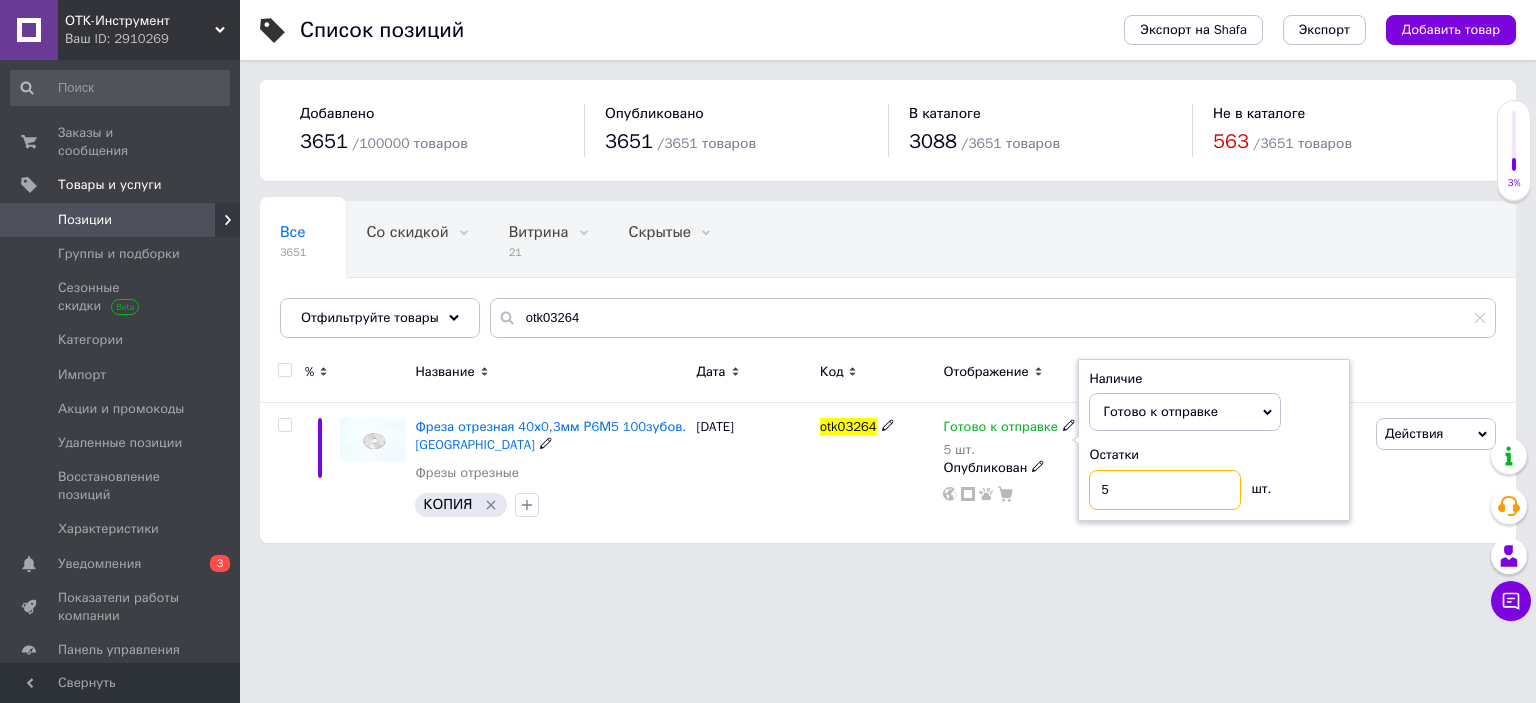 drag, startPoint x: 1143, startPoint y: 488, endPoint x: 1058, endPoint y: 485, distance: 85.052925 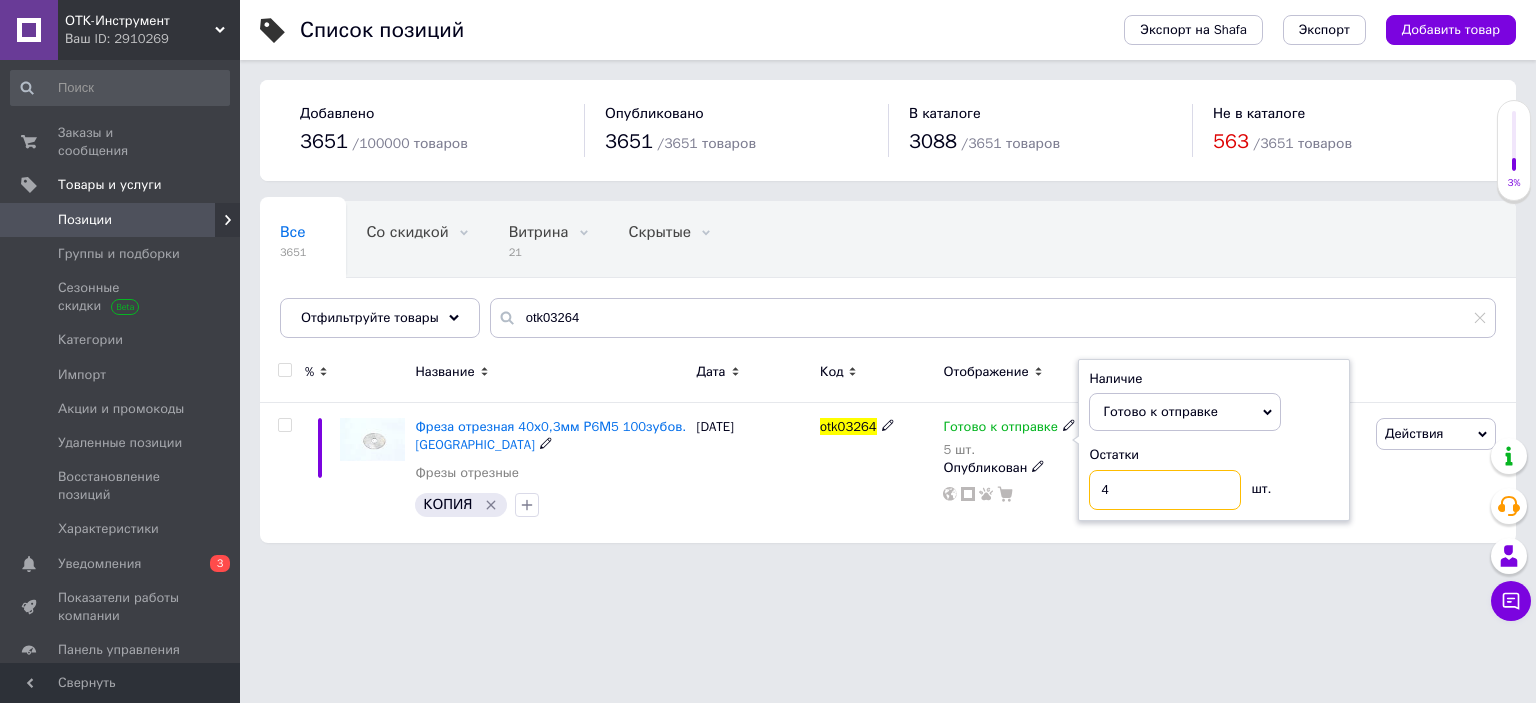 type on "4" 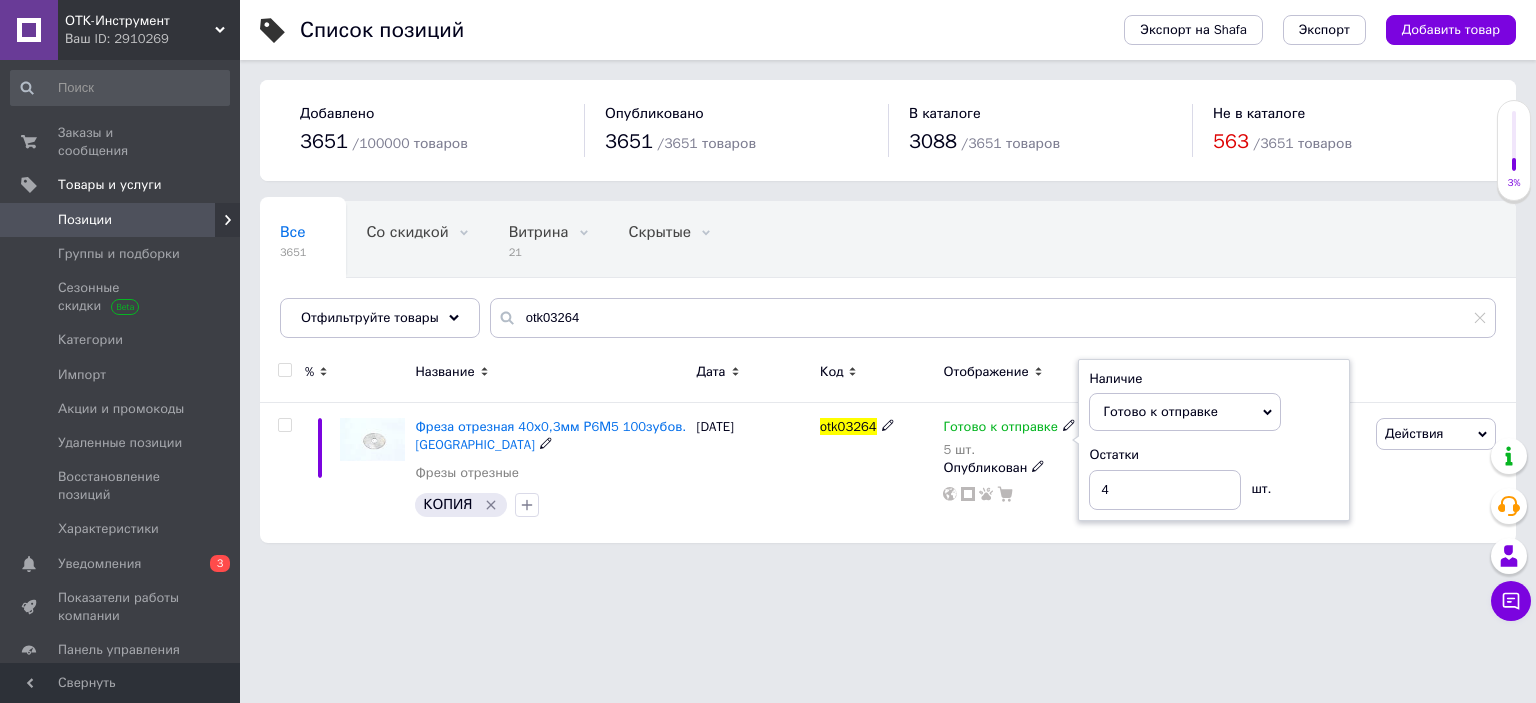 click on "Готово к отправке 5 шт. Наличие Готово к отправке В наличии Нет в наличии Под заказ Остатки 4 шт. Опубликован" at bounding box center [1027, 473] 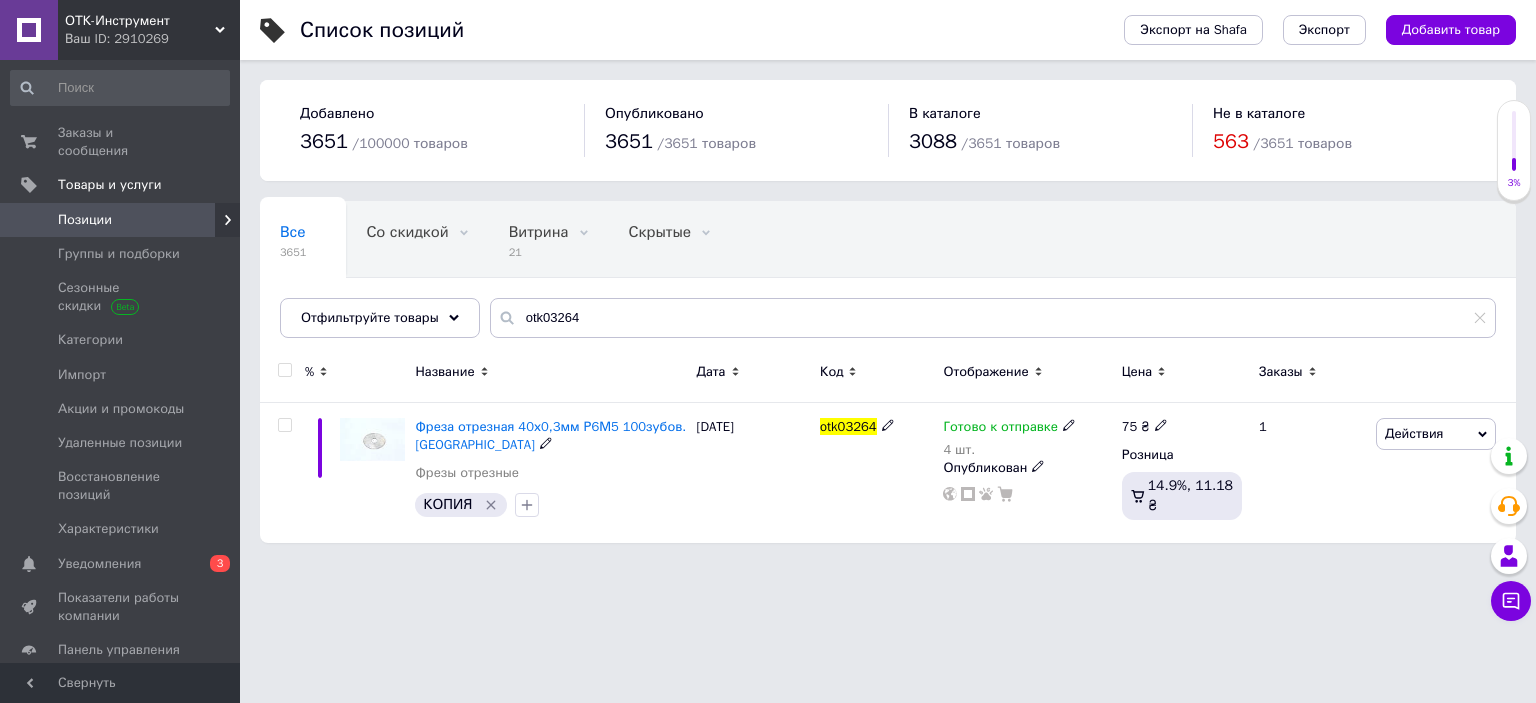 click 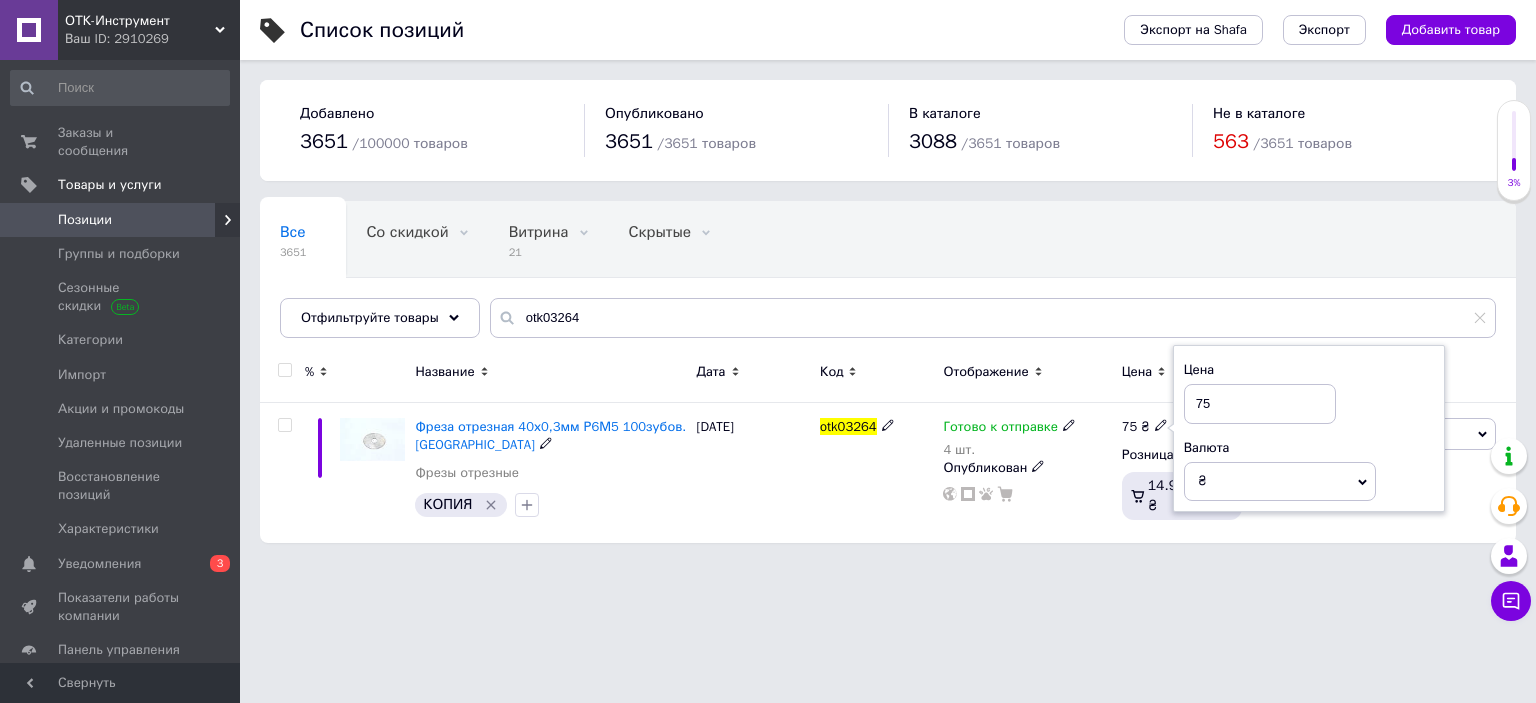 drag, startPoint x: 1247, startPoint y: 406, endPoint x: 1165, endPoint y: 400, distance: 82.219215 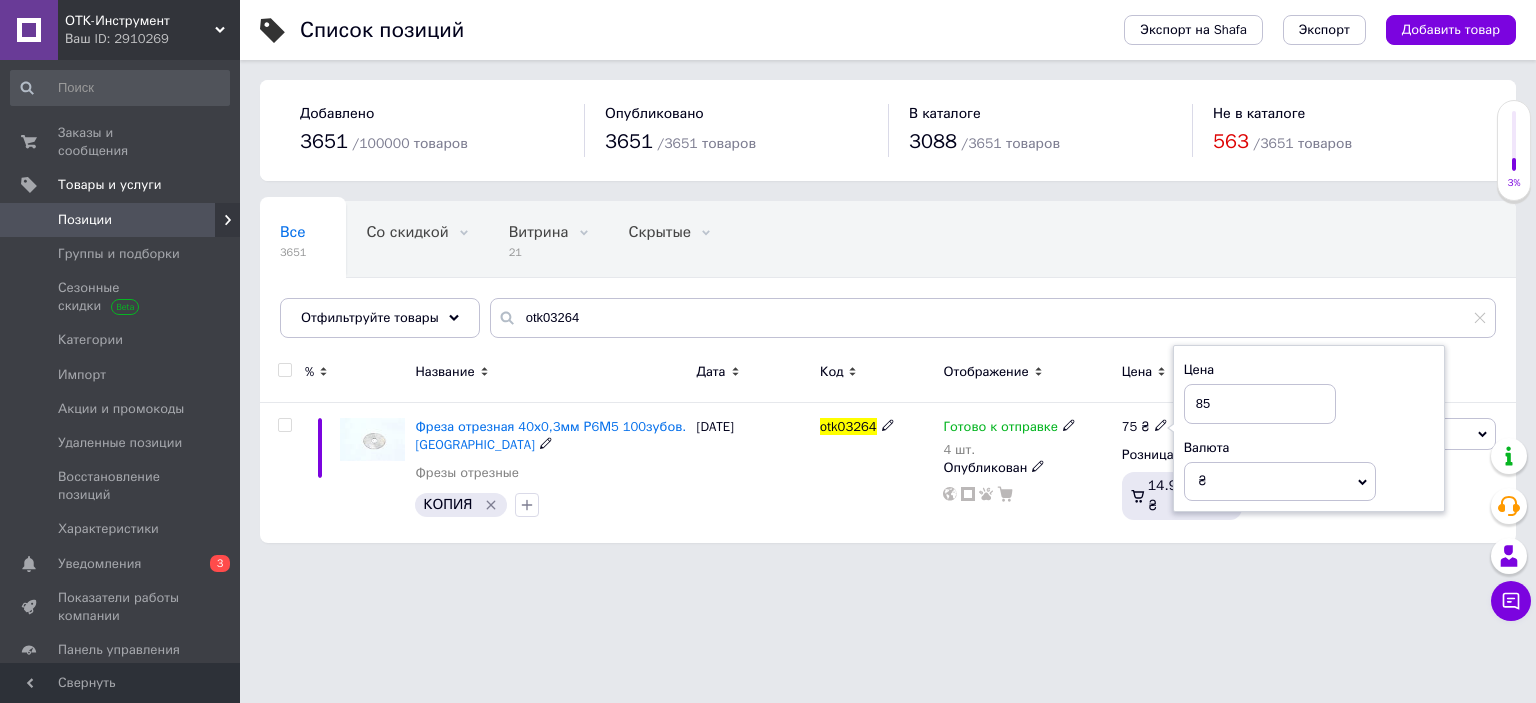 type on "85" 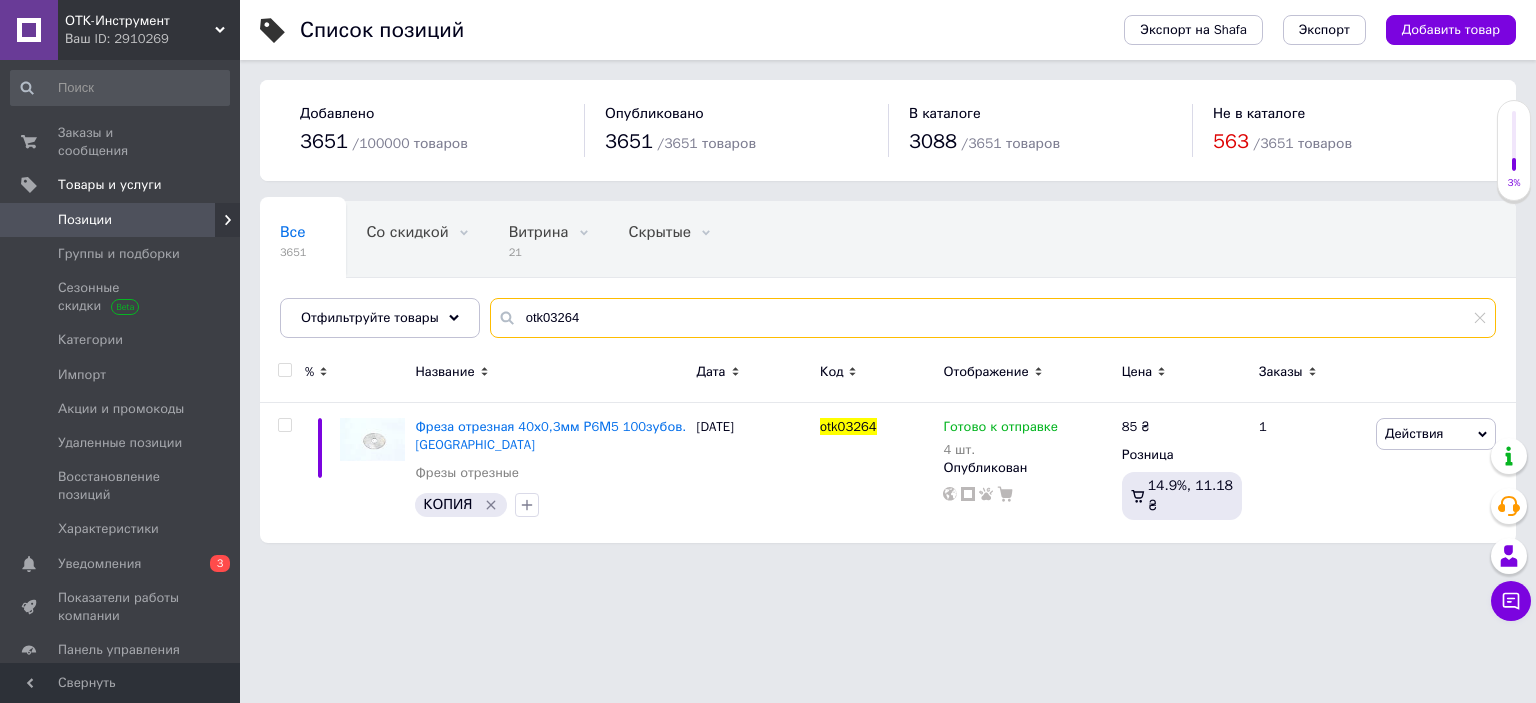 drag, startPoint x: 626, startPoint y: 319, endPoint x: 487, endPoint y: 306, distance: 139.60658 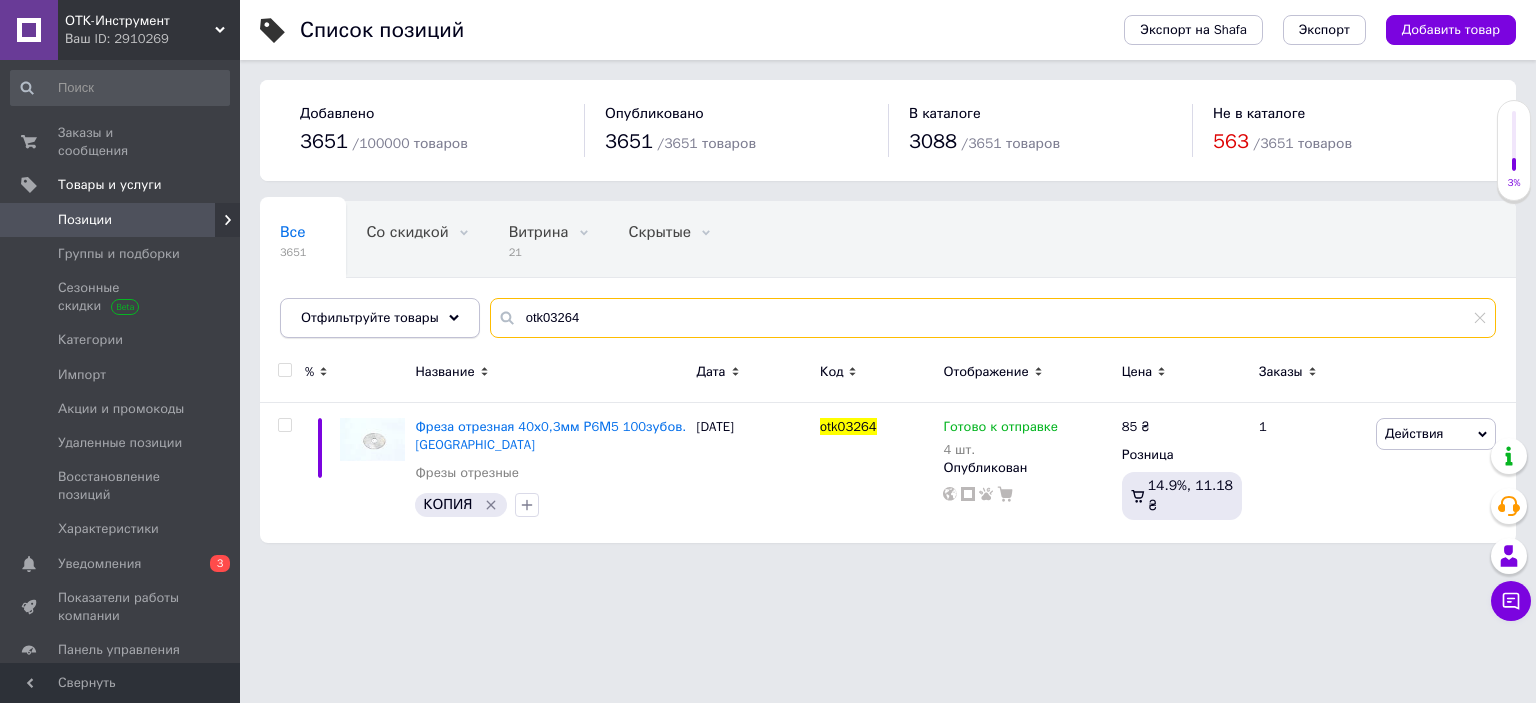 paste on "5" 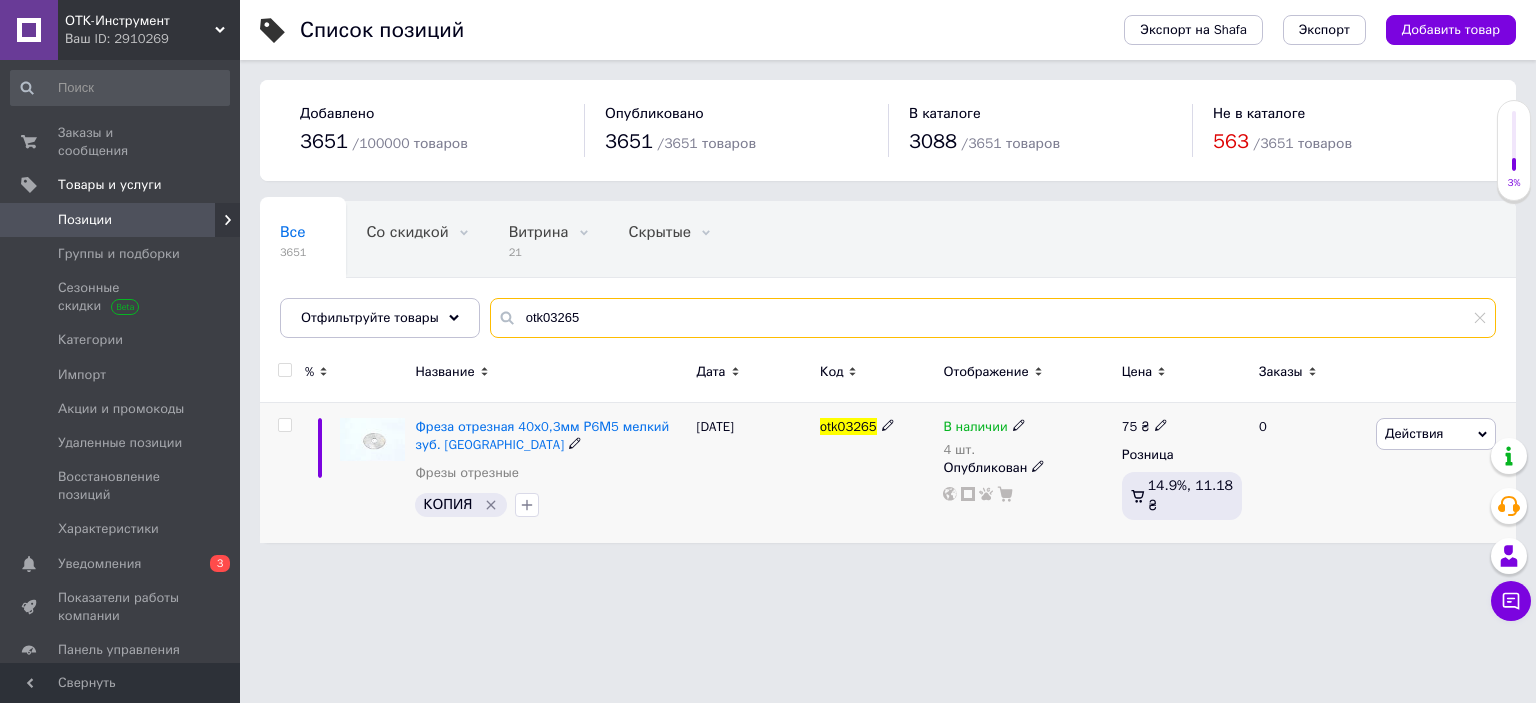type on "otk03265" 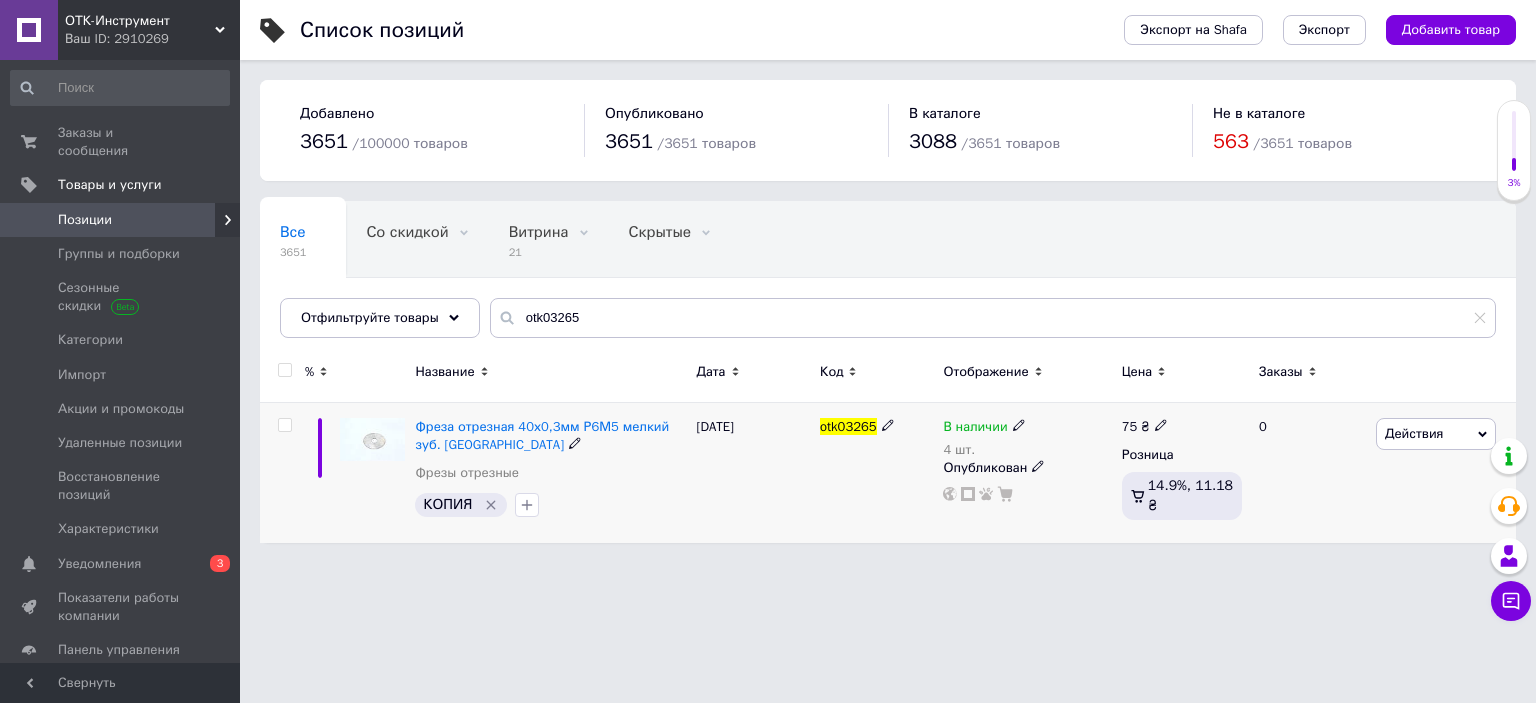 click 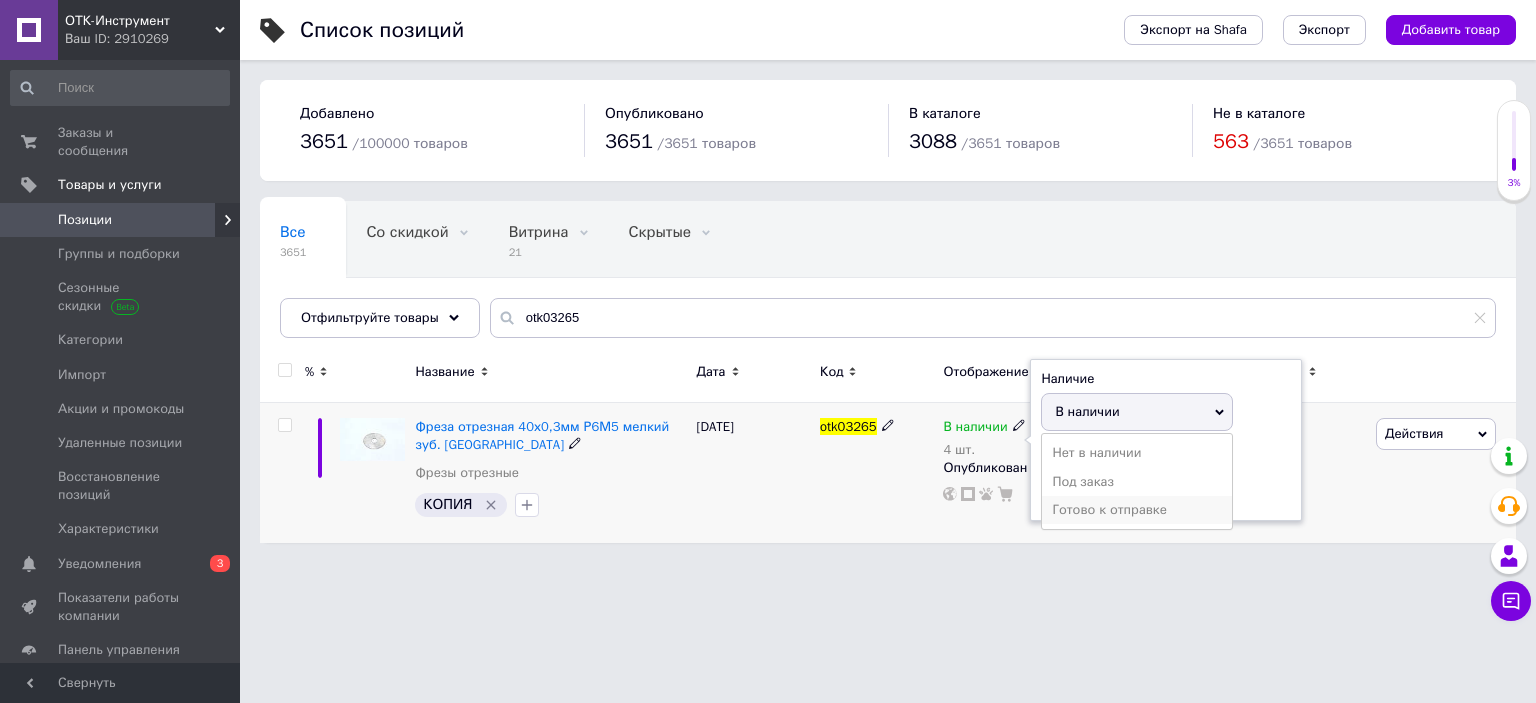 click on "Готово к отправке" at bounding box center (1137, 510) 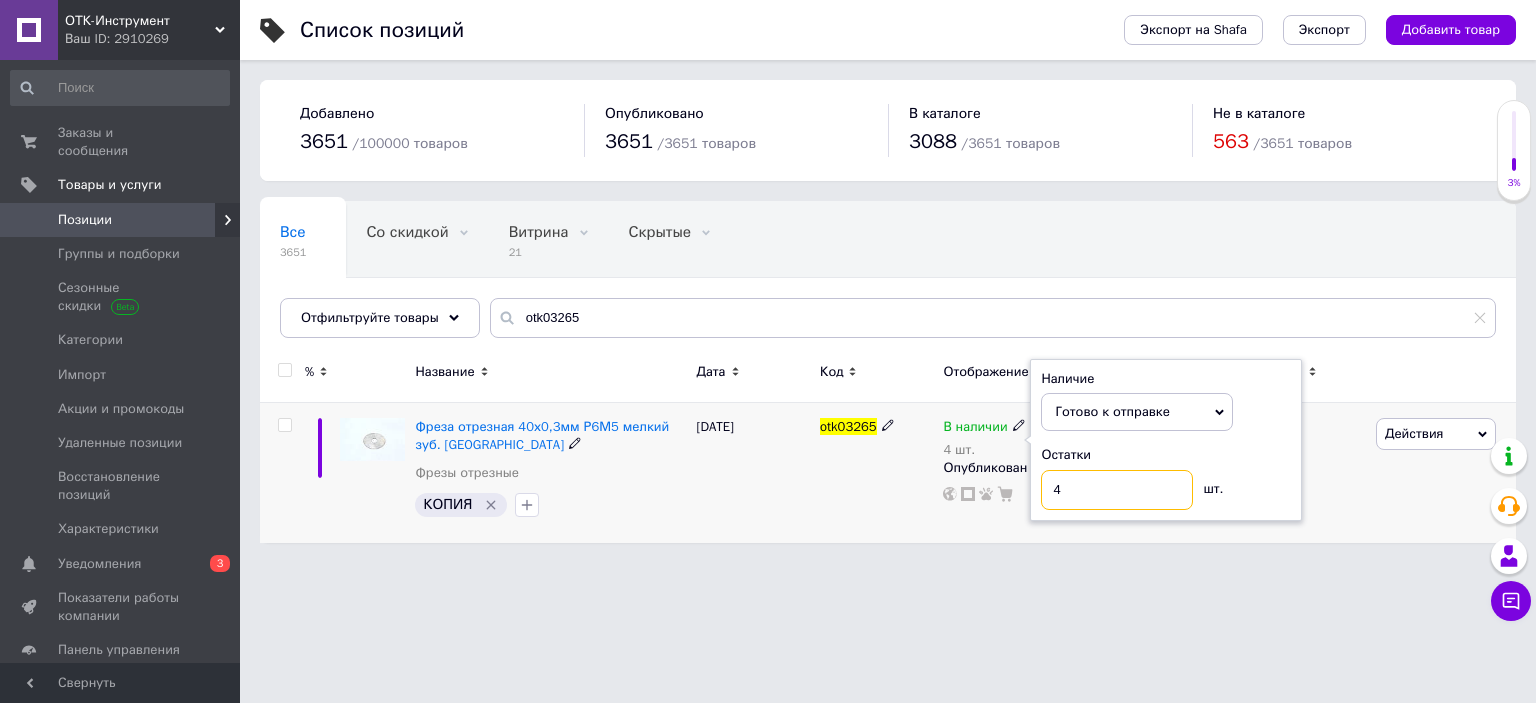 drag, startPoint x: 1114, startPoint y: 485, endPoint x: 1003, endPoint y: 485, distance: 111 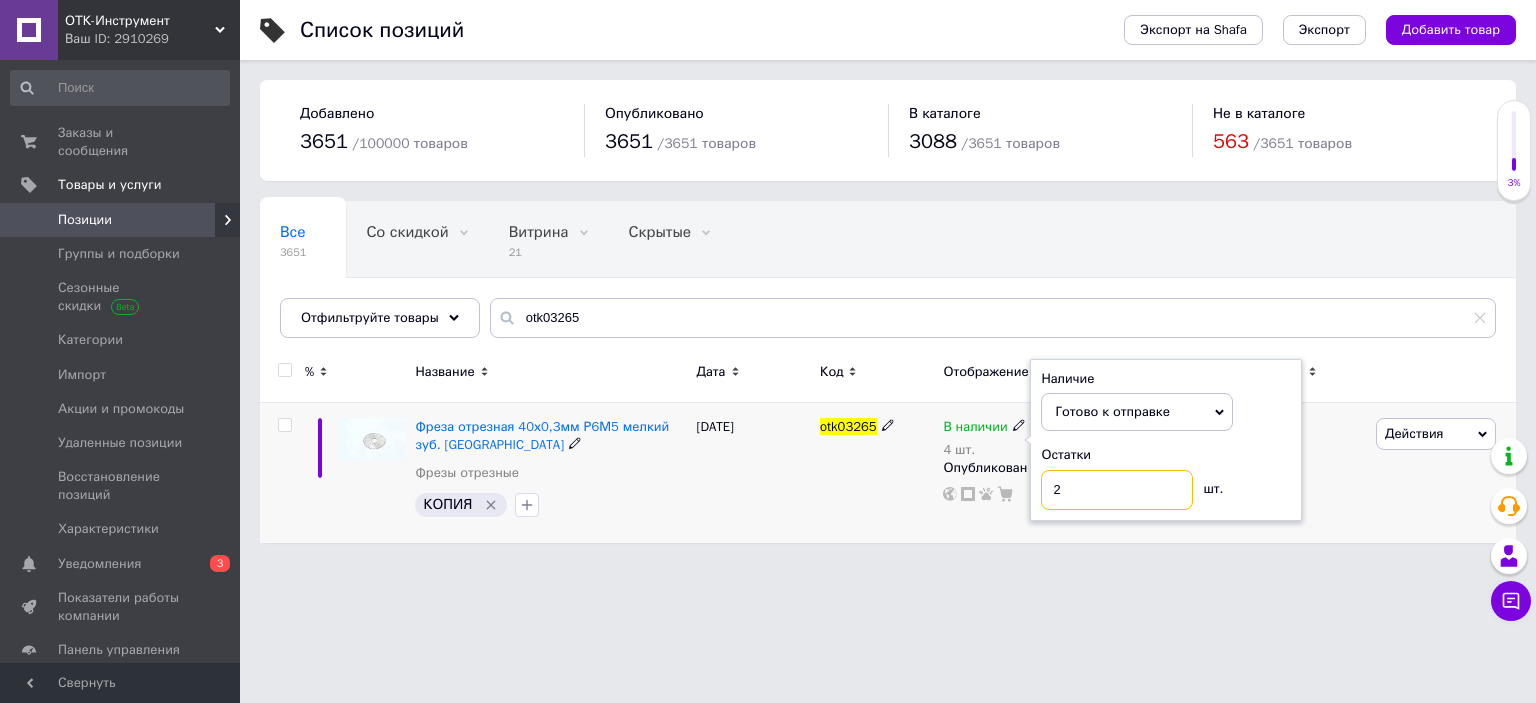 type on "2" 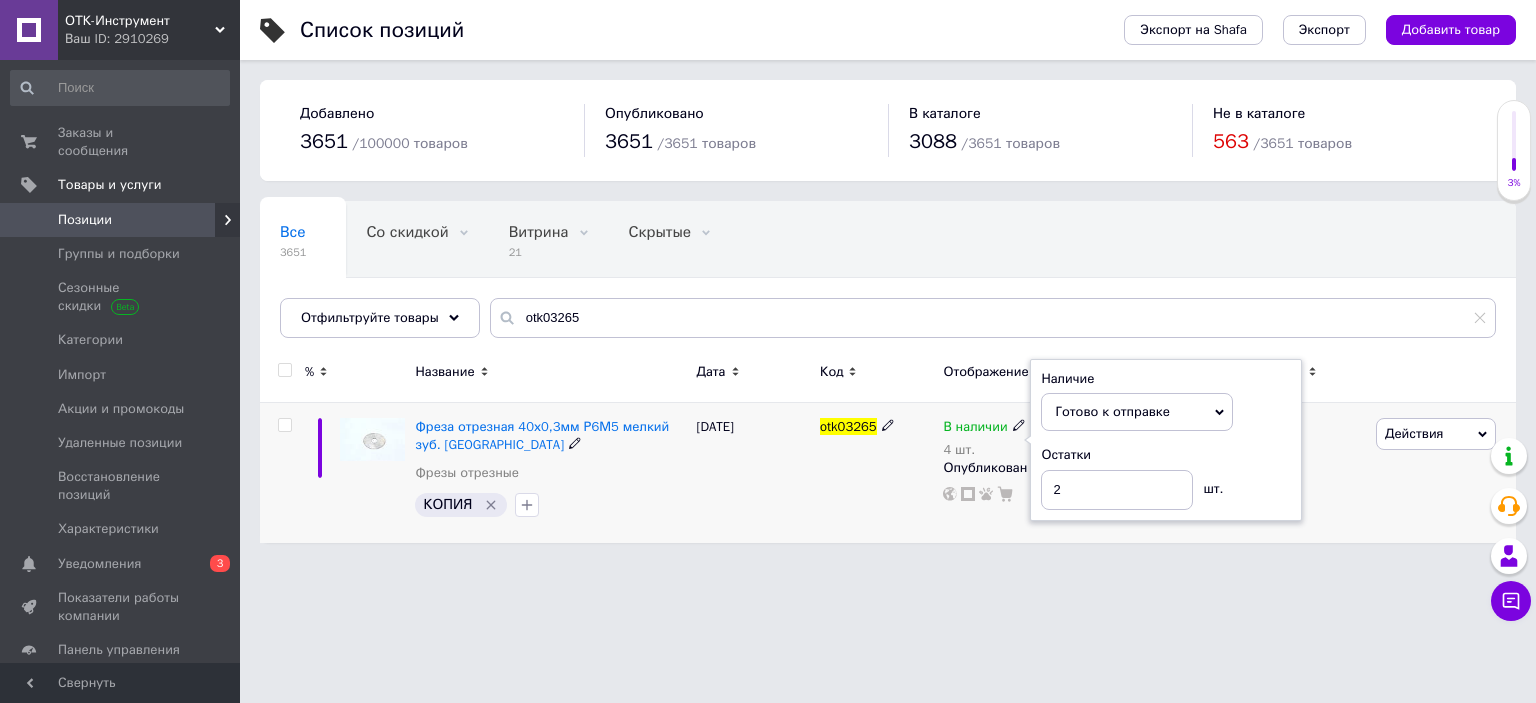 click on "otk03265" at bounding box center [876, 473] 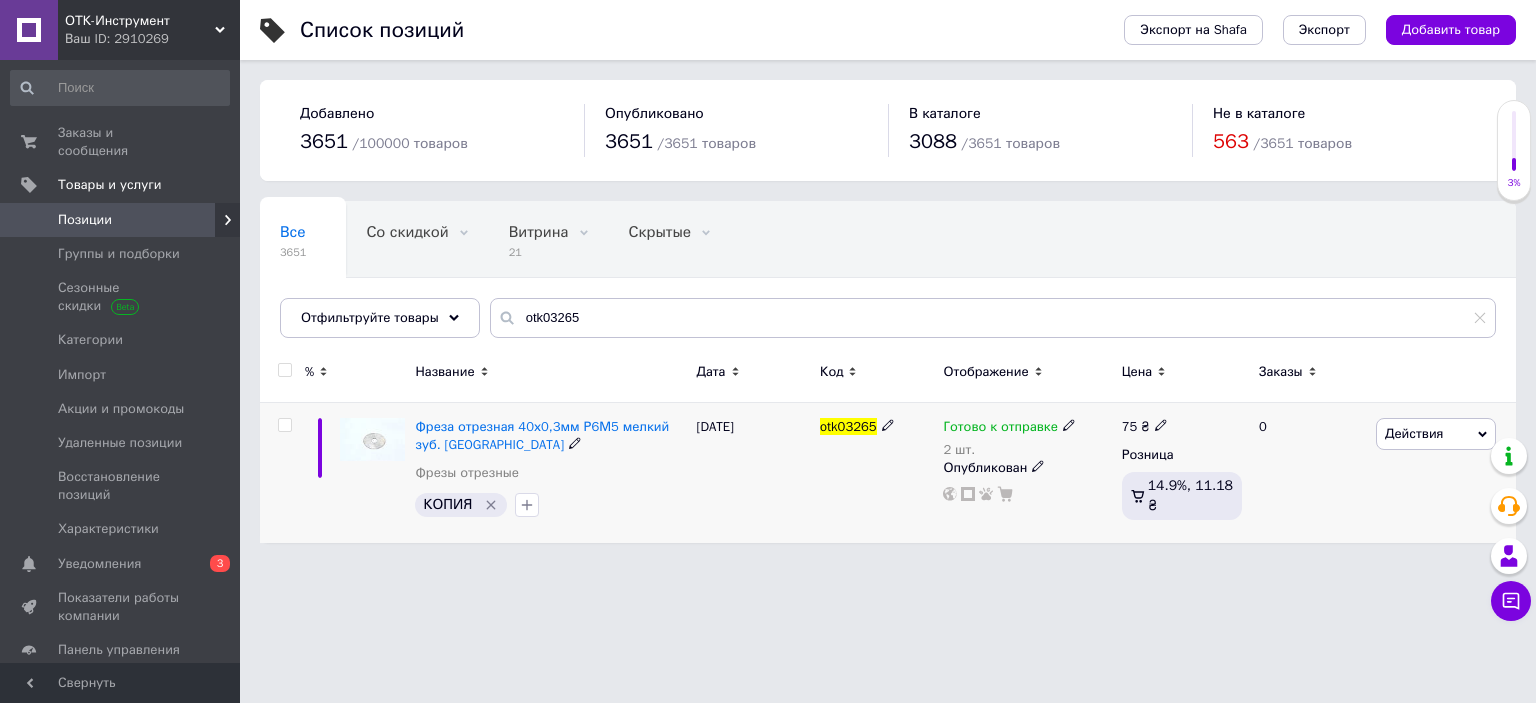 click 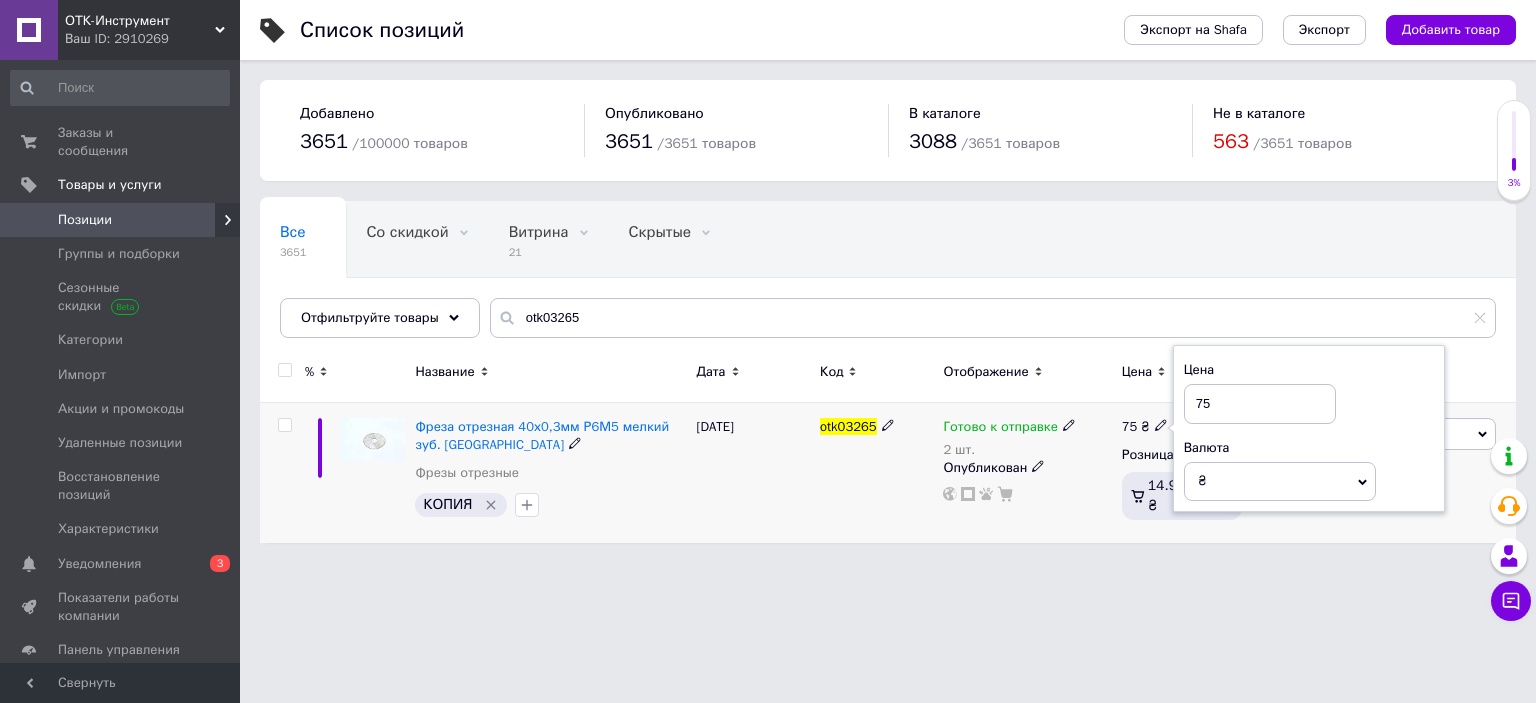 drag, startPoint x: 1249, startPoint y: 402, endPoint x: 1166, endPoint y: 402, distance: 83 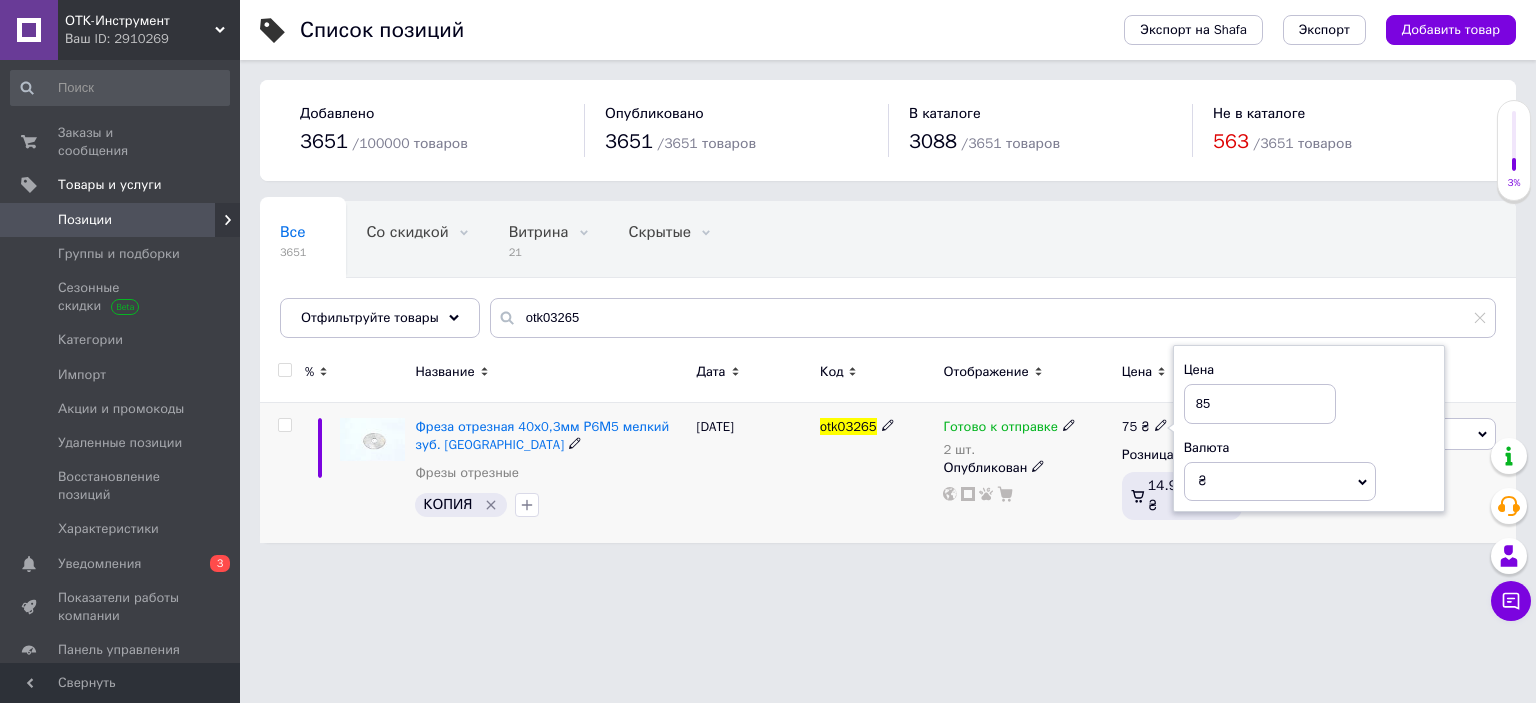 type on "85" 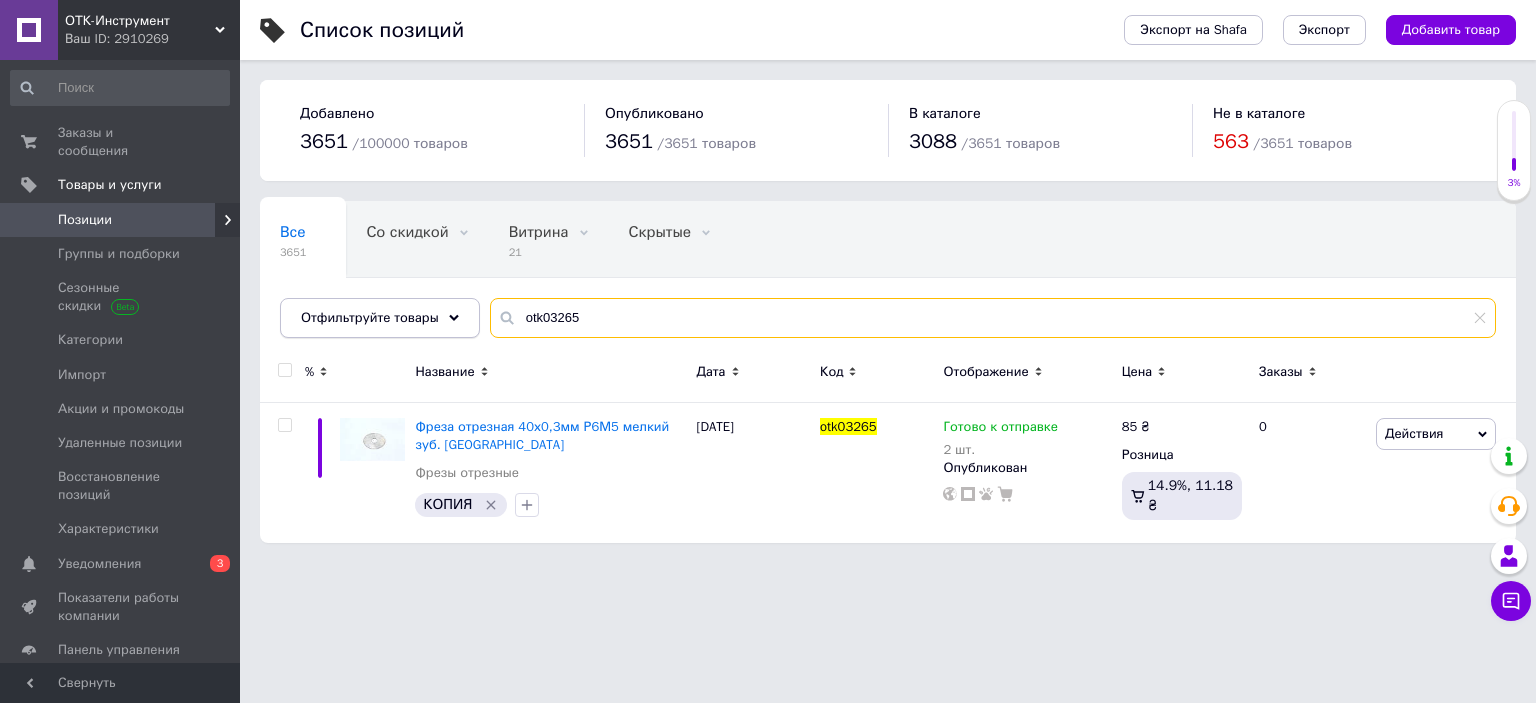 drag, startPoint x: 580, startPoint y: 310, endPoint x: 455, endPoint y: 305, distance: 125.09996 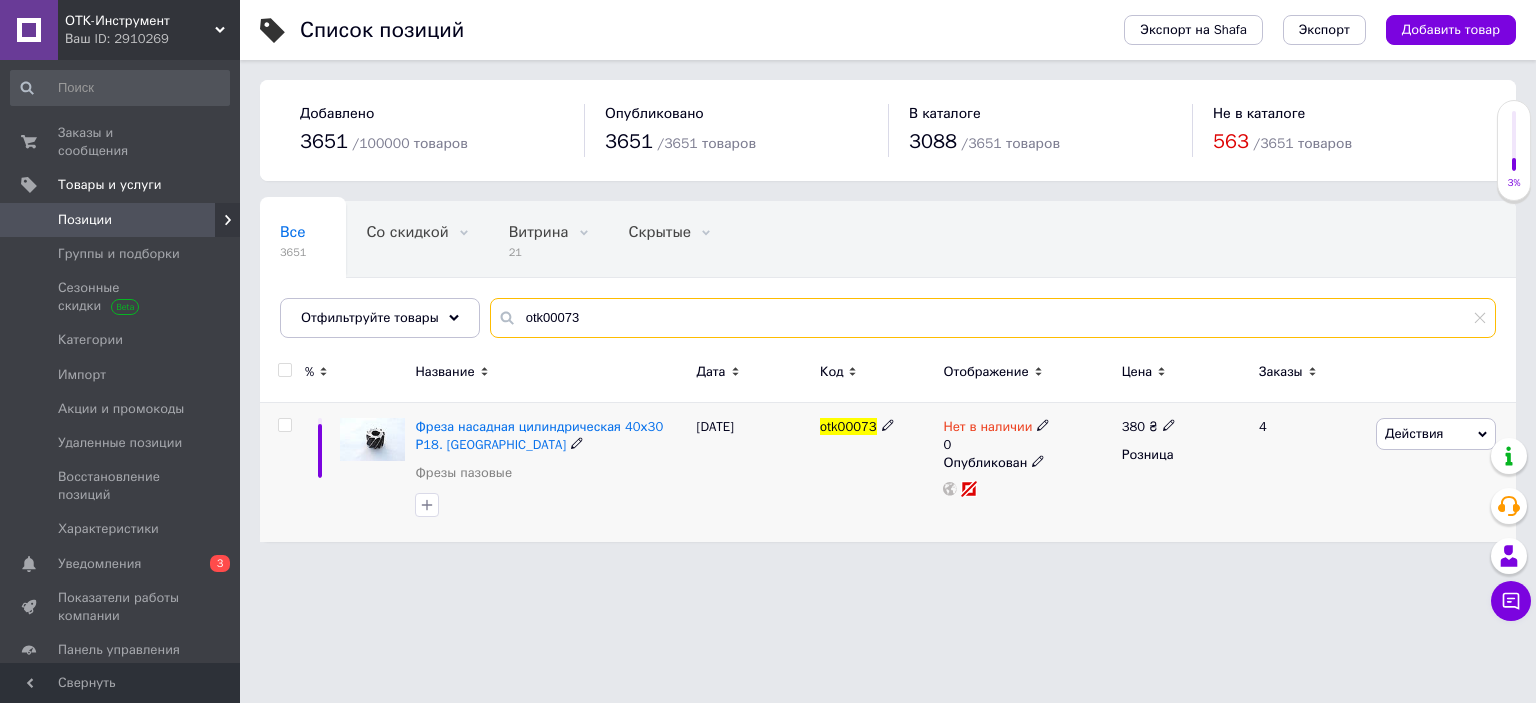 type on "otk00073" 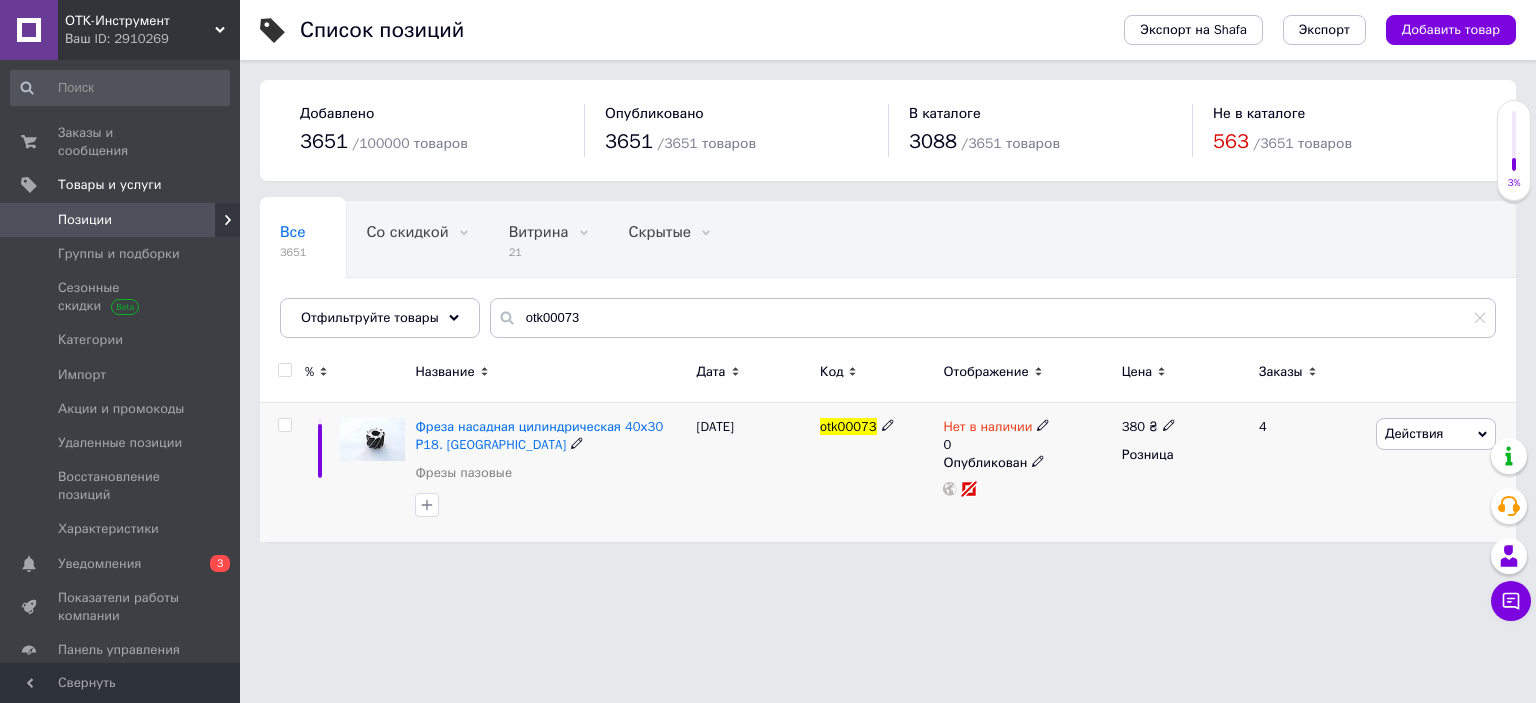 click 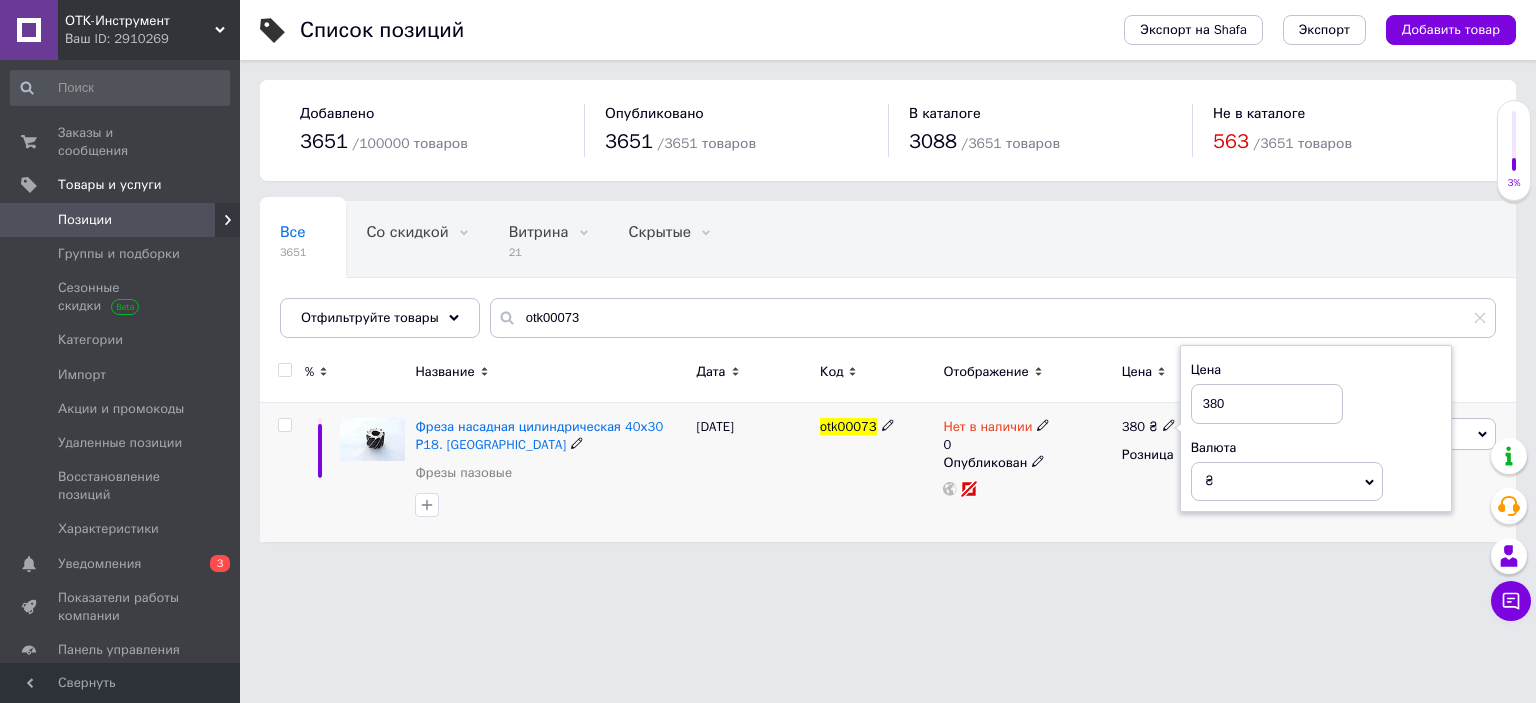 drag, startPoint x: 1265, startPoint y: 406, endPoint x: 1164, endPoint y: 397, distance: 101.4002 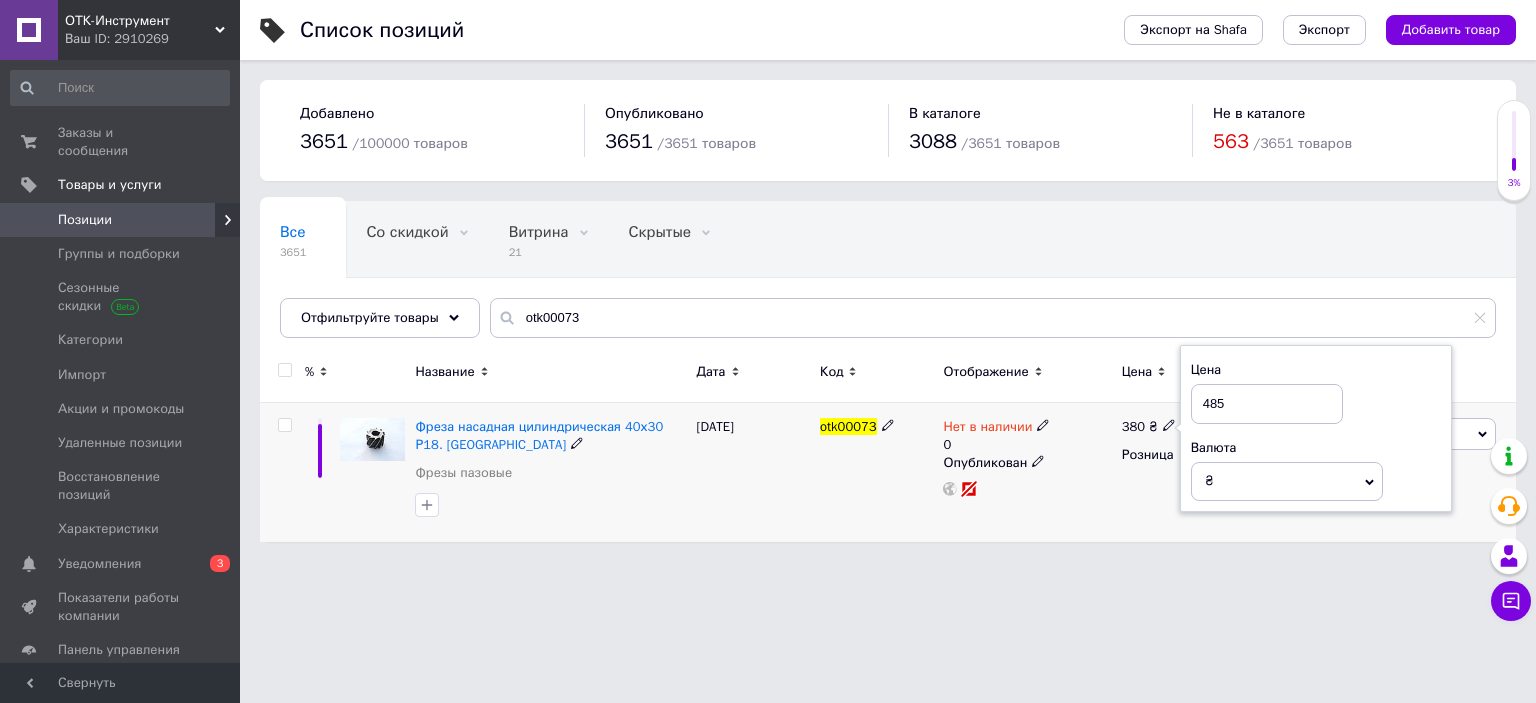type on "485" 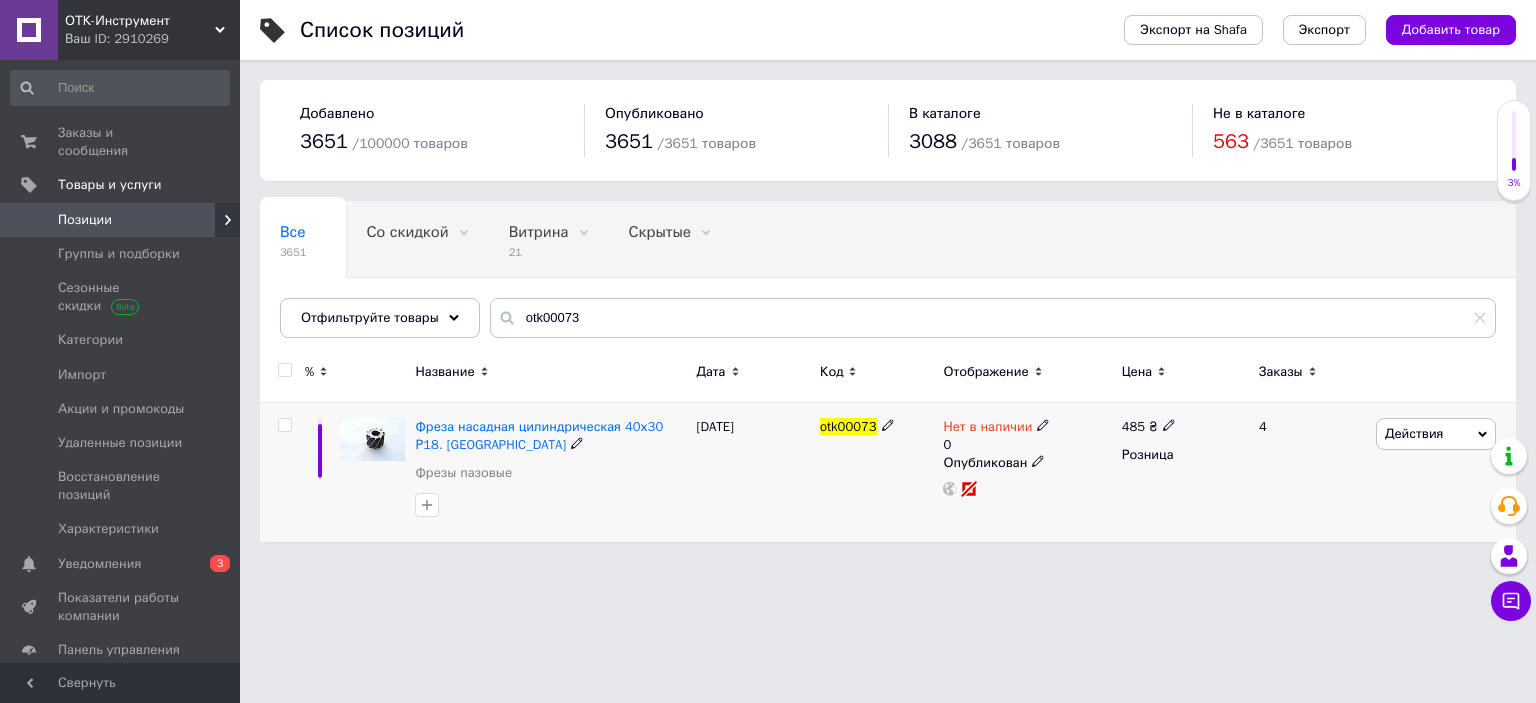 click 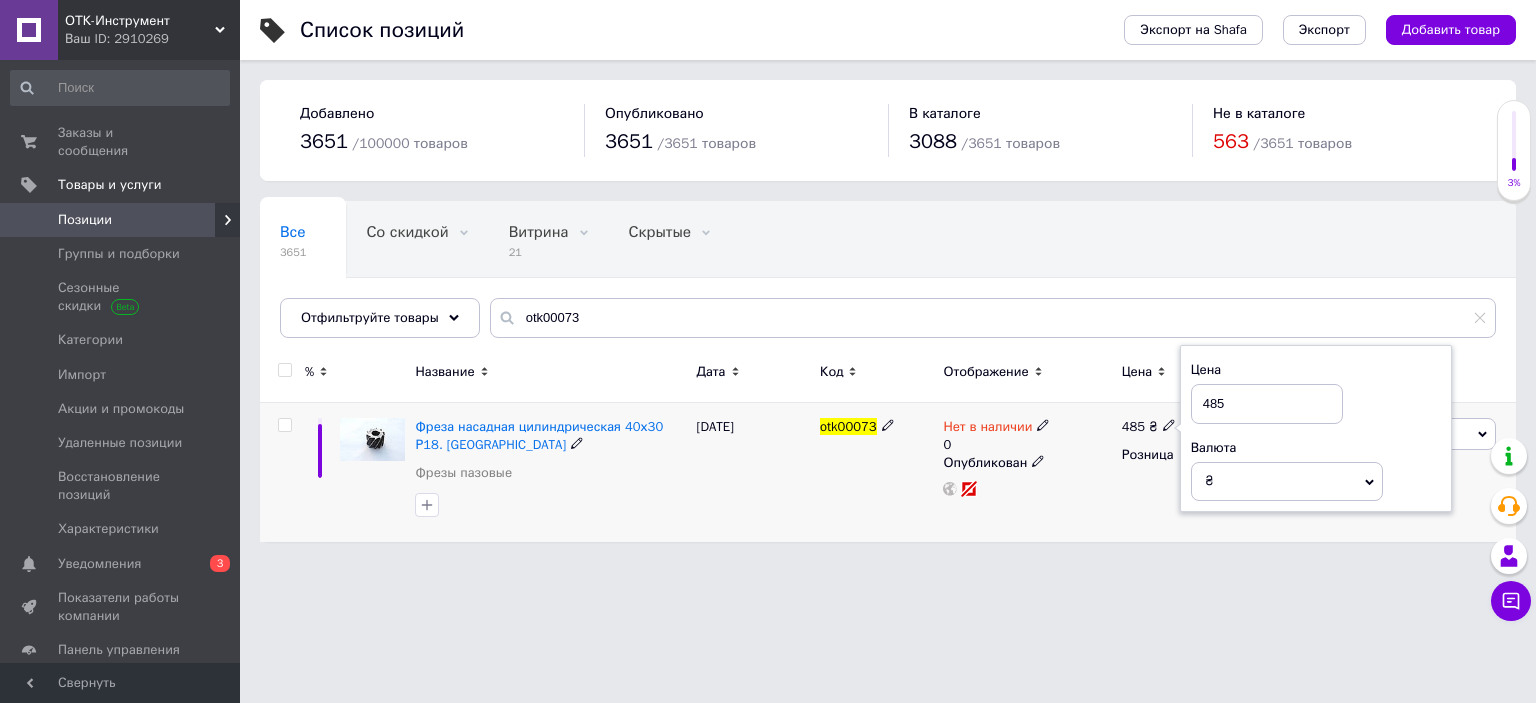 drag, startPoint x: 1274, startPoint y: 393, endPoint x: 1172, endPoint y: 396, distance: 102.044106 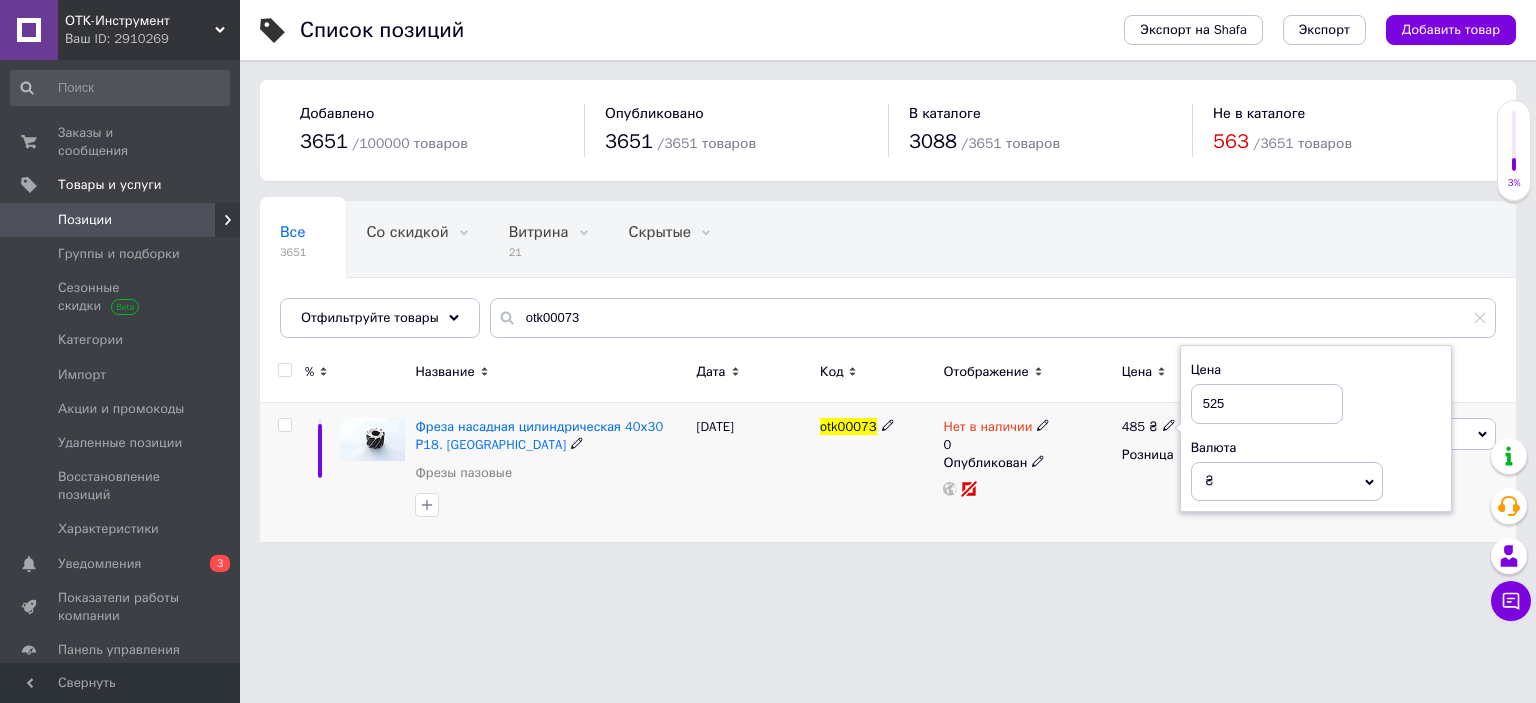 type on "525" 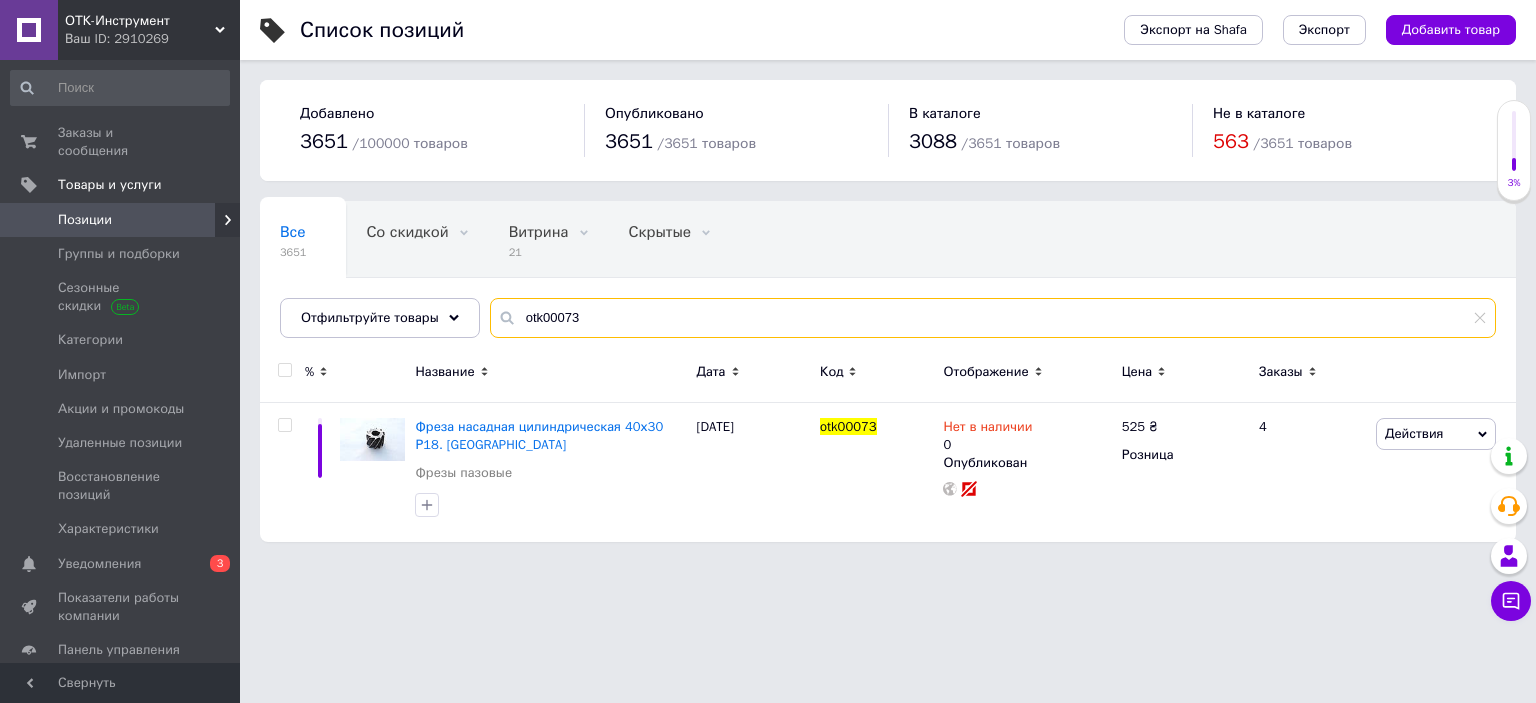 drag, startPoint x: 608, startPoint y: 318, endPoint x: 405, endPoint y: 332, distance: 203.4822 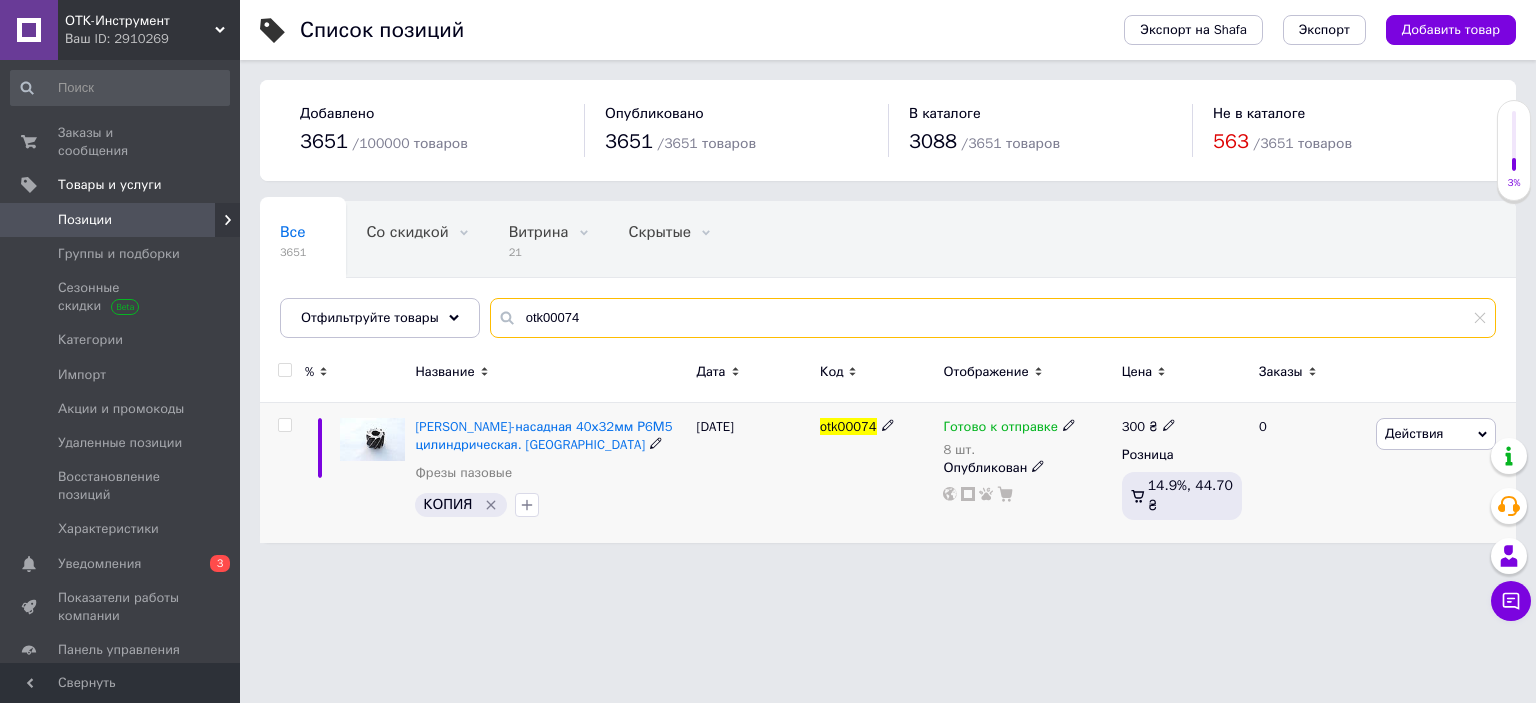 type on "otk00074" 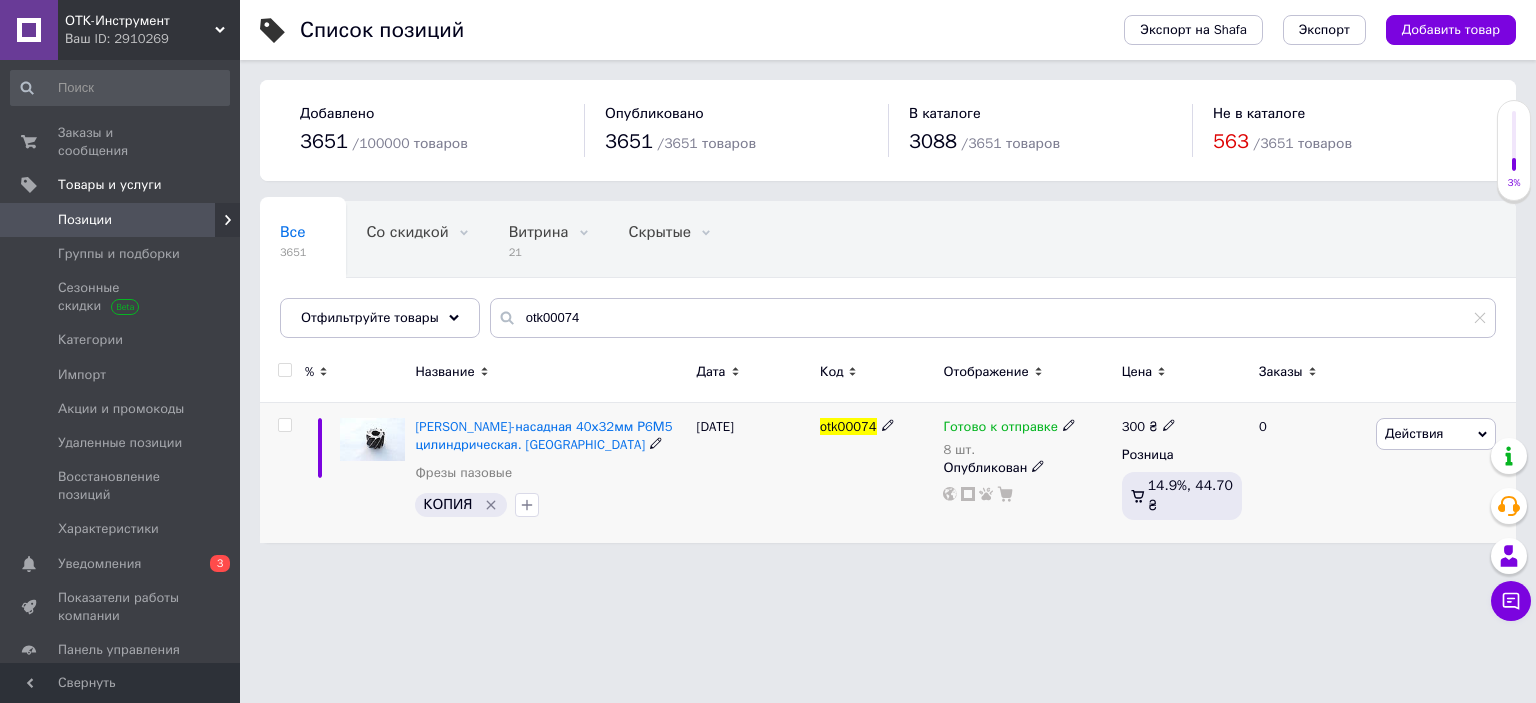 click at bounding box center [1169, 424] 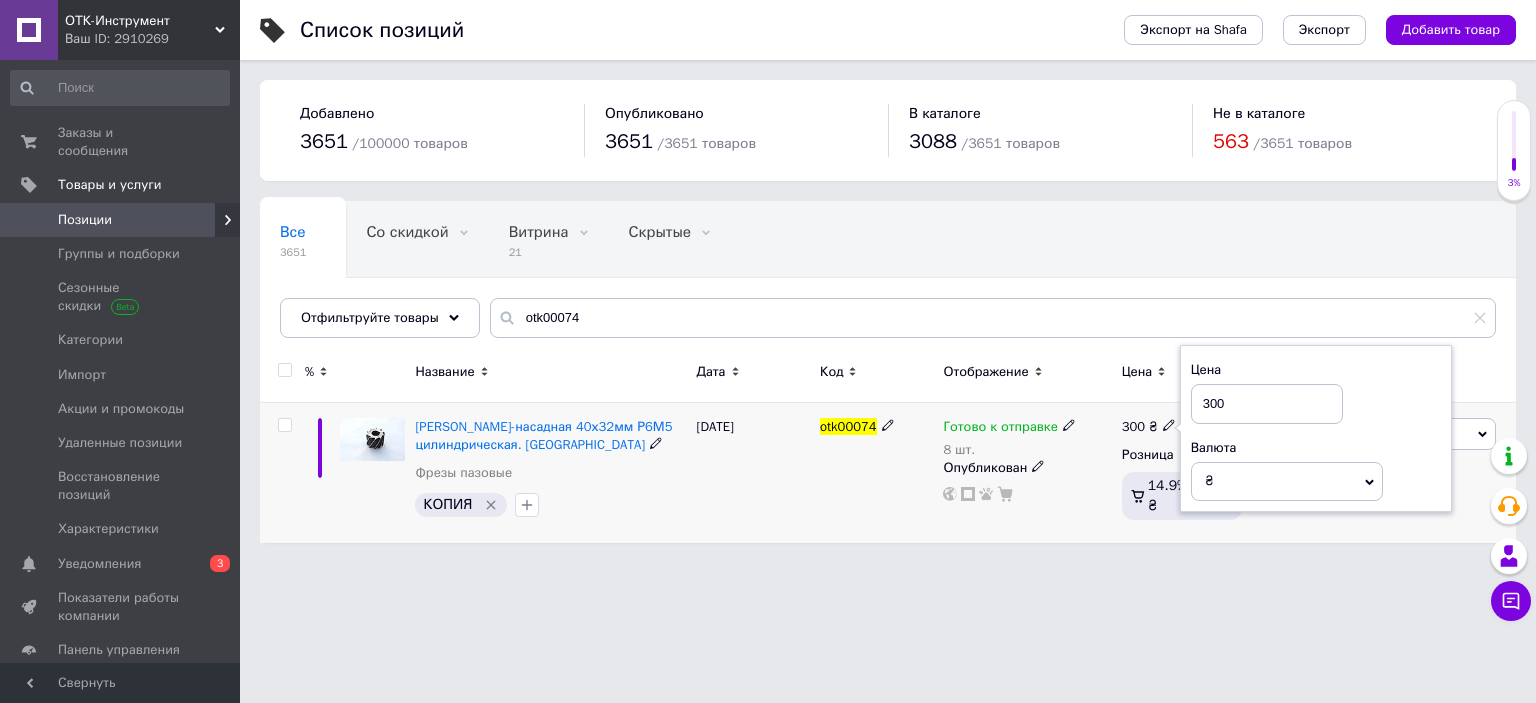 drag, startPoint x: 1234, startPoint y: 402, endPoint x: 1156, endPoint y: 398, distance: 78.10249 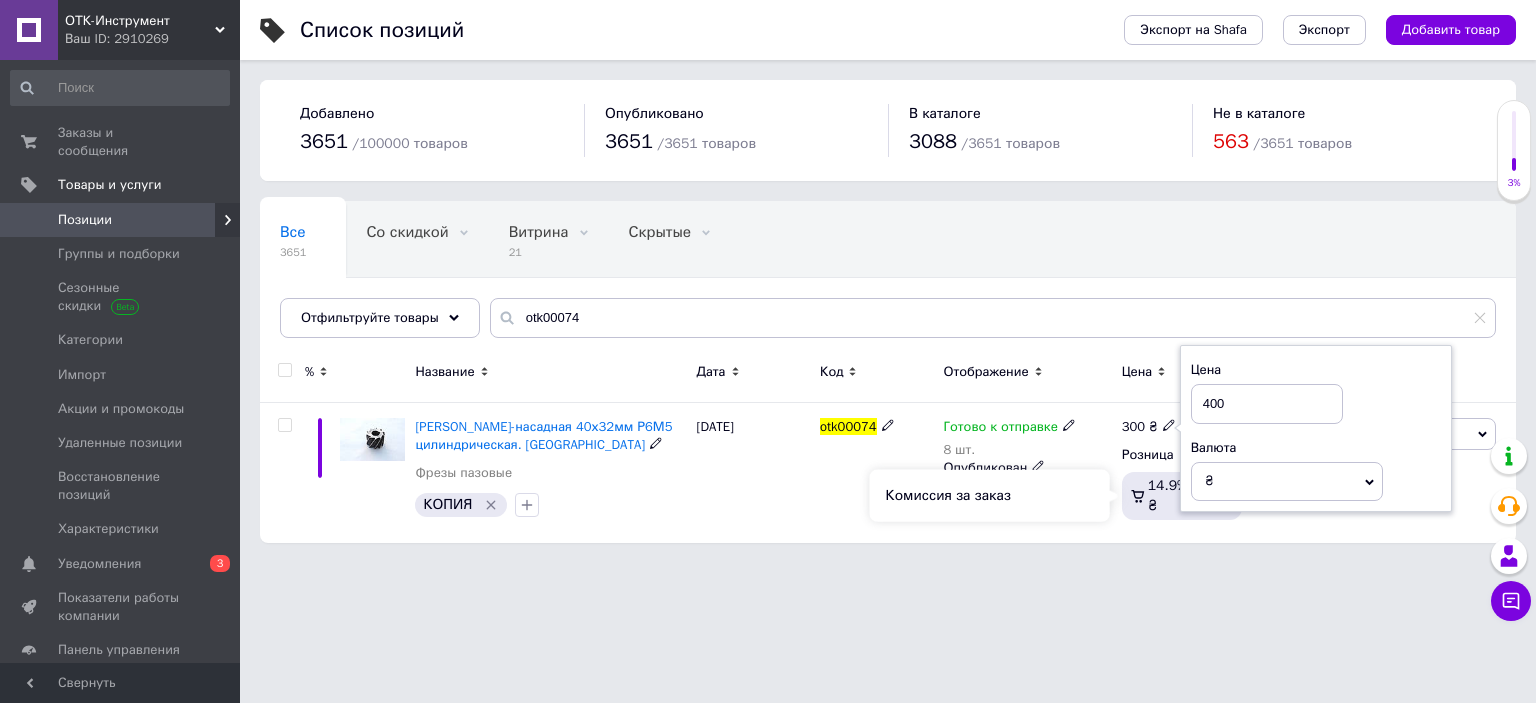 type on "400" 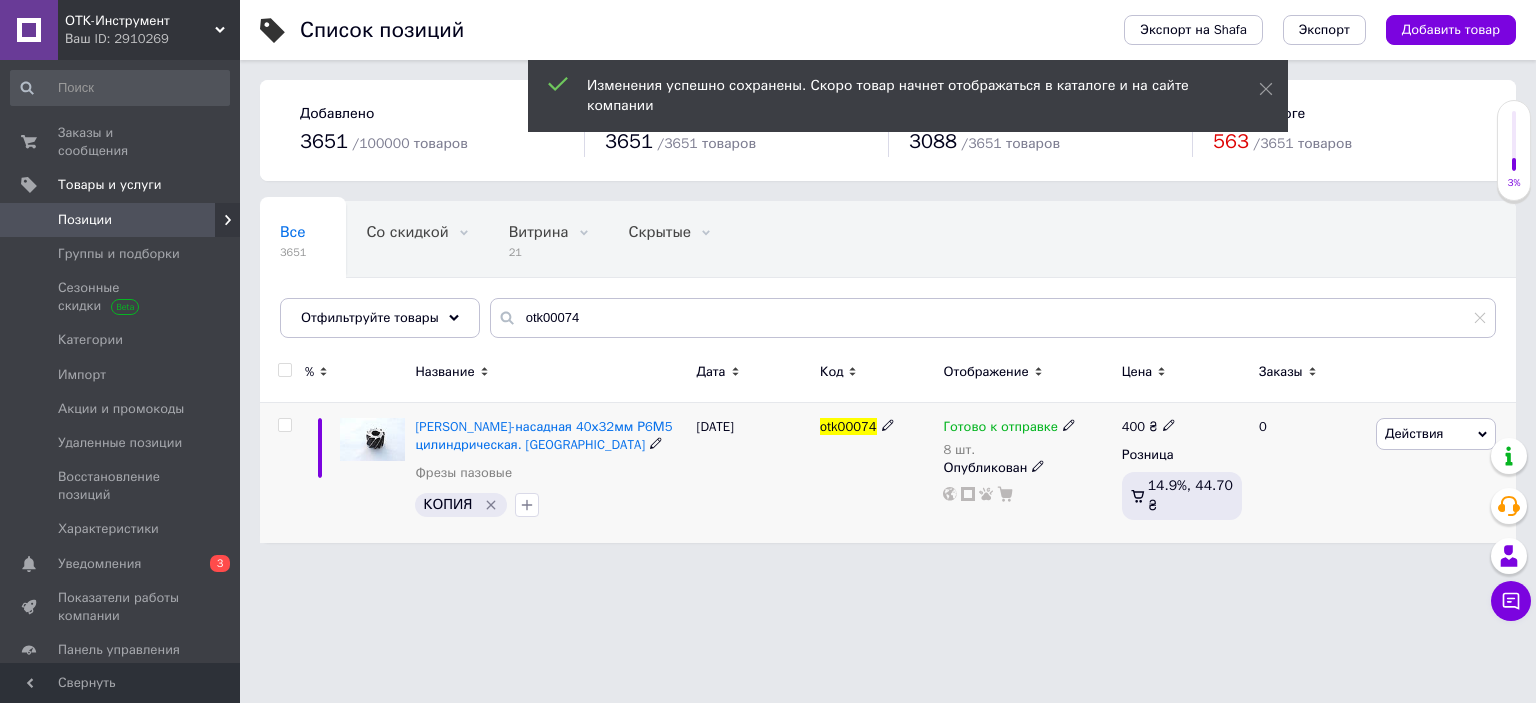 click 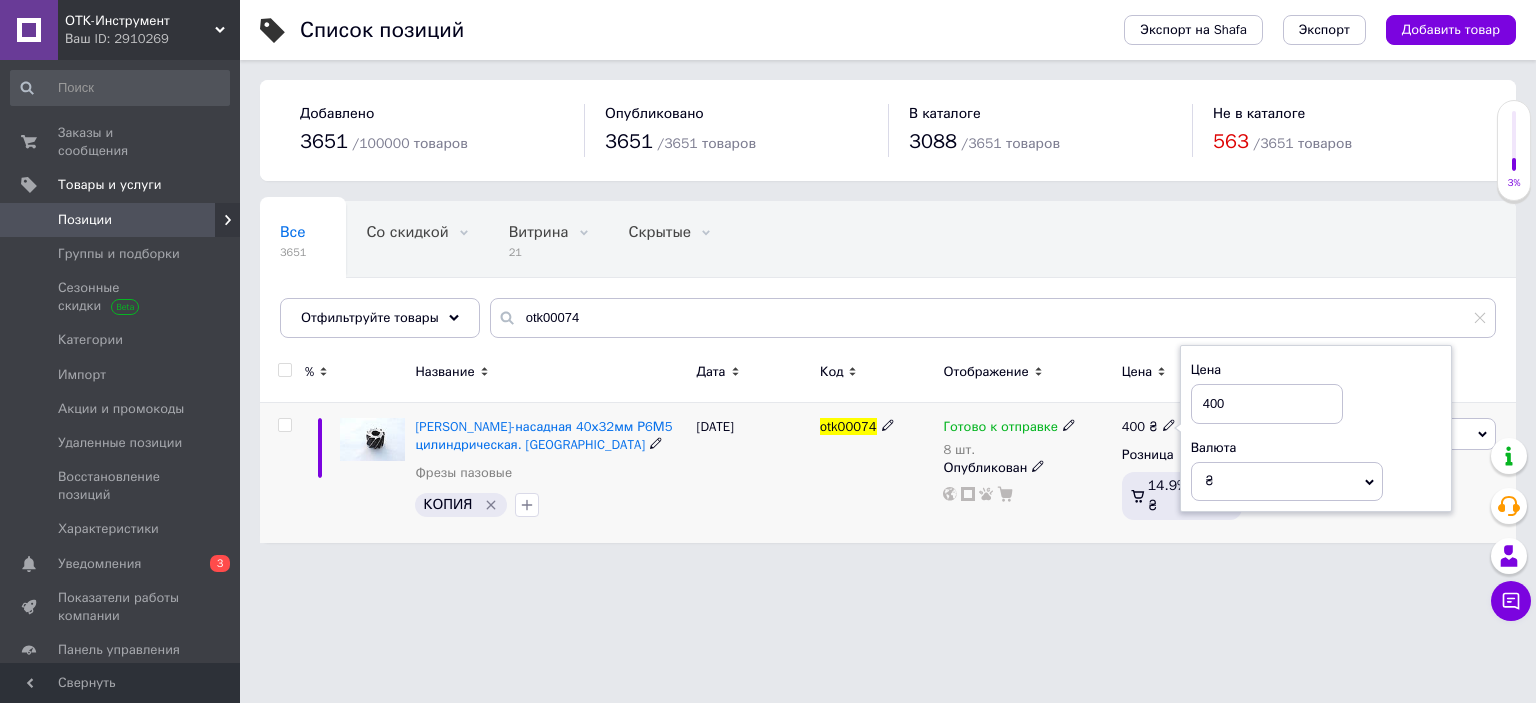 drag, startPoint x: 1251, startPoint y: 402, endPoint x: 1214, endPoint y: 404, distance: 37.054016 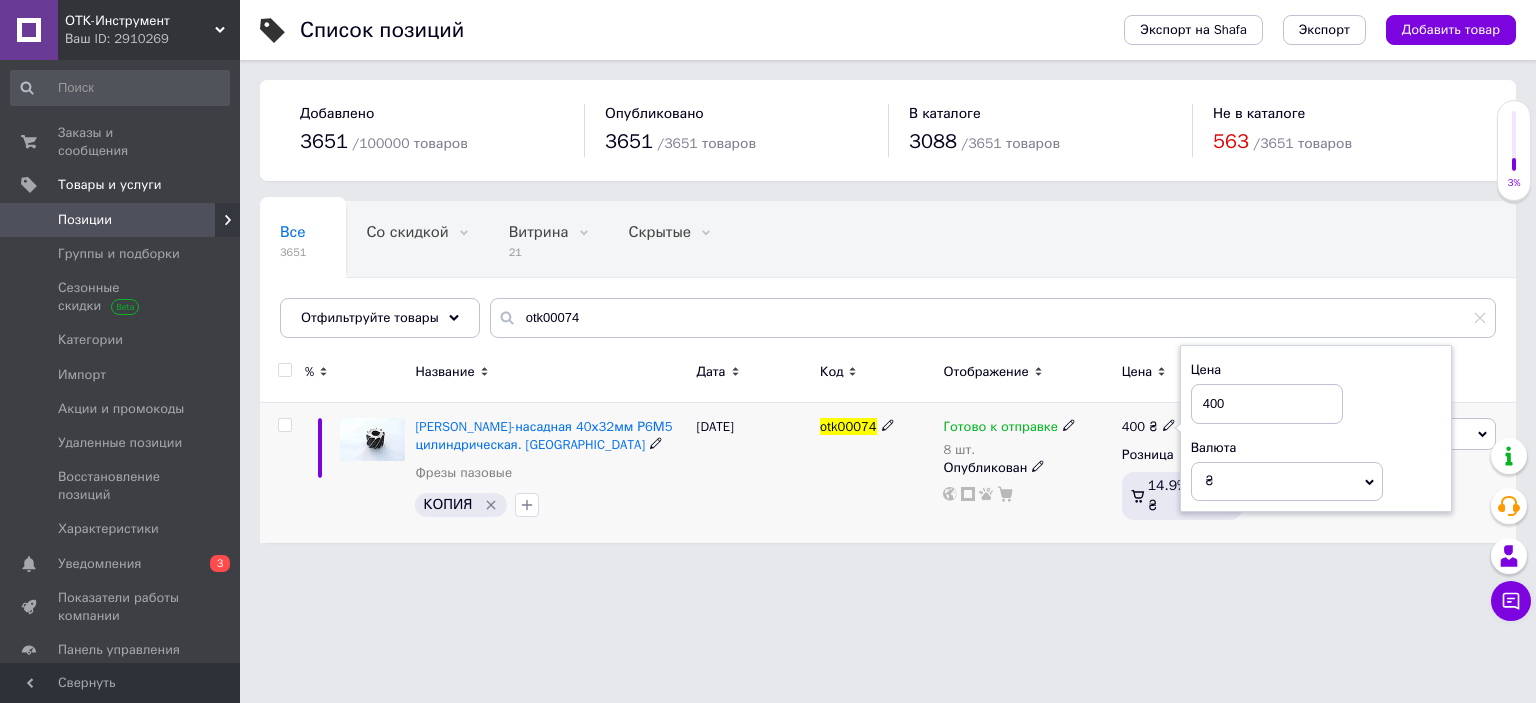 click on "Готово к отправке 8 шт." at bounding box center [1027, 438] 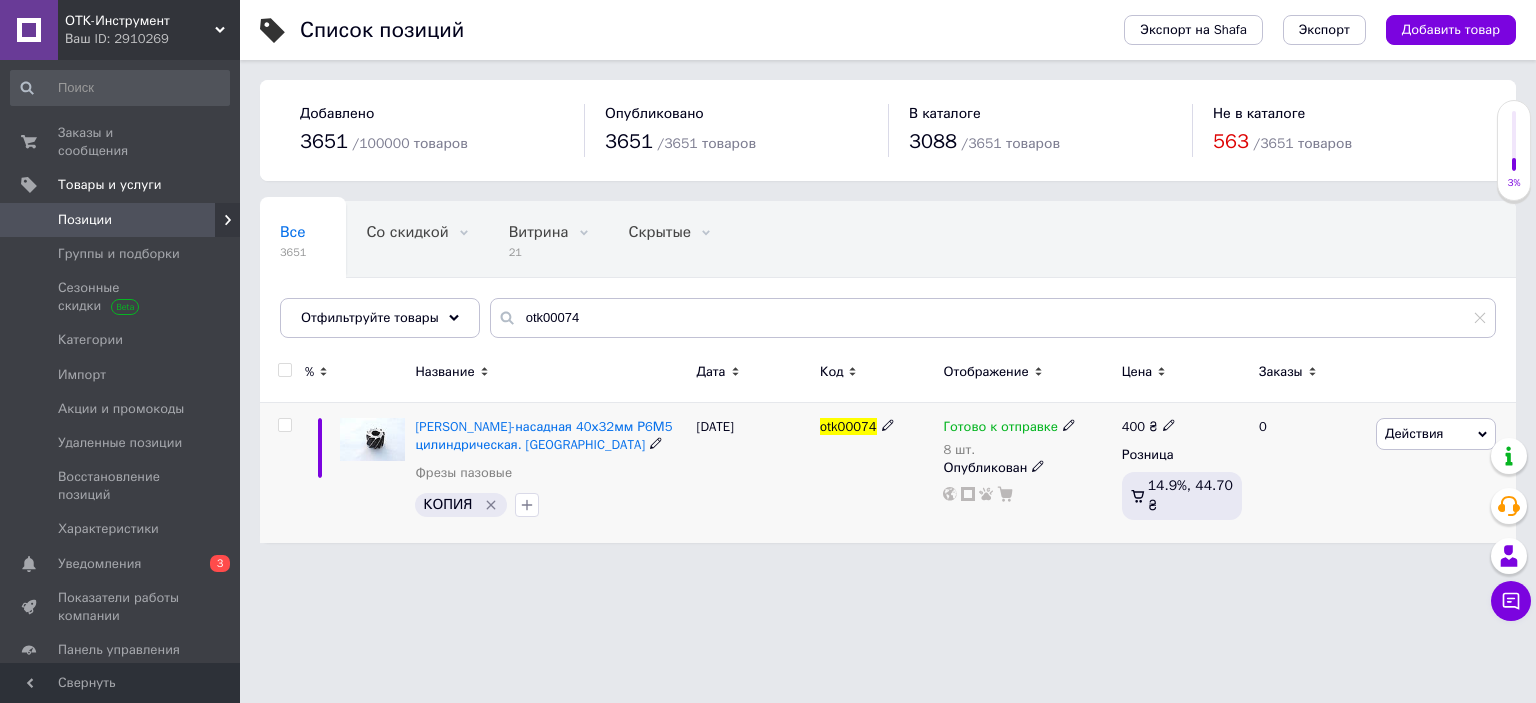 click 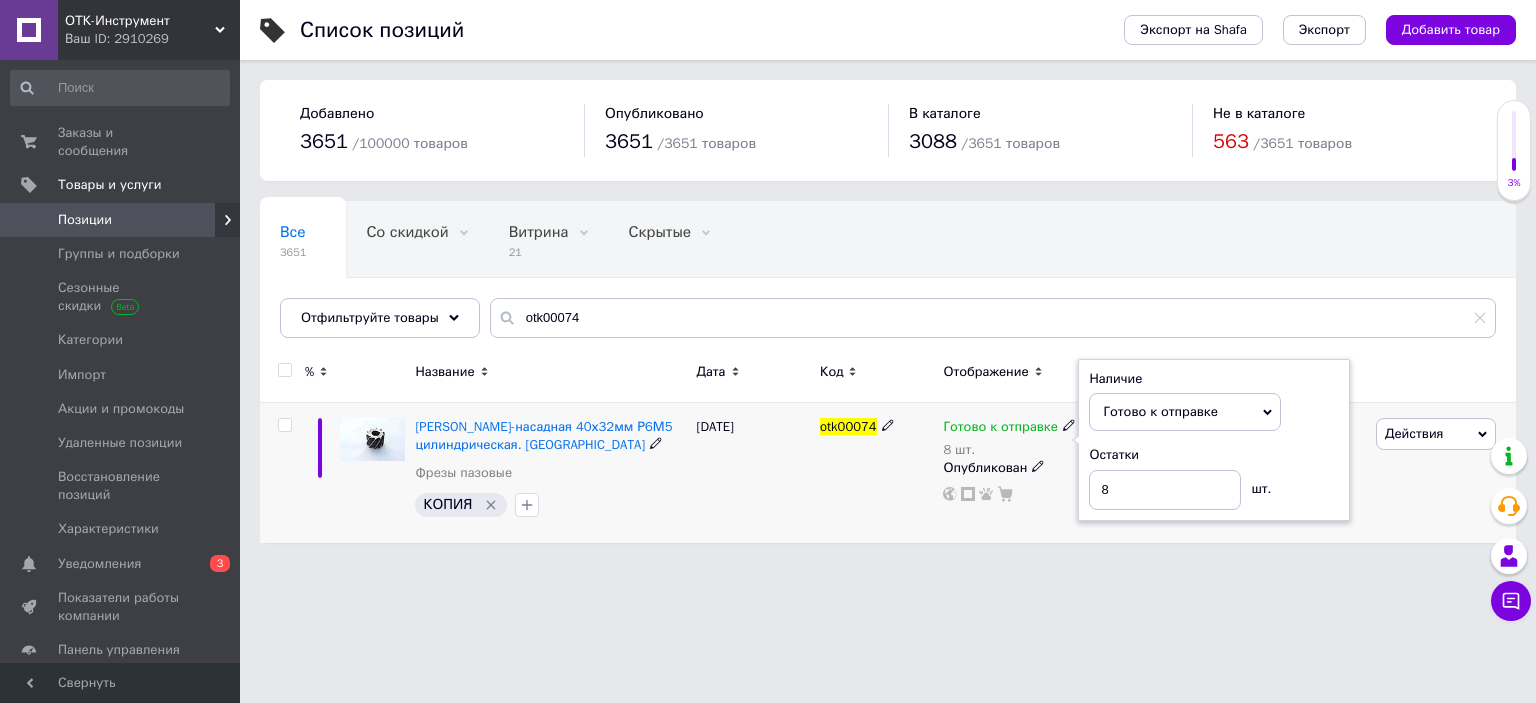 click on "Остатки" at bounding box center [1214, 455] 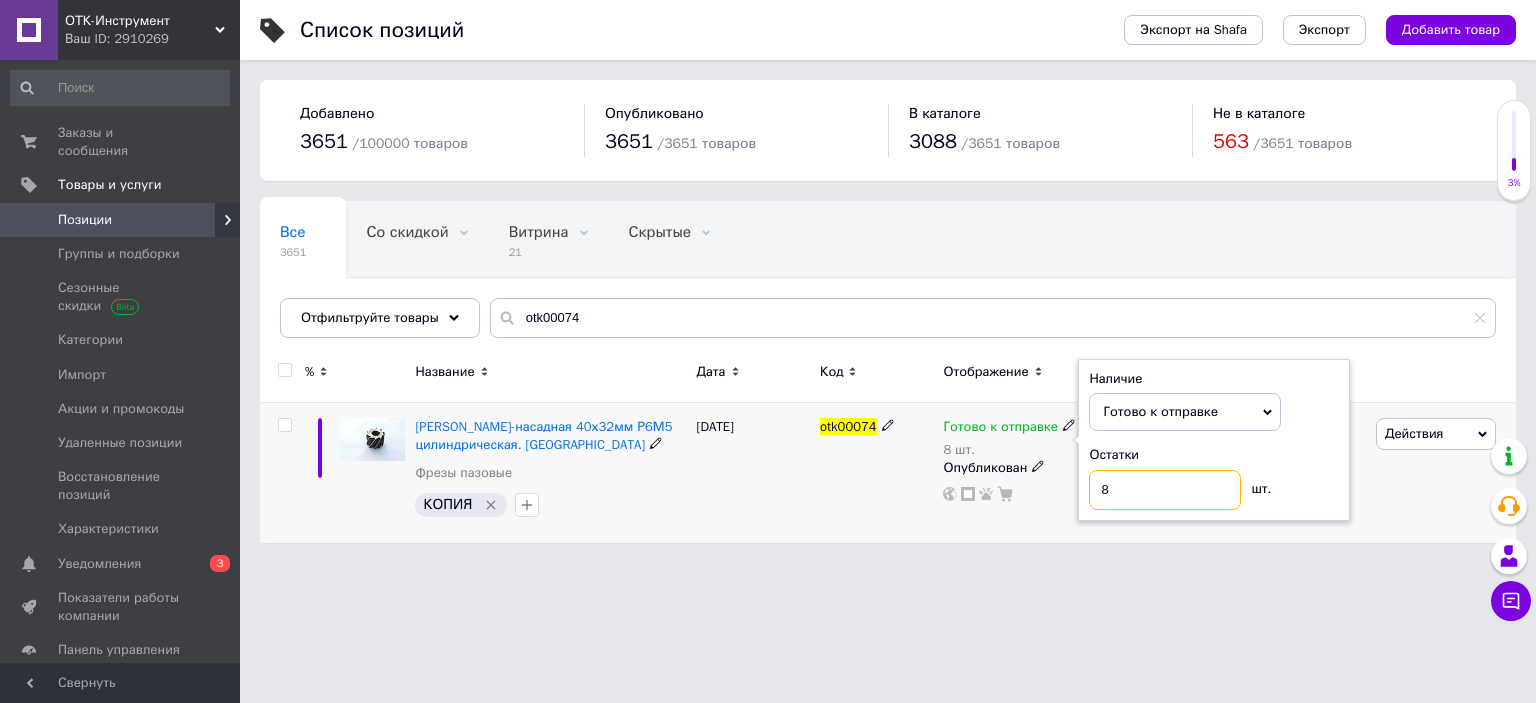drag, startPoint x: 1158, startPoint y: 484, endPoint x: 1049, endPoint y: 494, distance: 109.457756 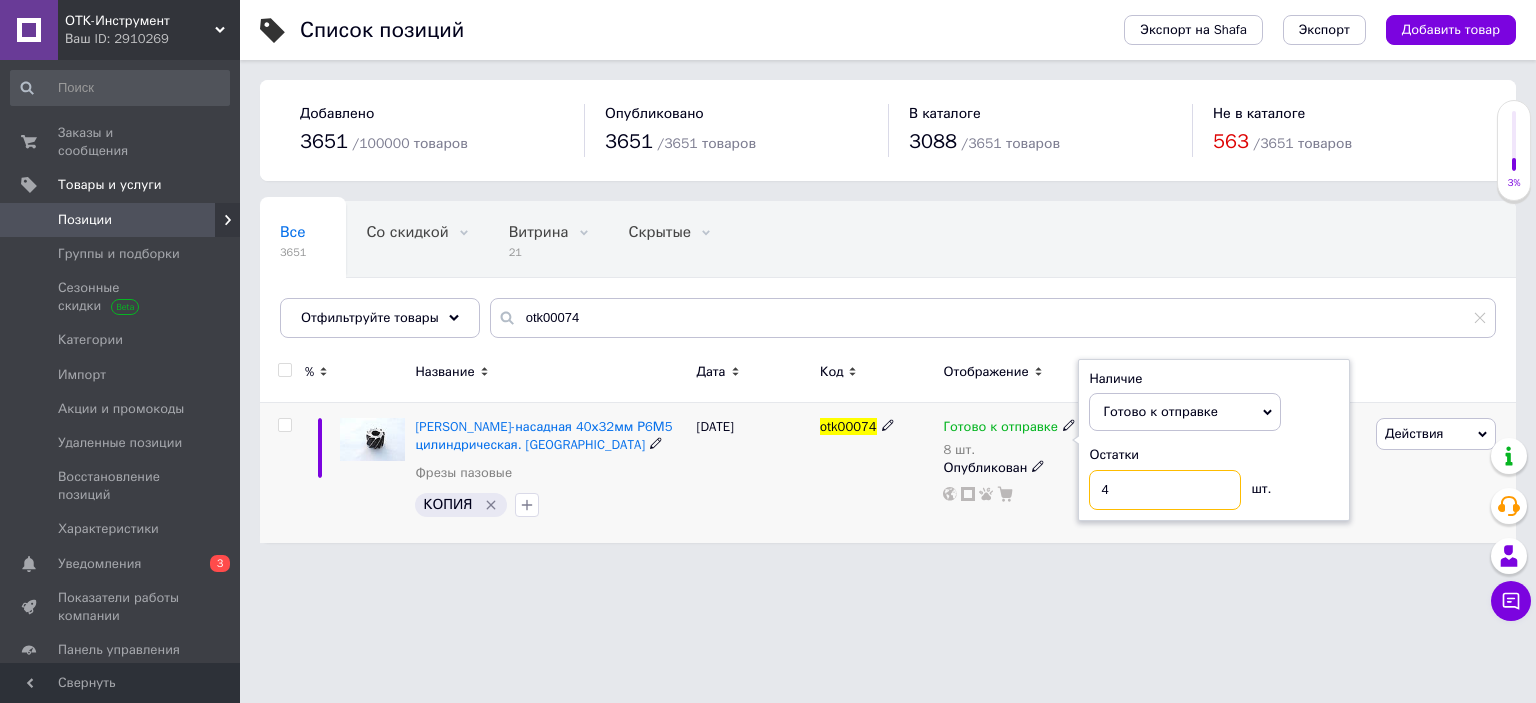type on "4" 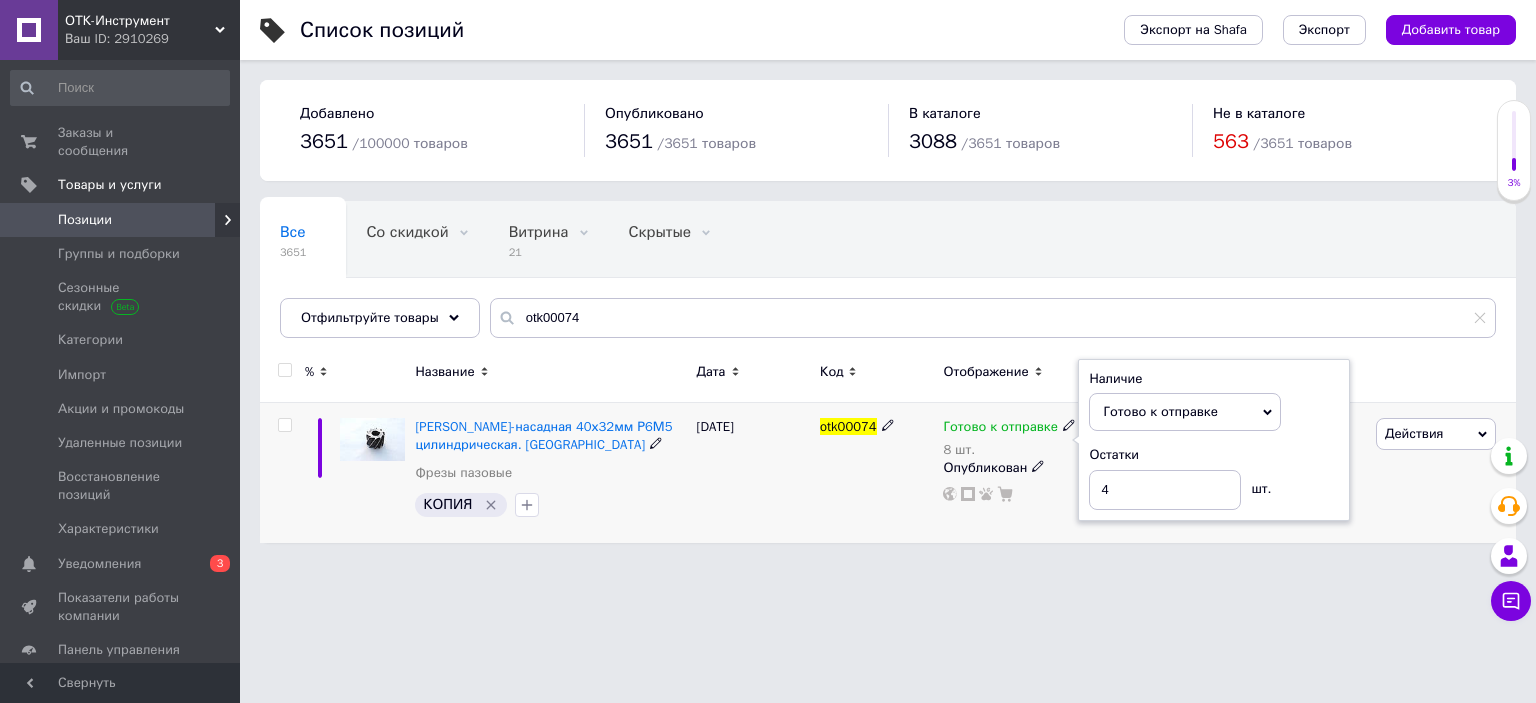 click on "otk00074" at bounding box center [876, 473] 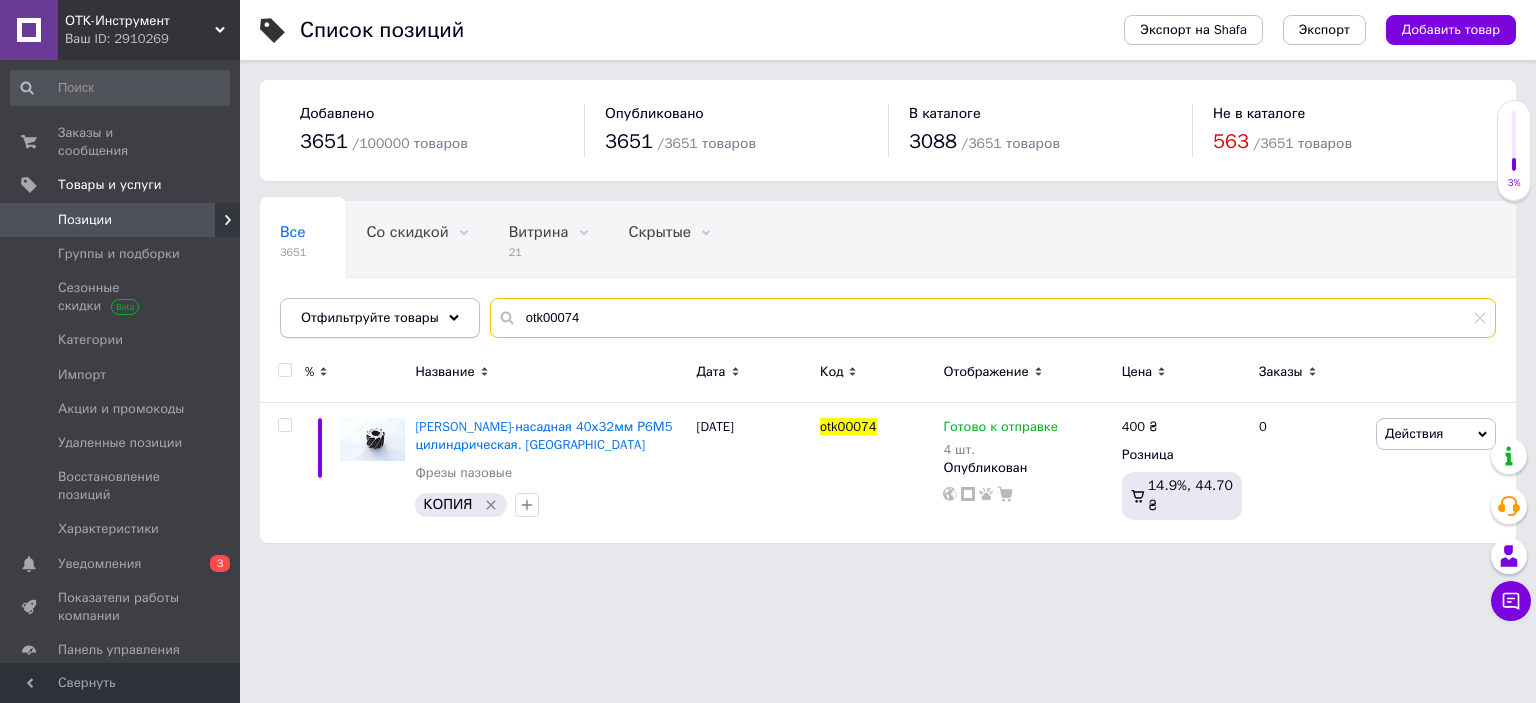 drag, startPoint x: 608, startPoint y: 310, endPoint x: 437, endPoint y: 313, distance: 171.0263 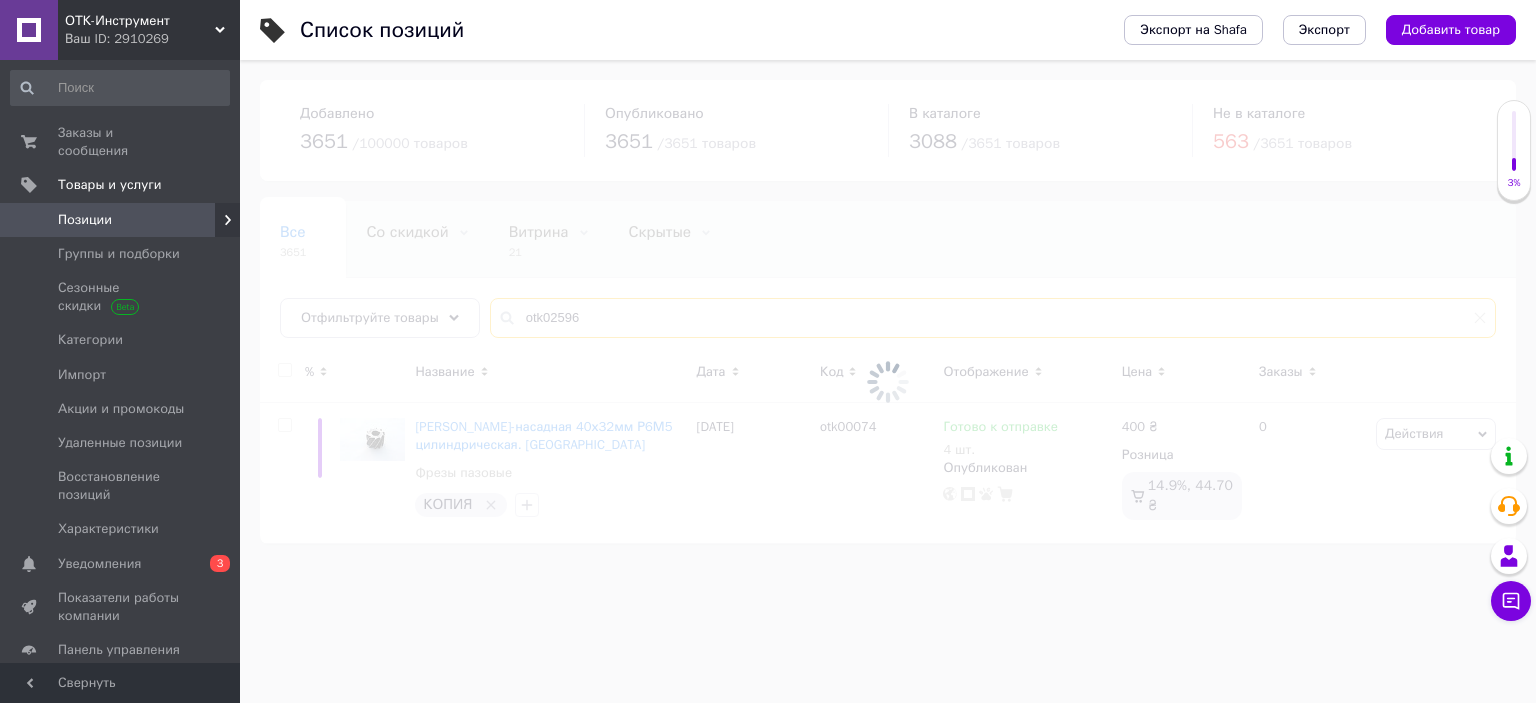 type on "otk02596" 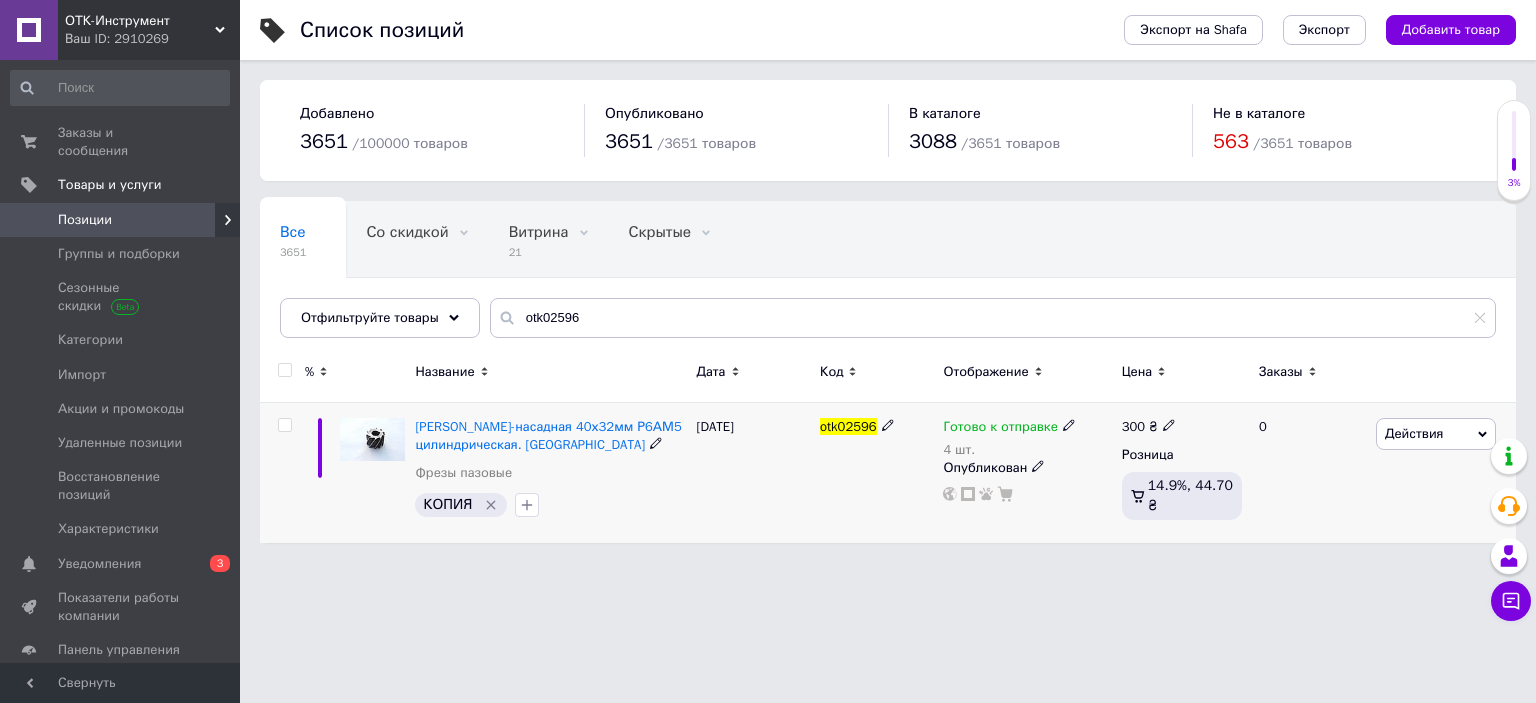 click 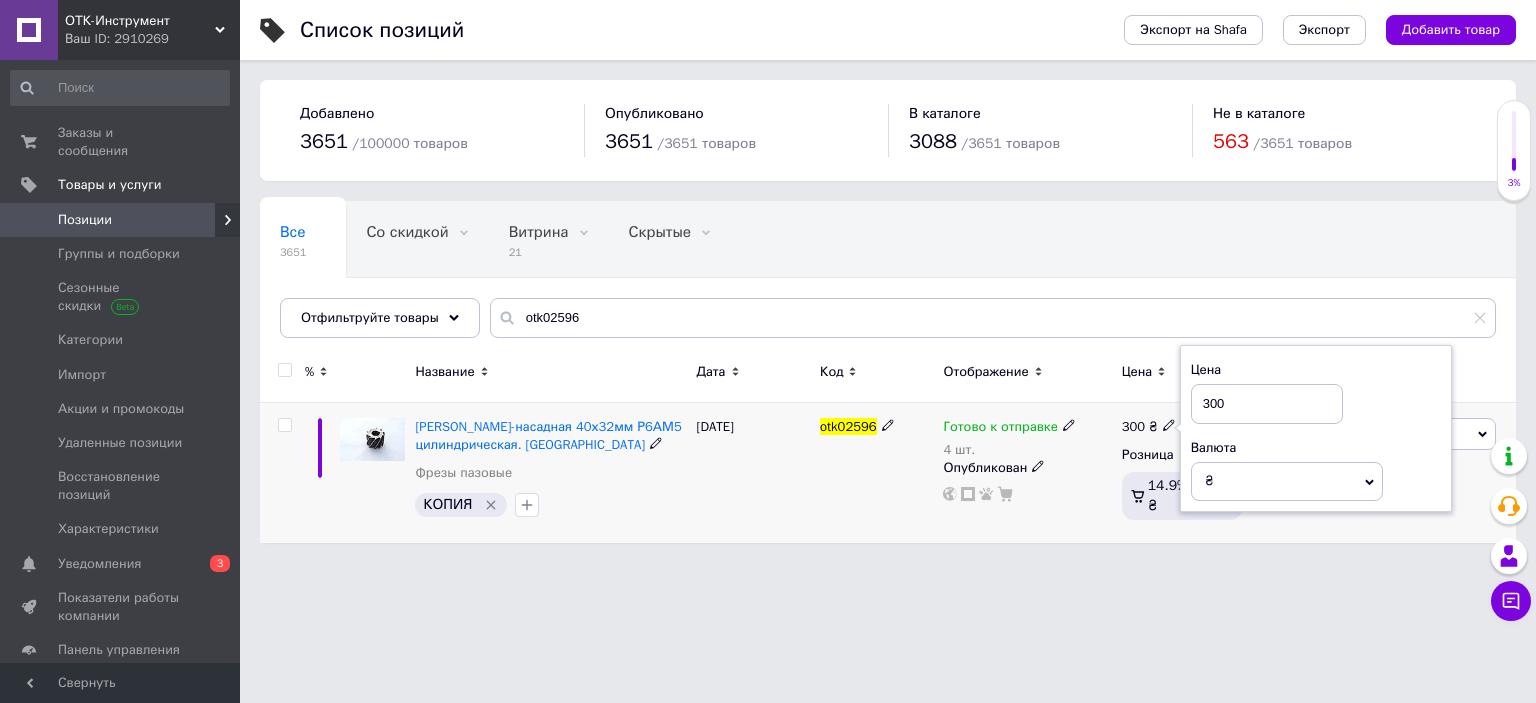 drag, startPoint x: 1253, startPoint y: 407, endPoint x: 1184, endPoint y: 398, distance: 69.58448 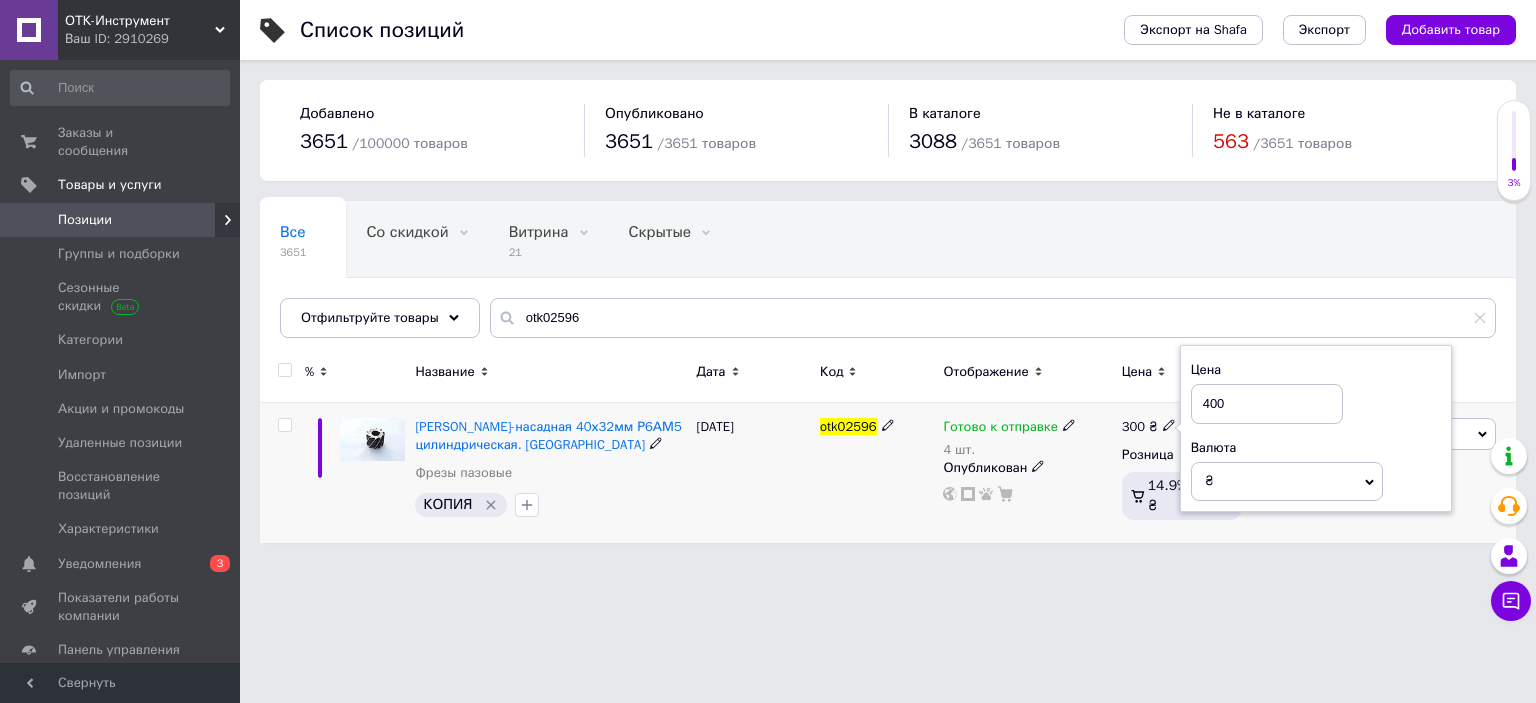 type on "400" 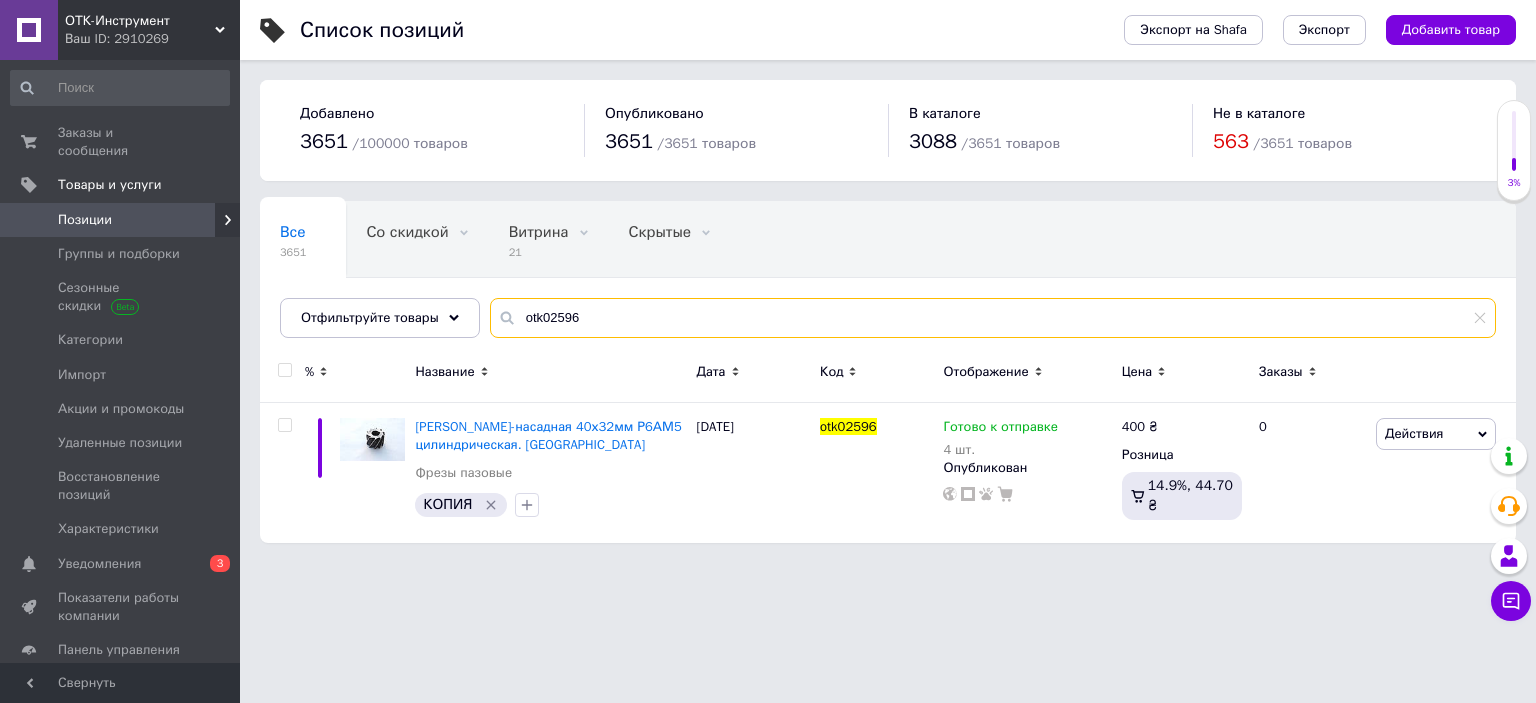 drag, startPoint x: 621, startPoint y: 303, endPoint x: 463, endPoint y: 309, distance: 158.11388 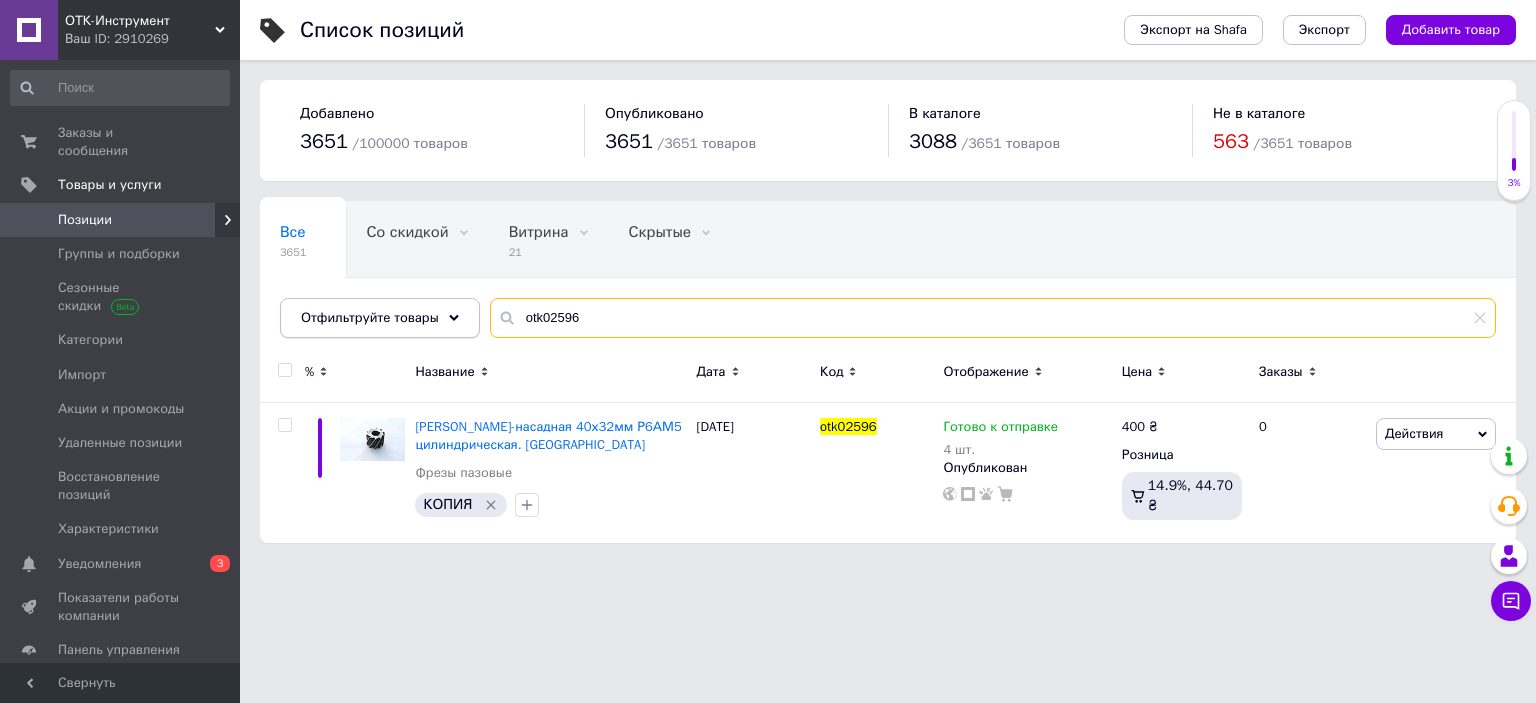 paste on "5" 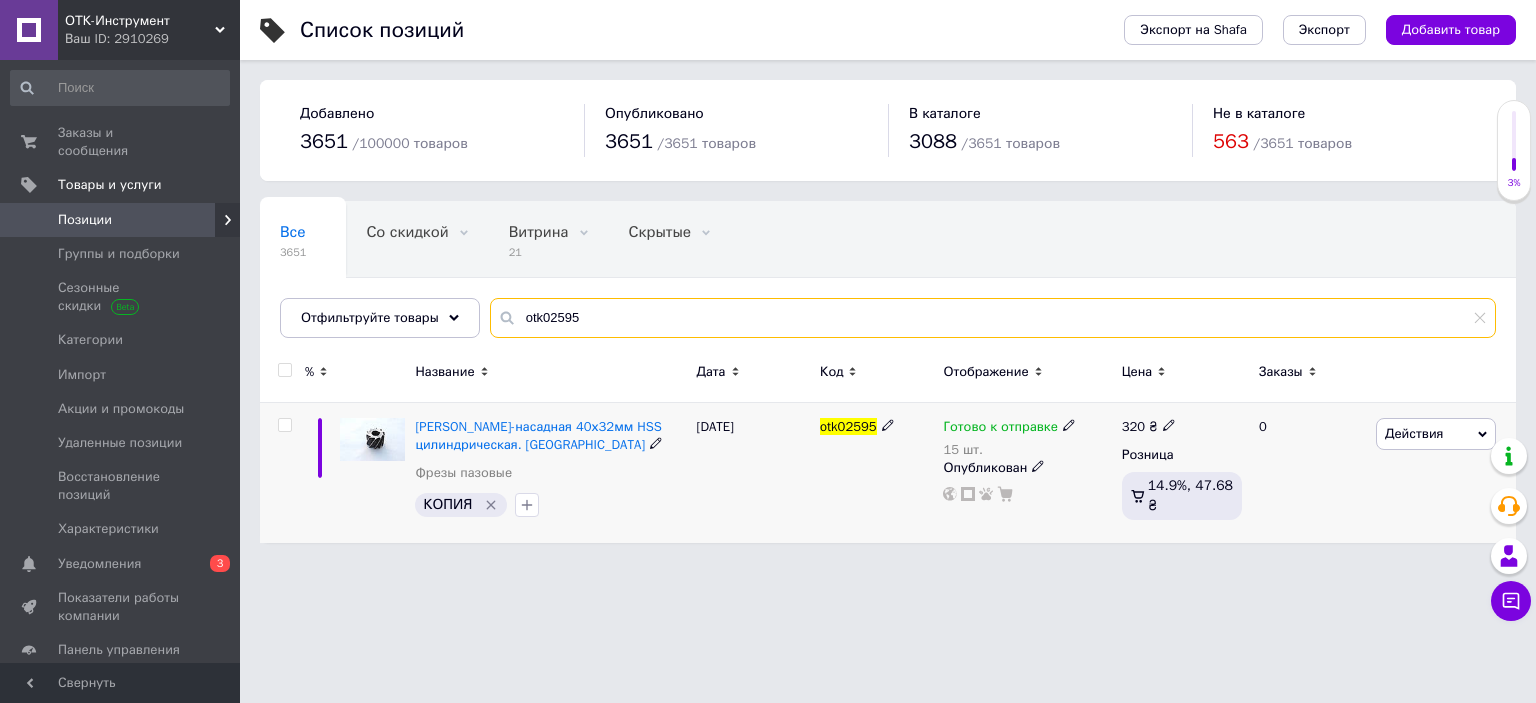type on "otk02595" 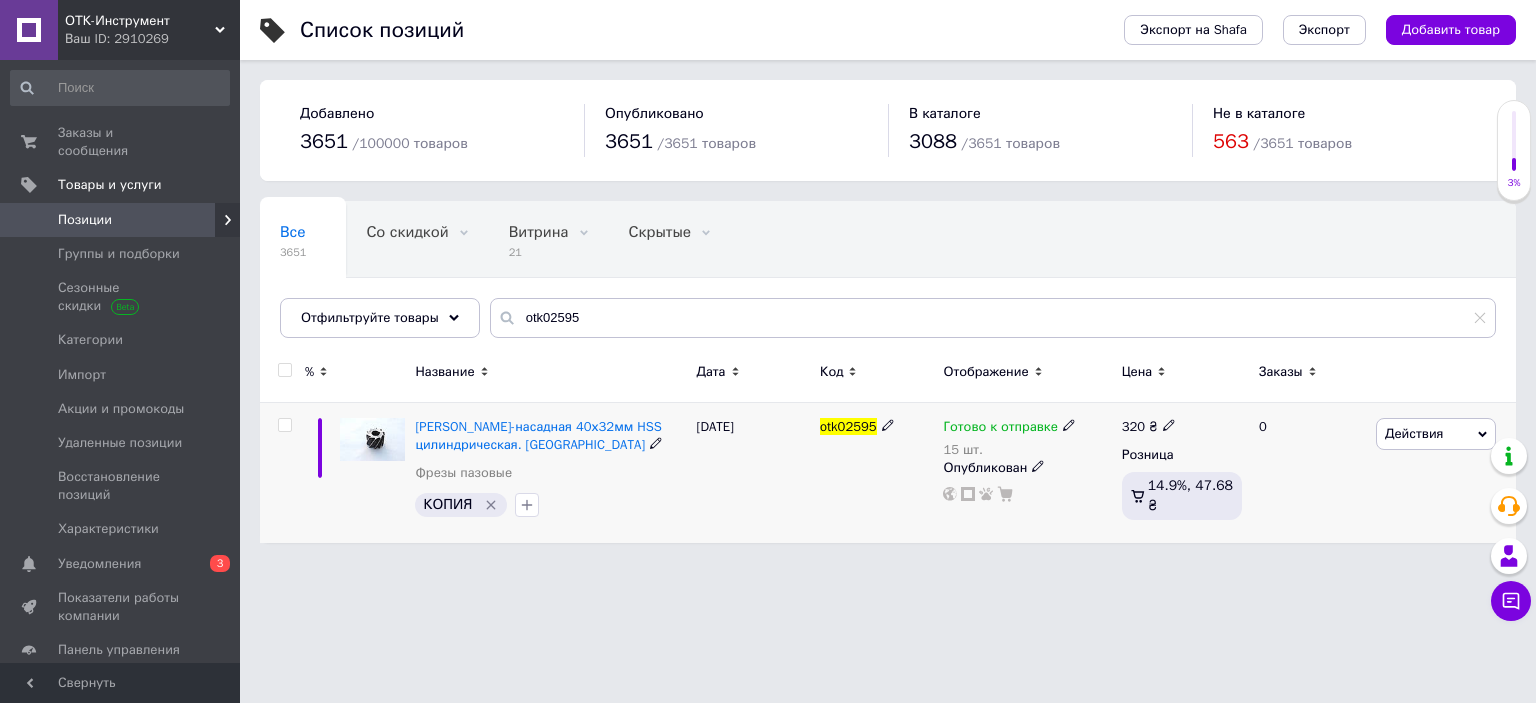 click 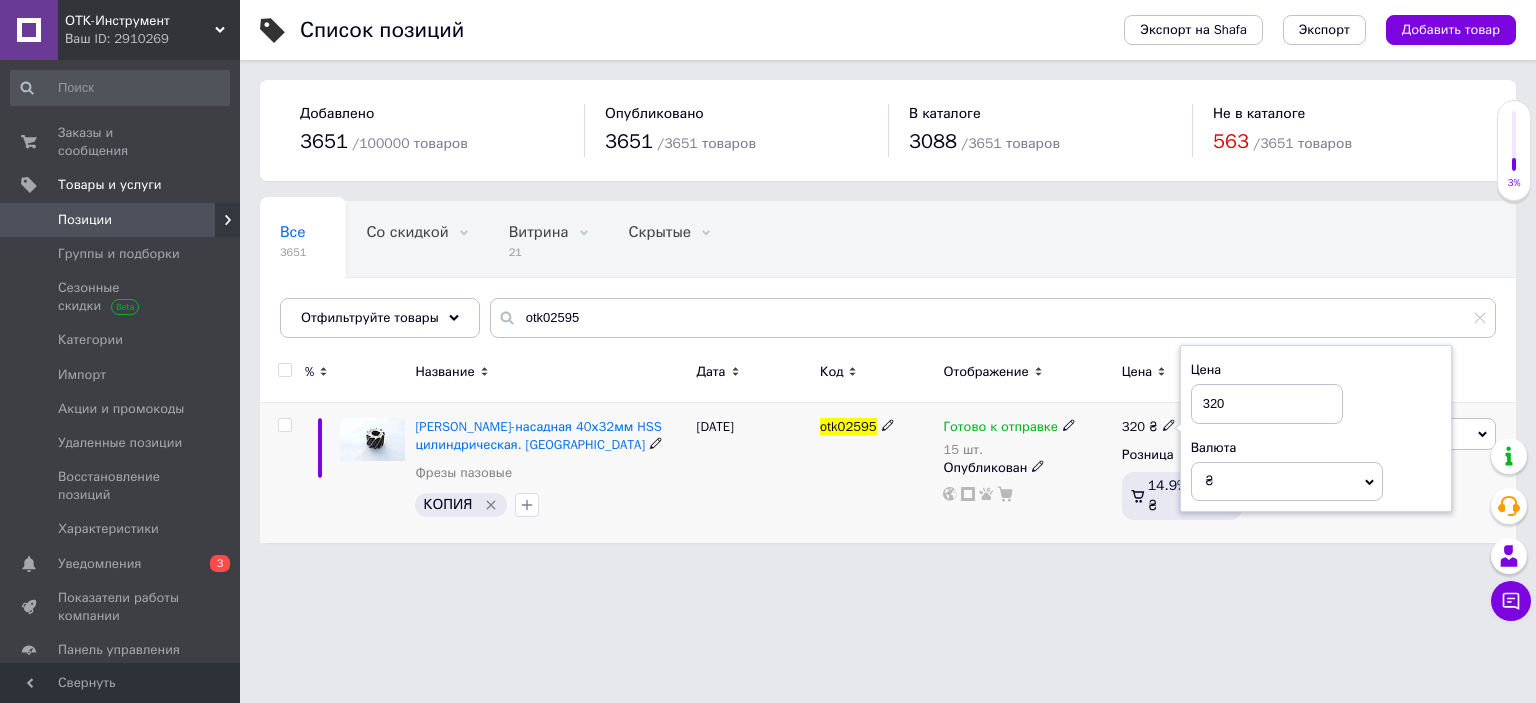 drag, startPoint x: 1254, startPoint y: 401, endPoint x: 1183, endPoint y: 398, distance: 71.063354 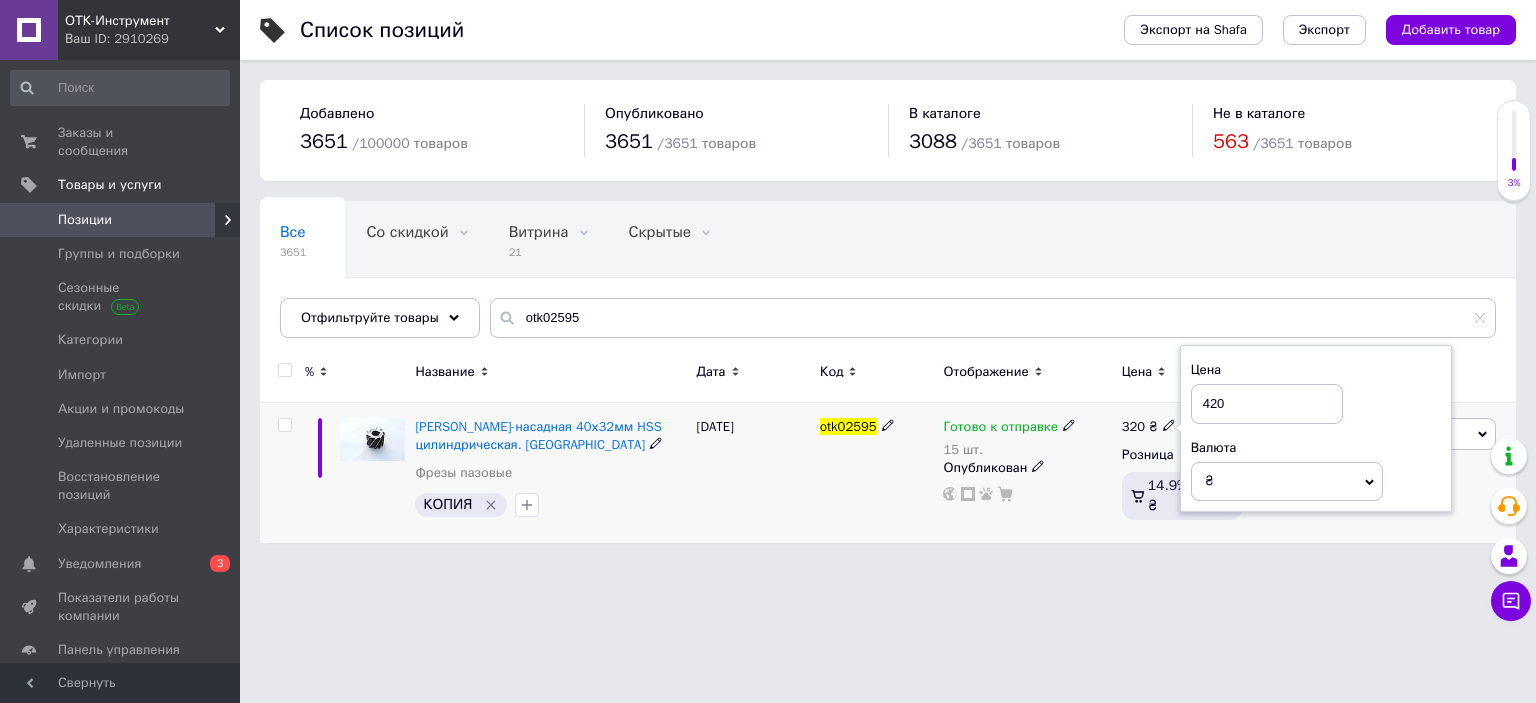 type on "420" 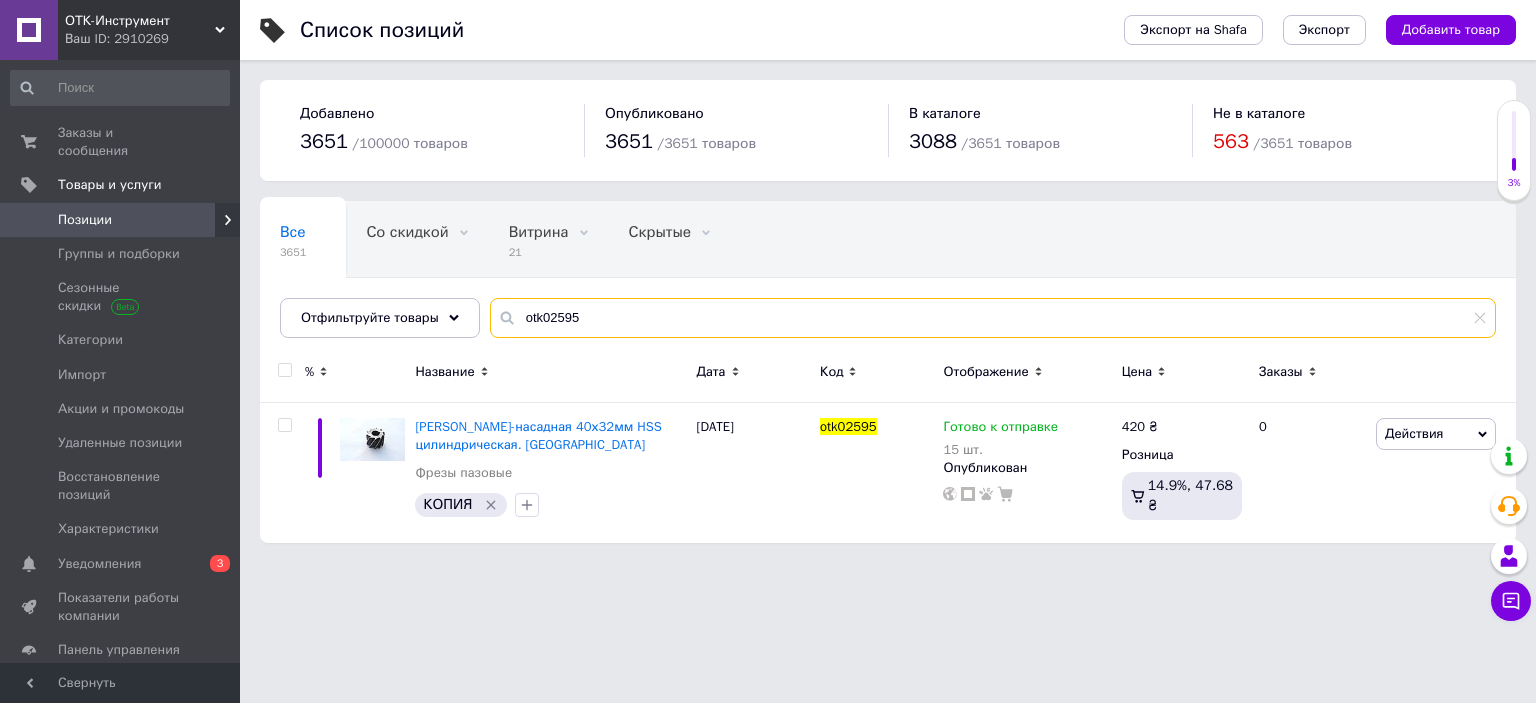 drag, startPoint x: 632, startPoint y: 318, endPoint x: 443, endPoint y: 314, distance: 189.04233 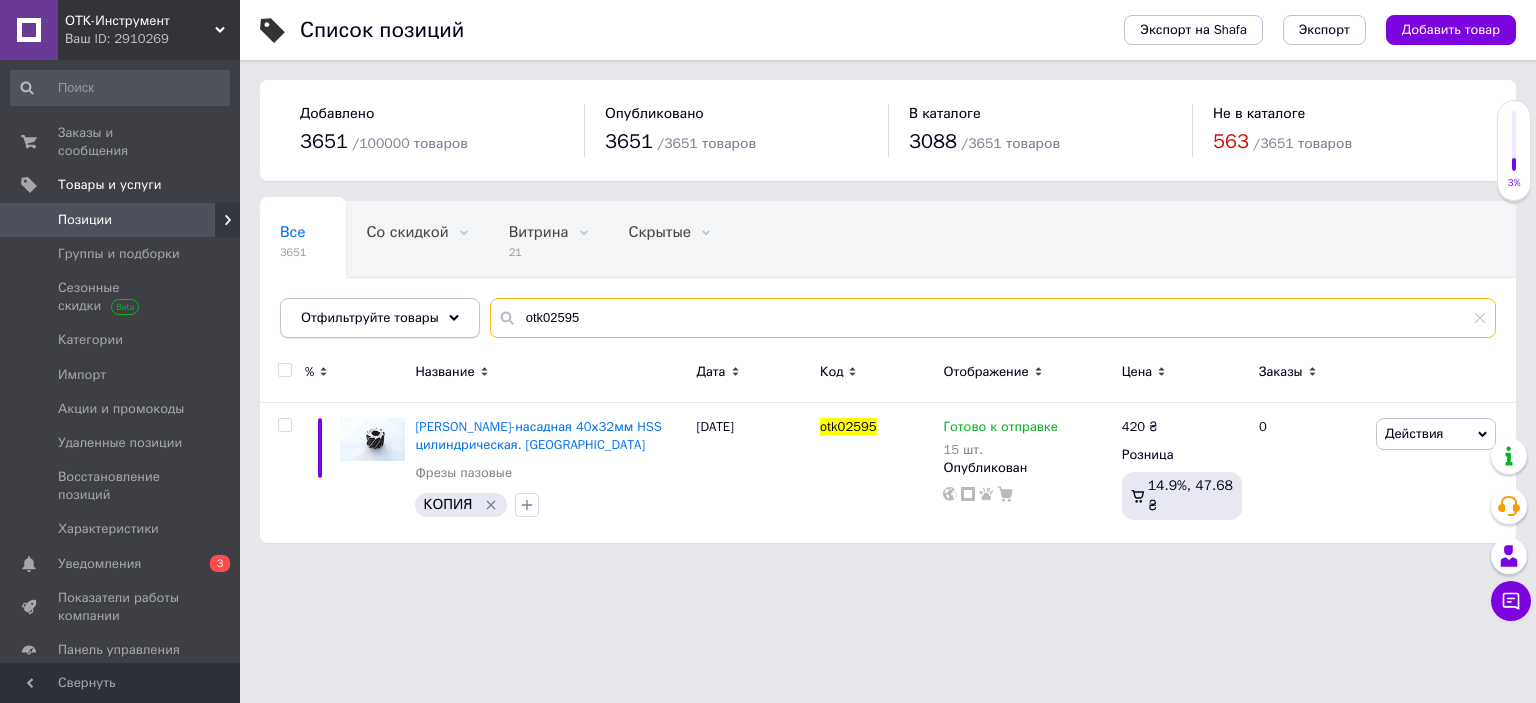 paste on "0076" 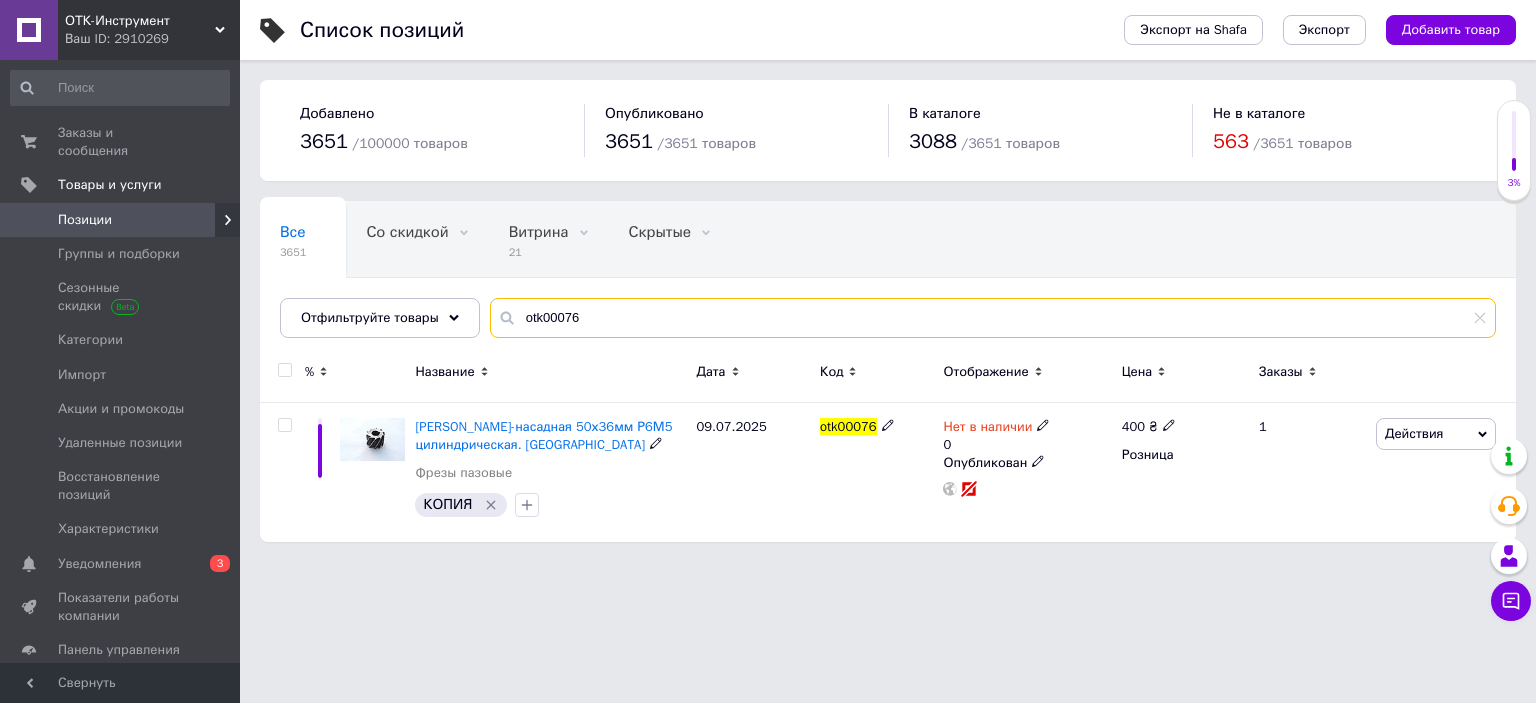 type on "otk00076" 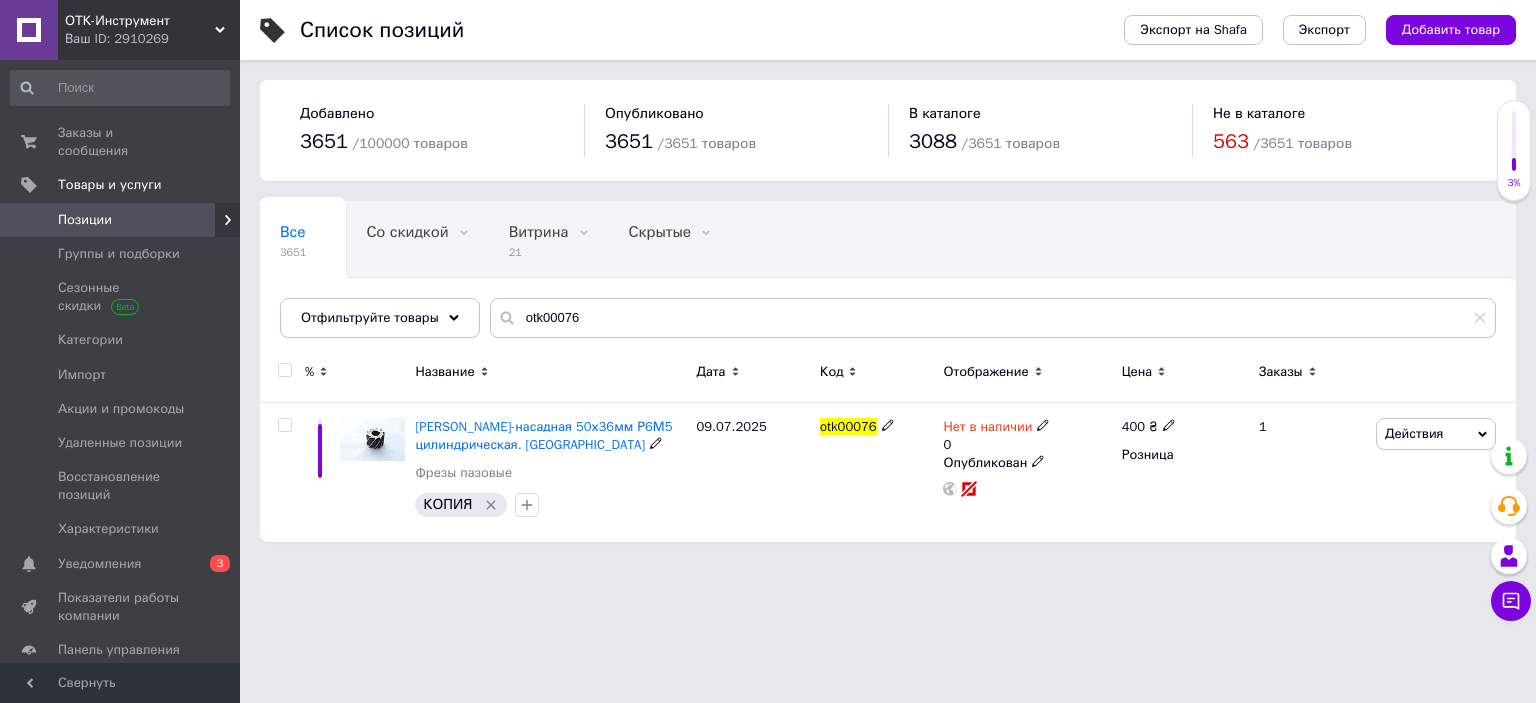 click at bounding box center (1169, 424) 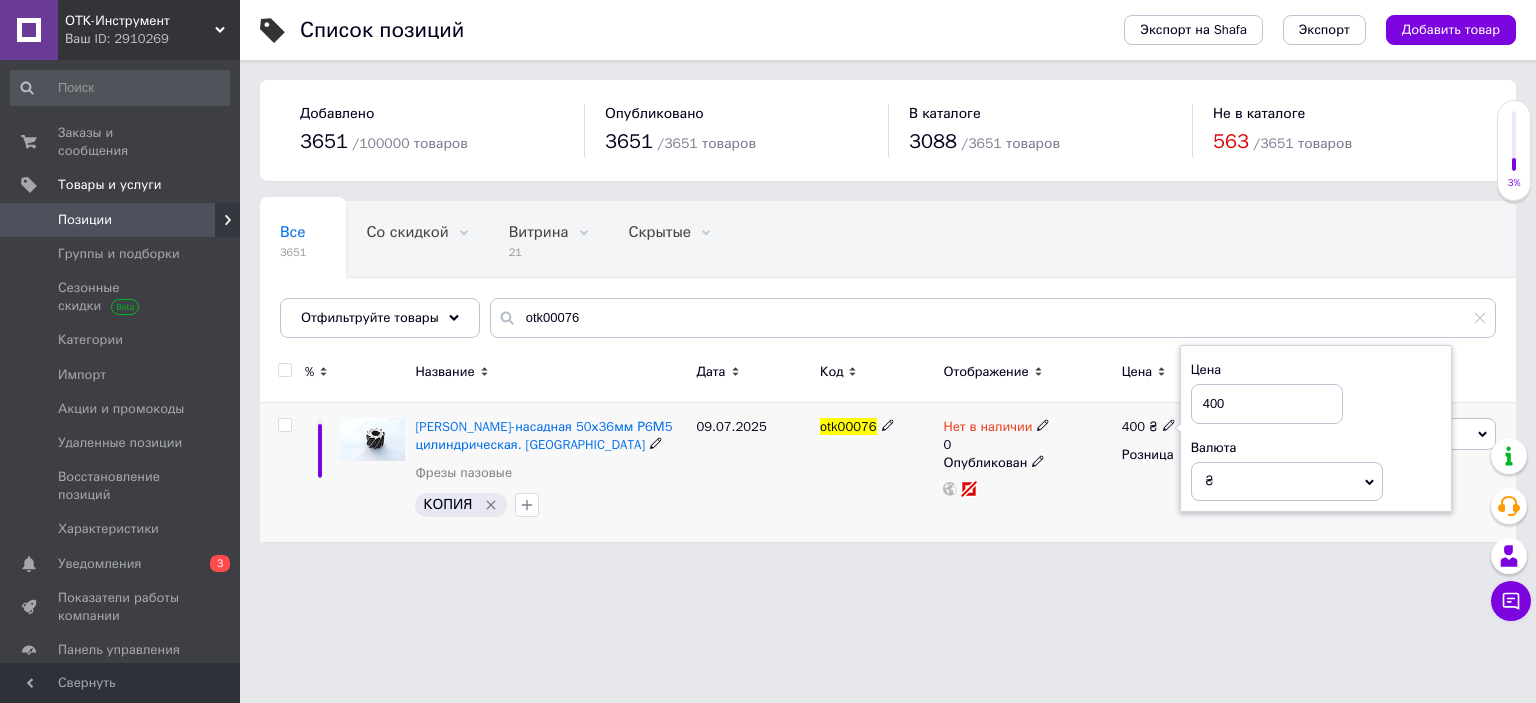 drag, startPoint x: 1275, startPoint y: 404, endPoint x: 1189, endPoint y: 399, distance: 86.145226 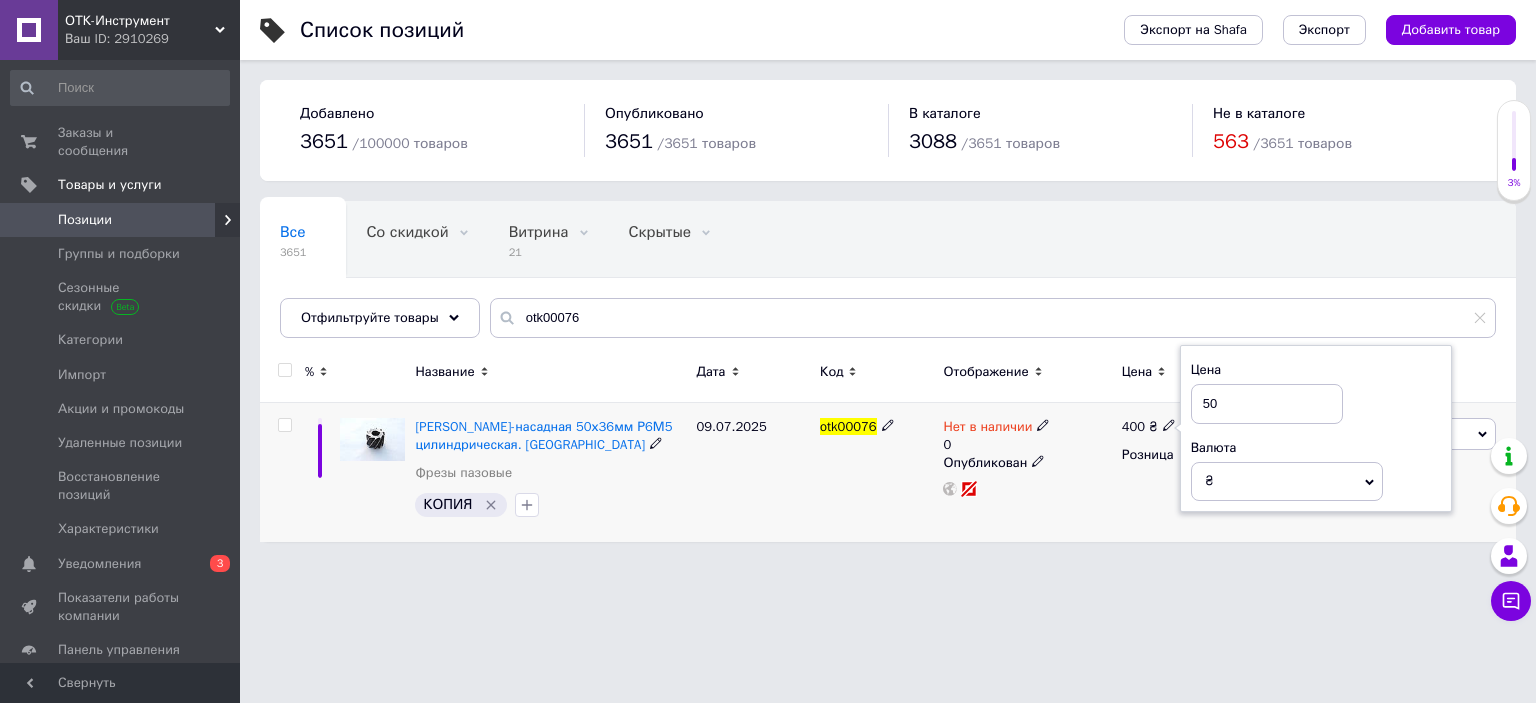 type on "5" 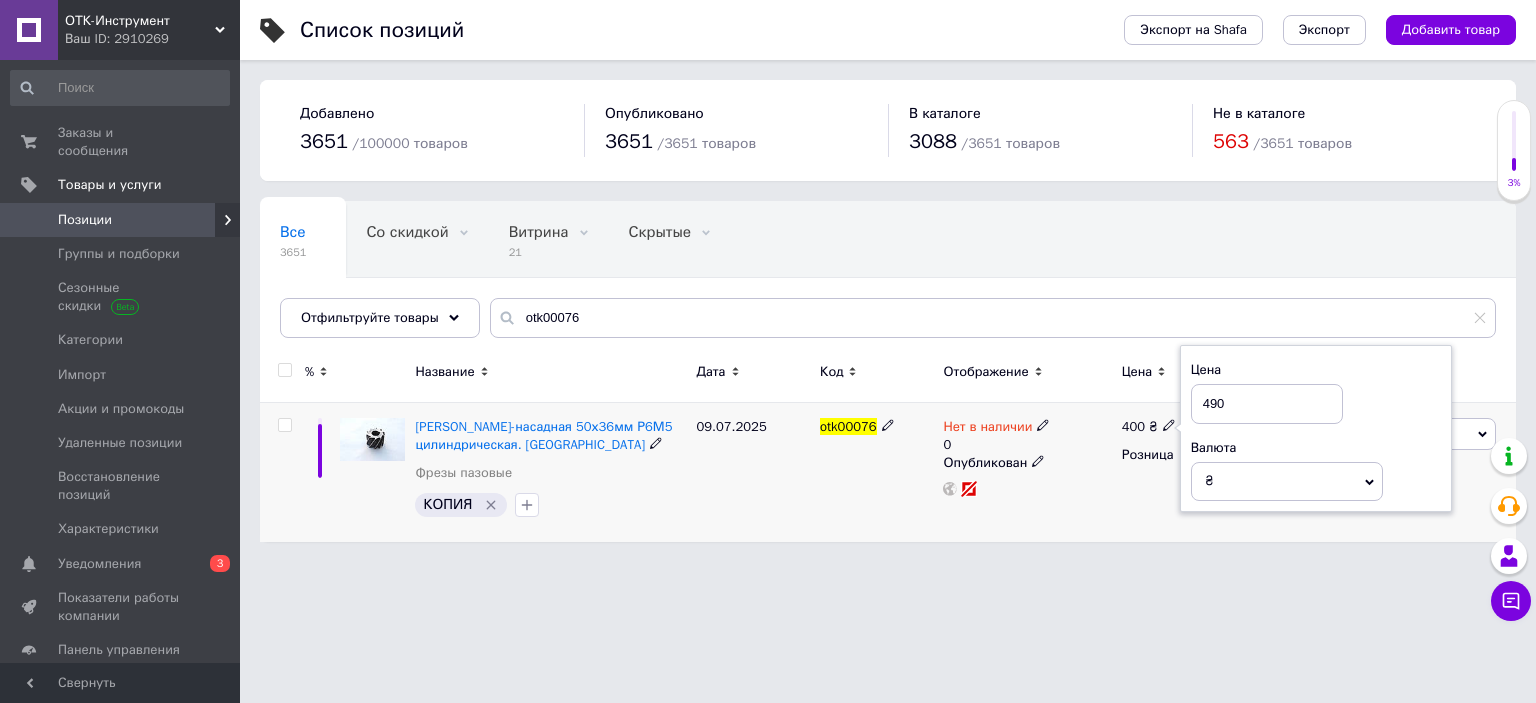 type on "490" 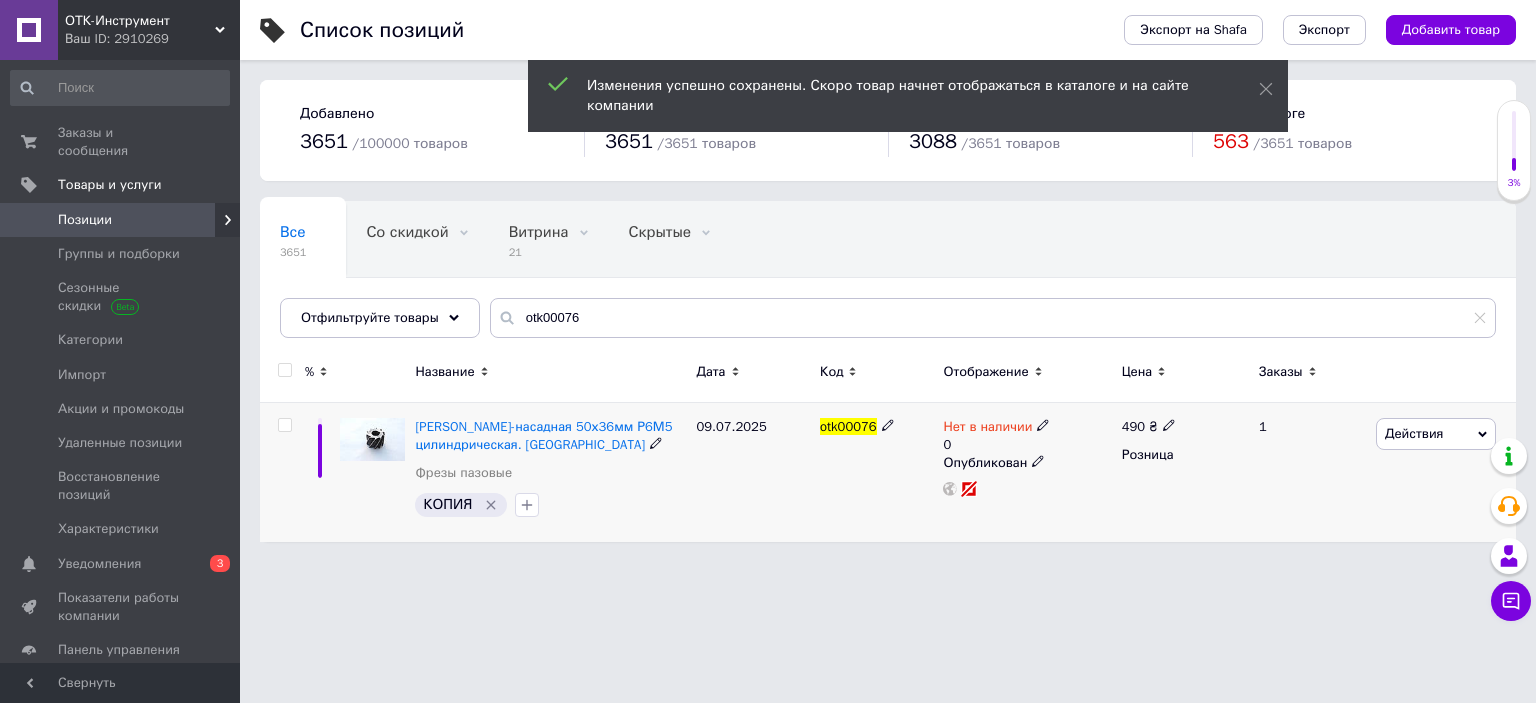 click 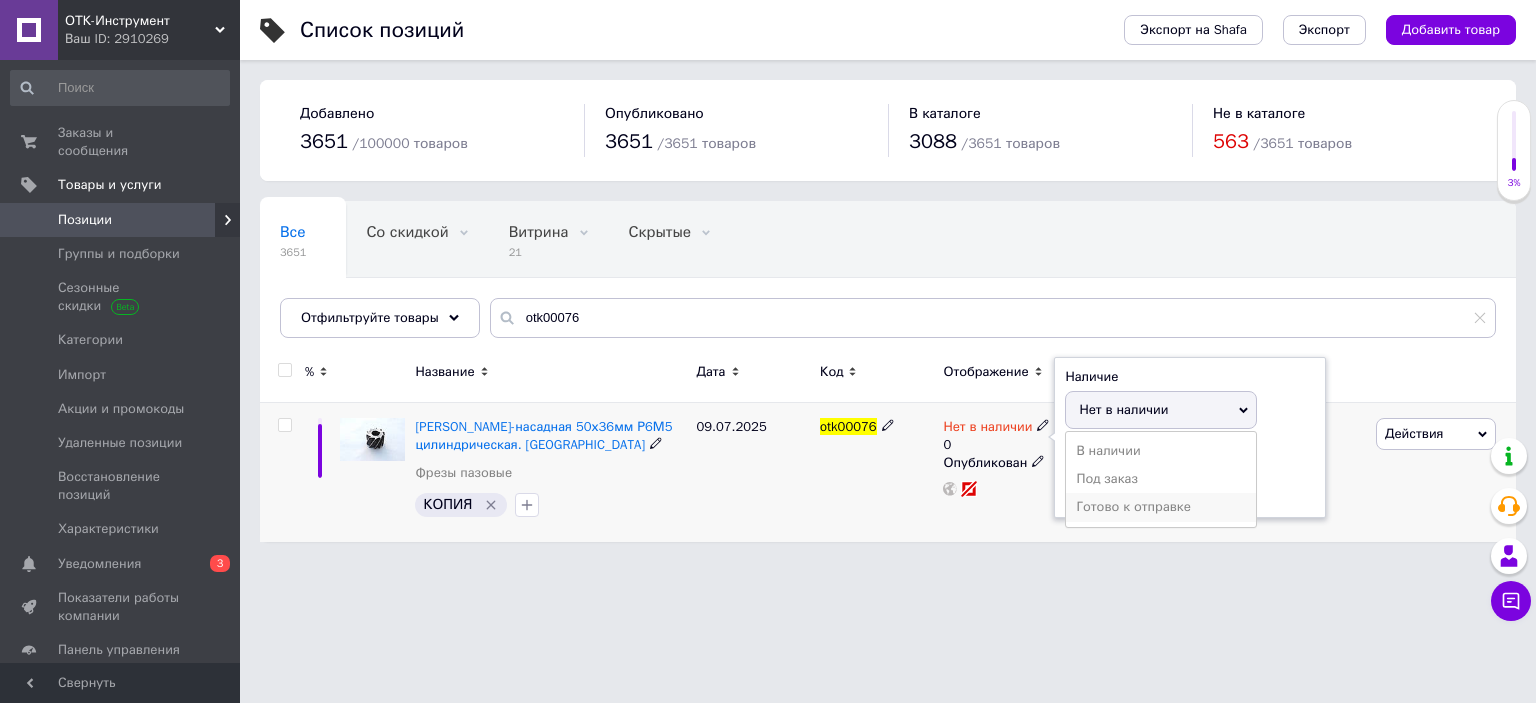 click on "Готово к отправке" at bounding box center (1161, 507) 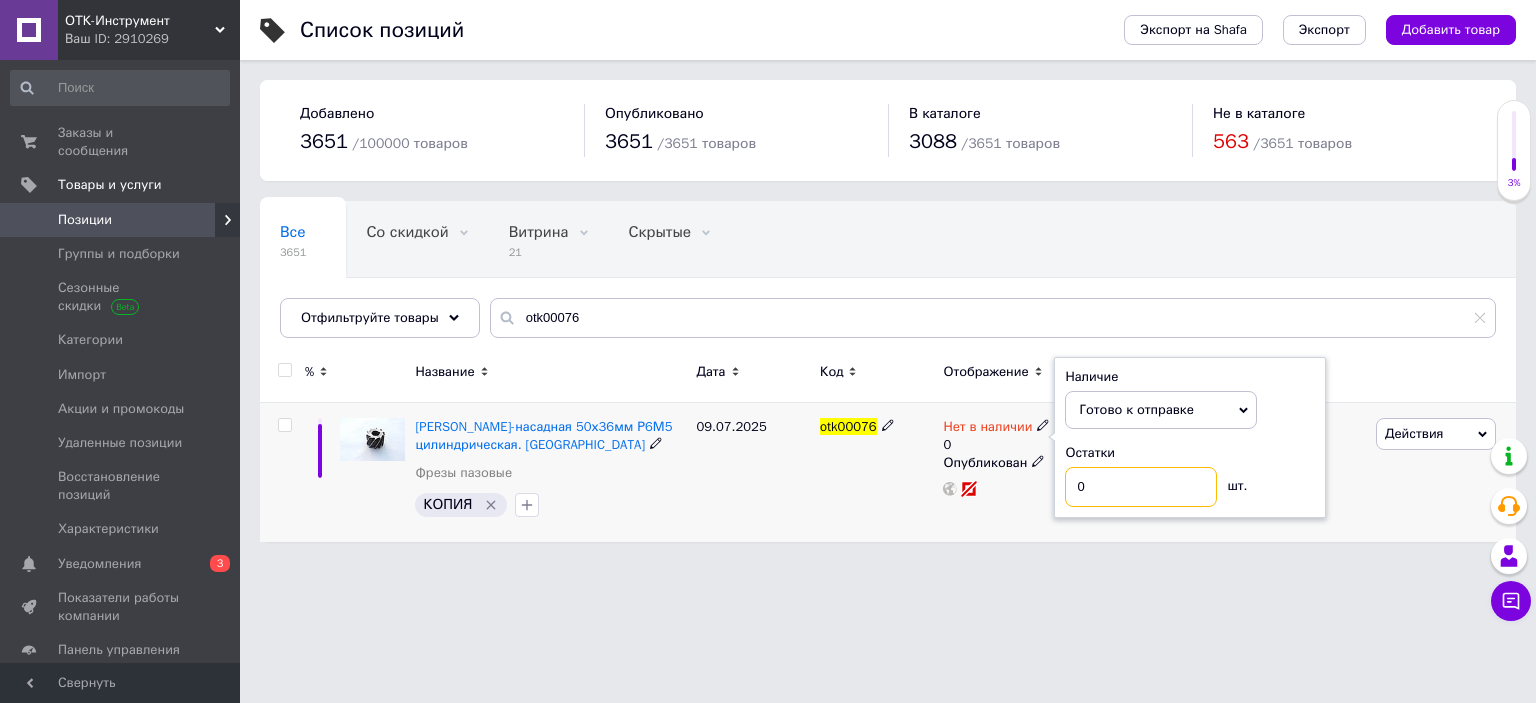 drag, startPoint x: 1102, startPoint y: 491, endPoint x: 1075, endPoint y: 483, distance: 28.160255 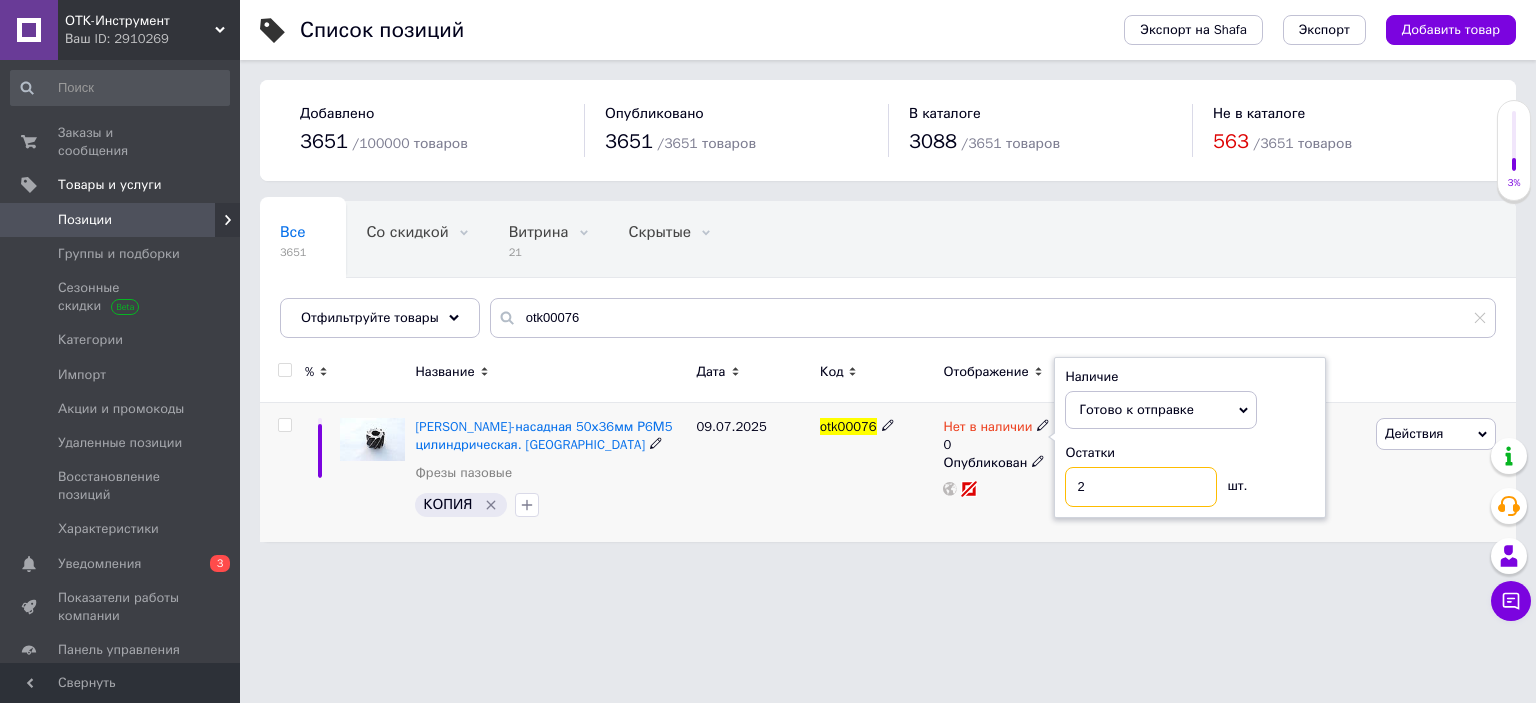 type on "2" 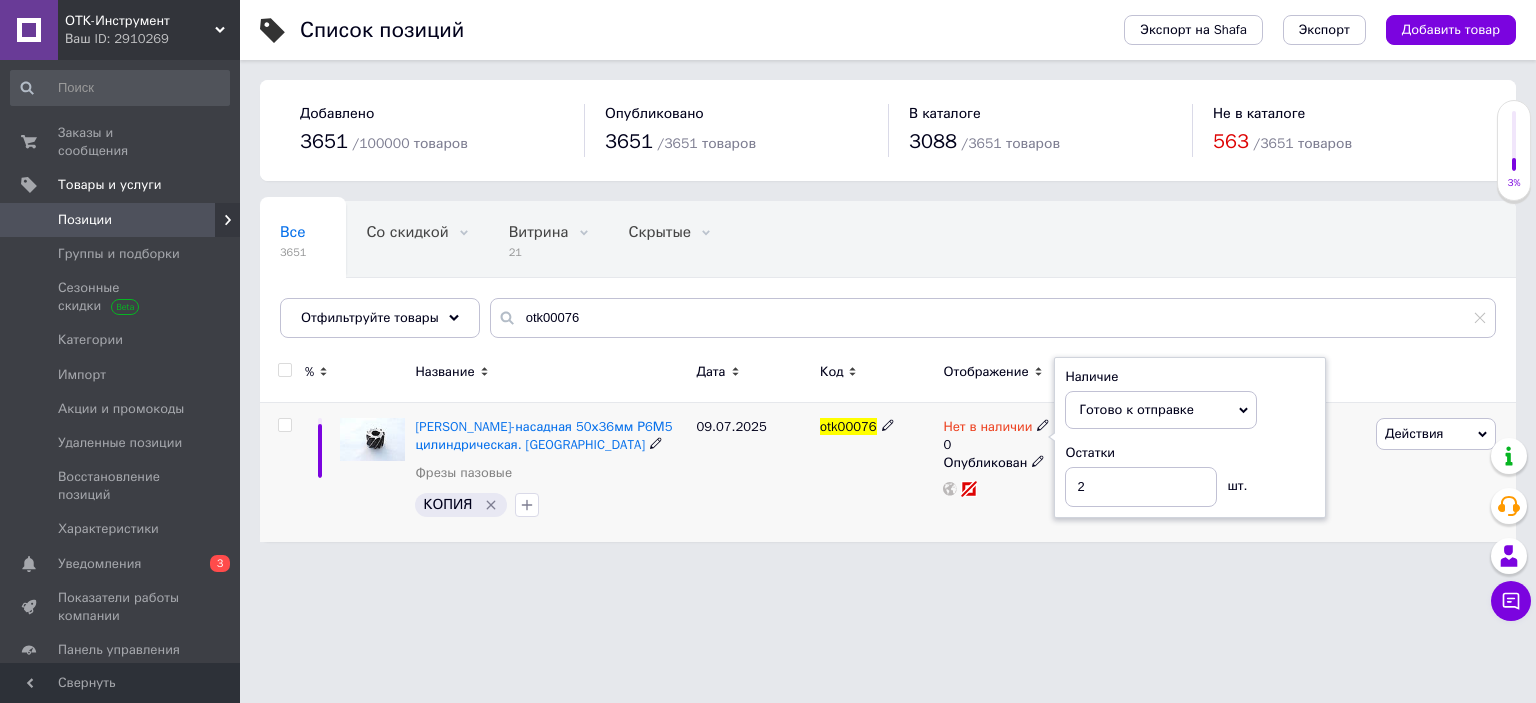 click on "09.07.2025" at bounding box center (753, 472) 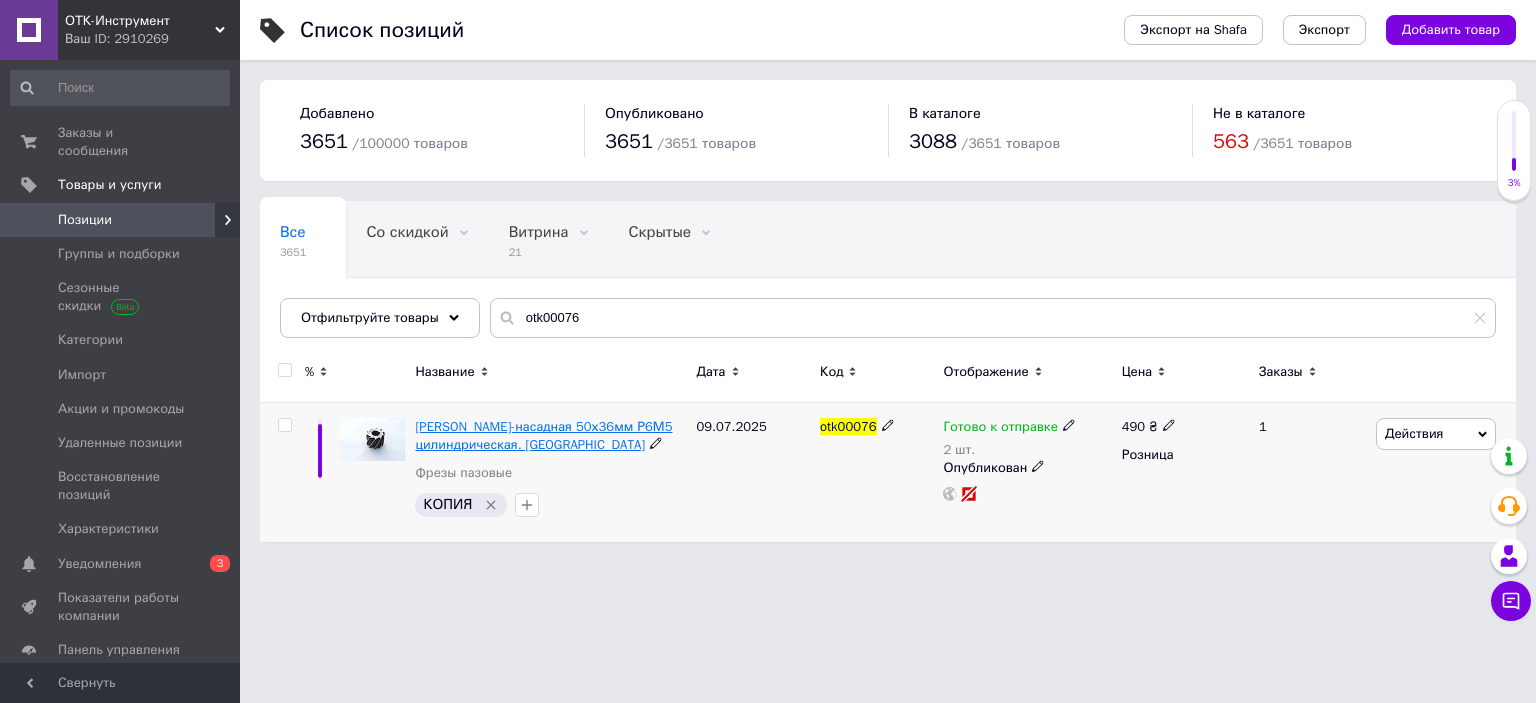 click on "[PERSON_NAME]-насадная 50х36мм Р6М5 цилиндрическая. [GEOGRAPHIC_DATA]" at bounding box center (543, 435) 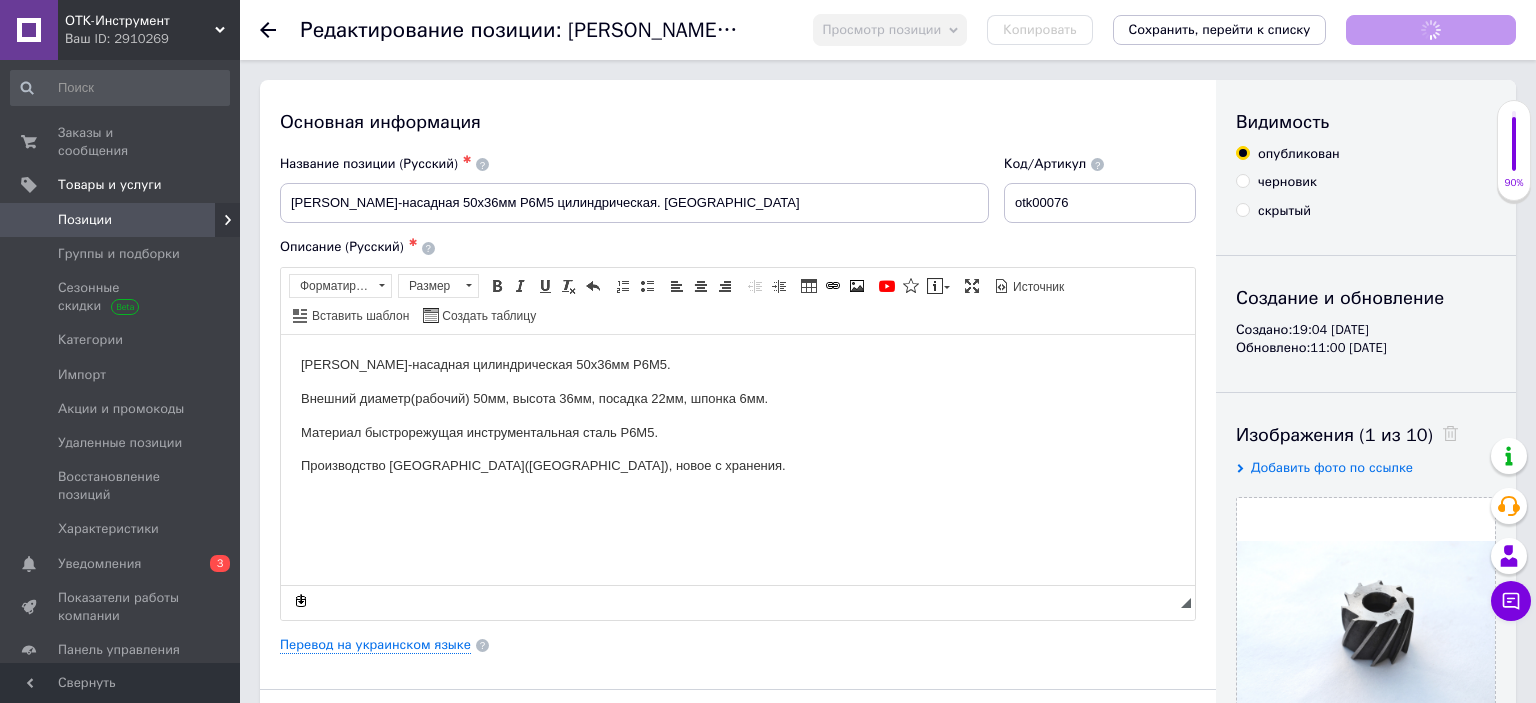 scroll, scrollTop: 0, scrollLeft: 0, axis: both 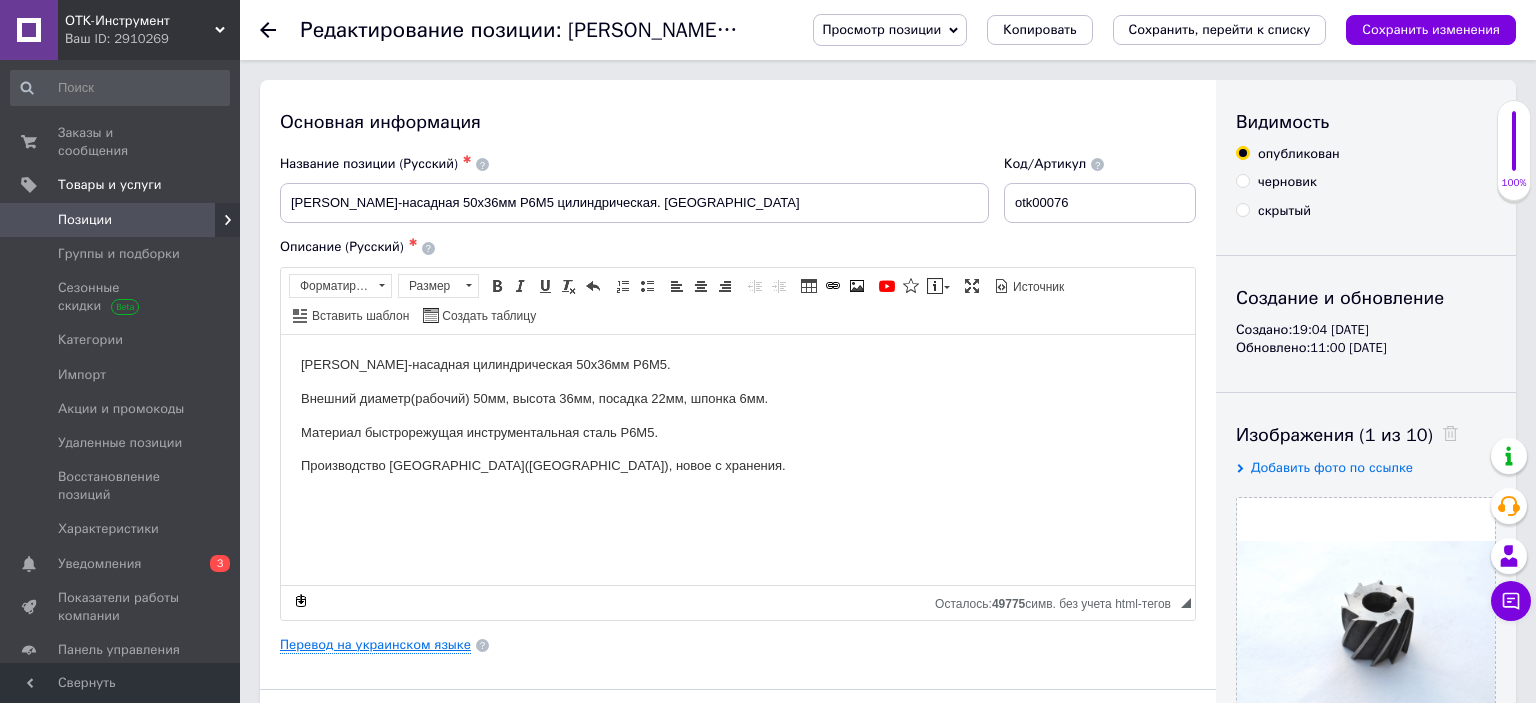 click on "Перевод на украинском языке" at bounding box center [375, 645] 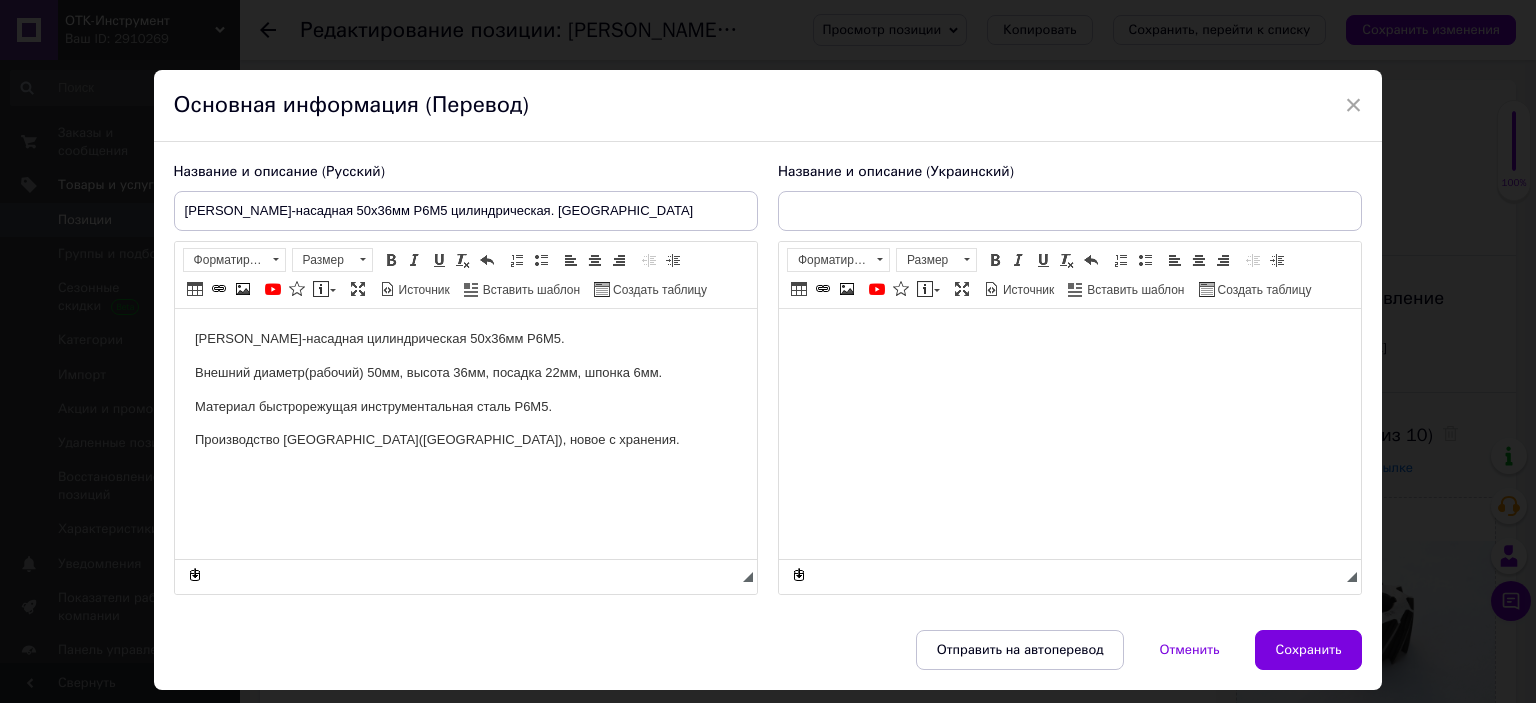 scroll, scrollTop: 0, scrollLeft: 0, axis: both 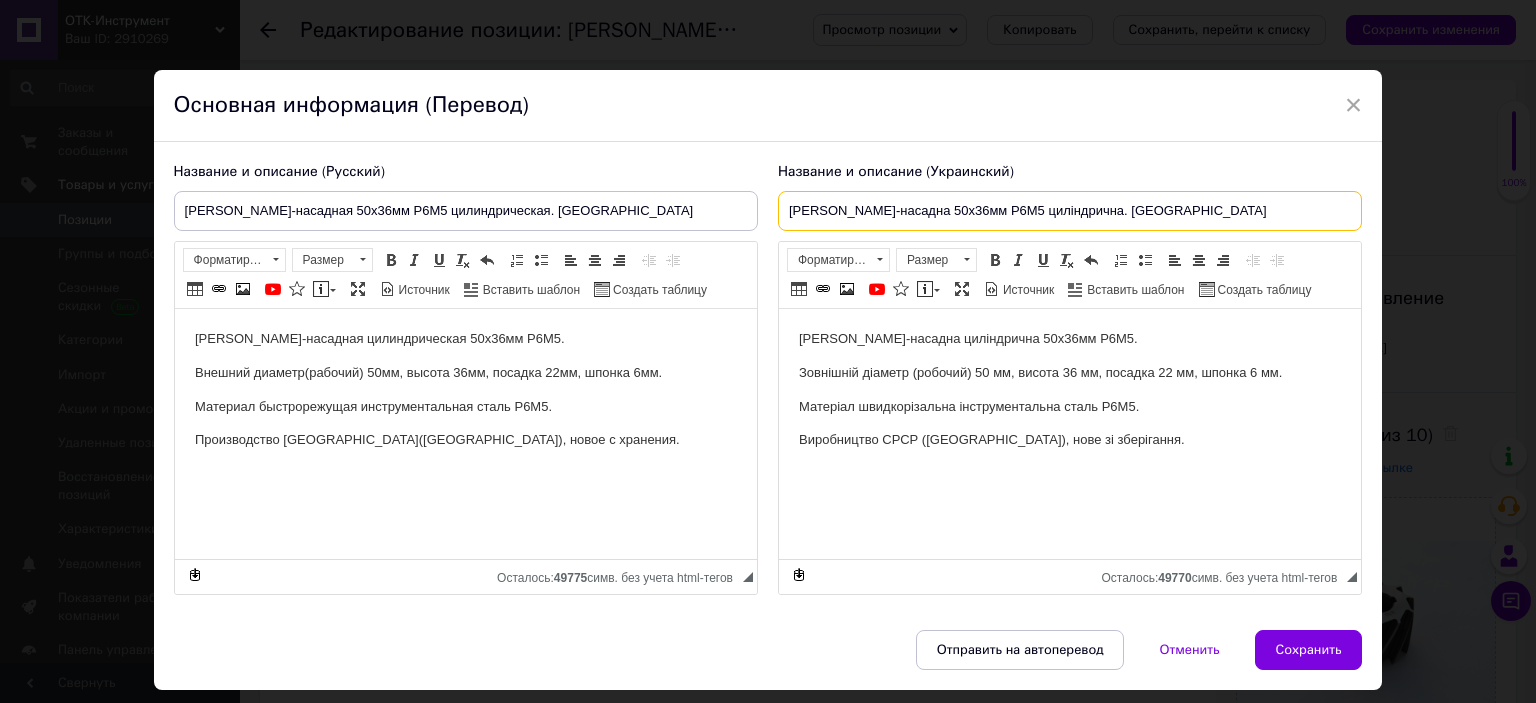 click on "[PERSON_NAME]-насадна 50х36мм Р6М5 циліндрична. [GEOGRAPHIC_DATA]" at bounding box center (1070, 211) 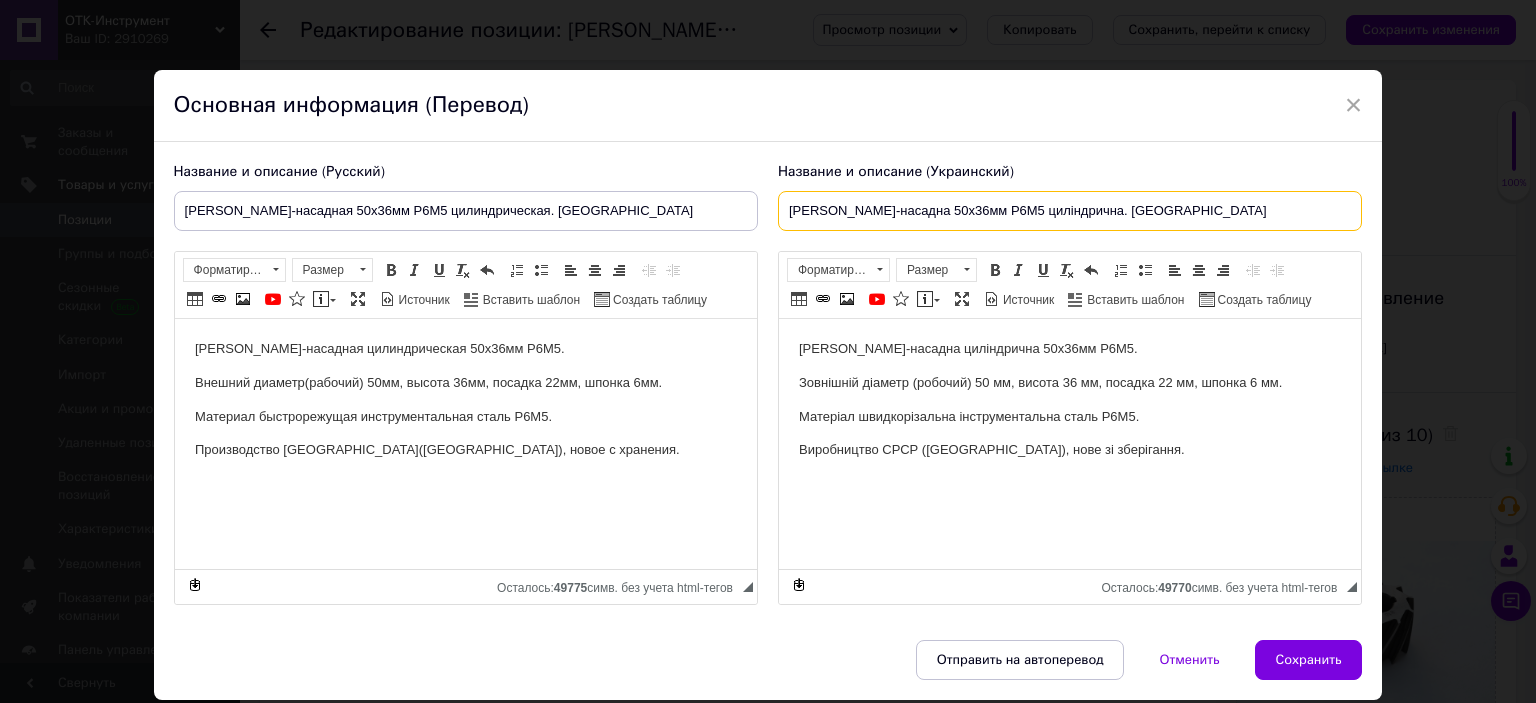 type on "[PERSON_NAME]-насадна 50х36мм Р6М5 циліндрична. [GEOGRAPHIC_DATA]" 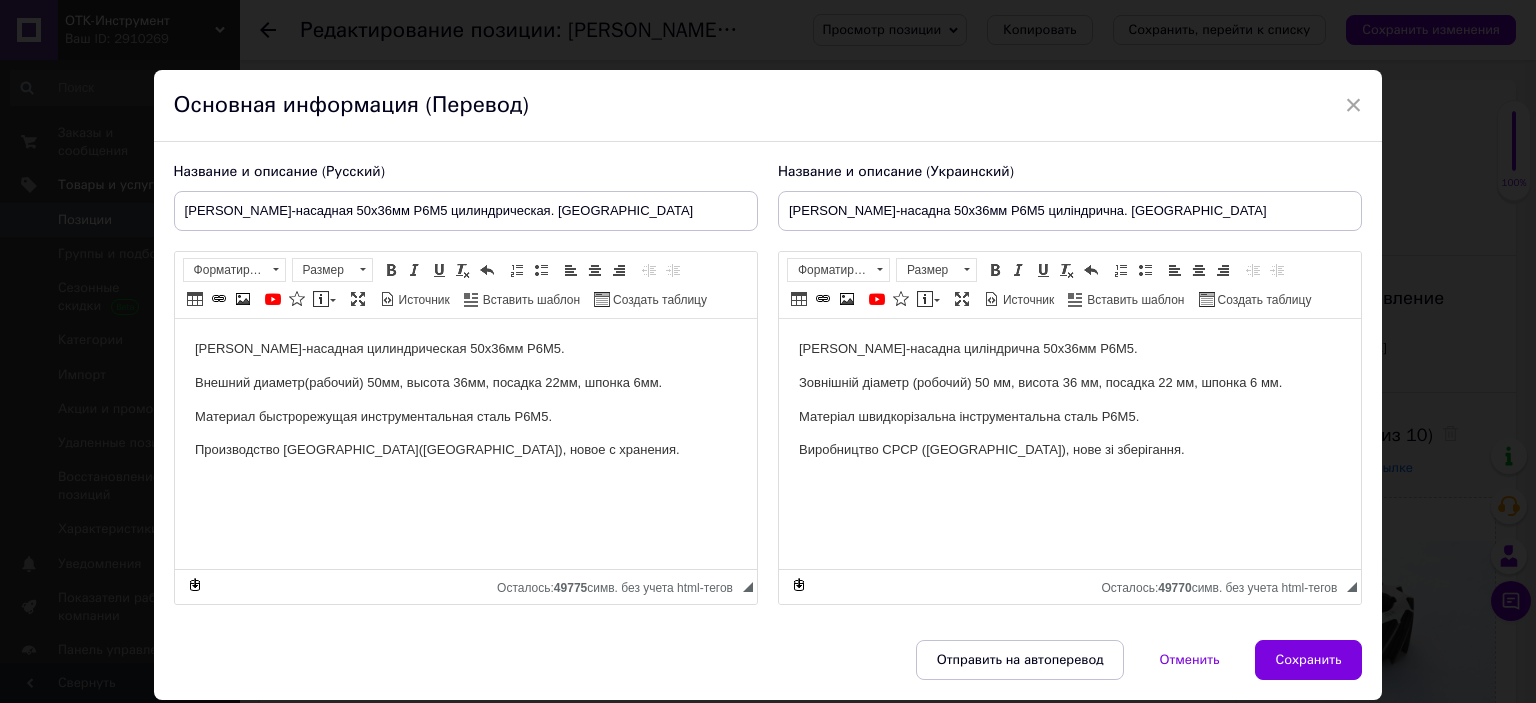 click on "[PERSON_NAME]-насадна циліндрична 50х36мм Р6М5." at bounding box center [1069, 349] 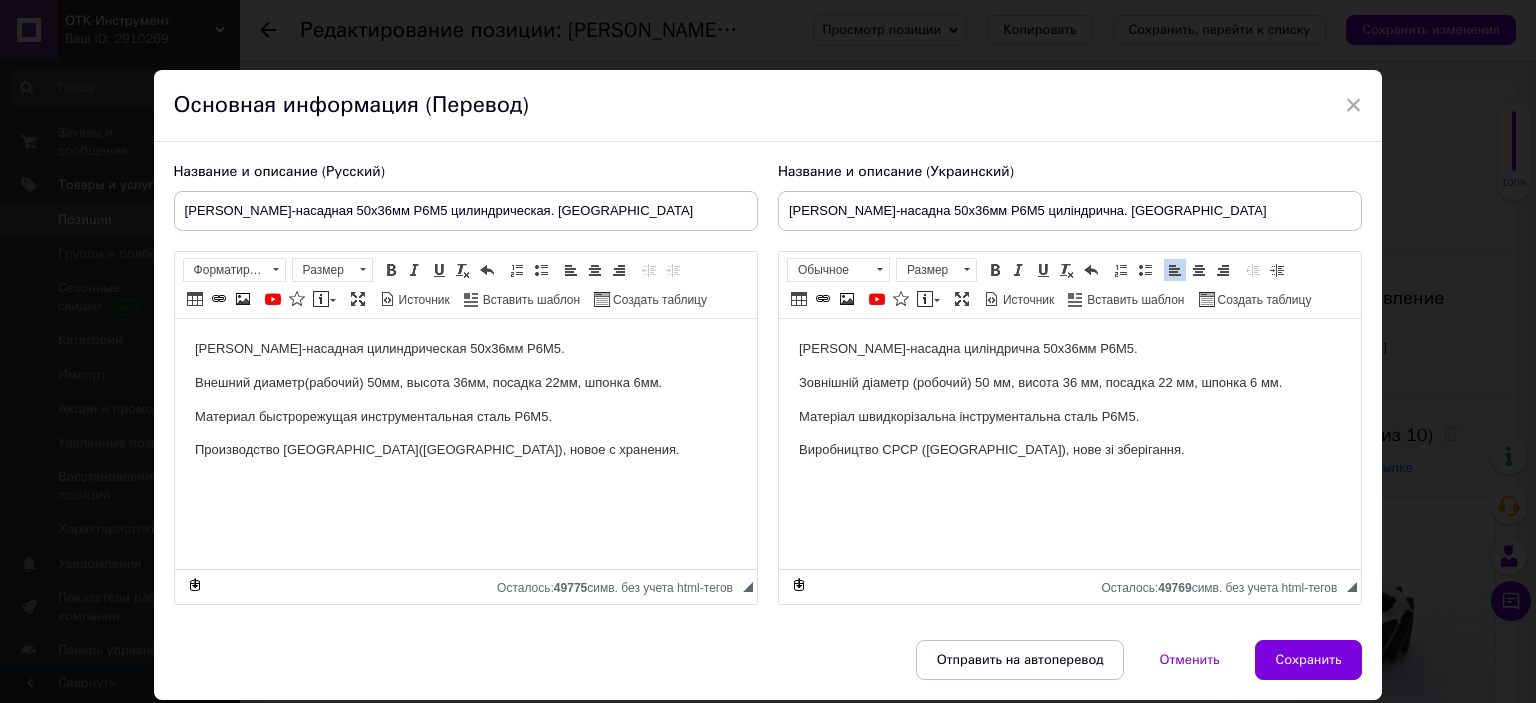 type 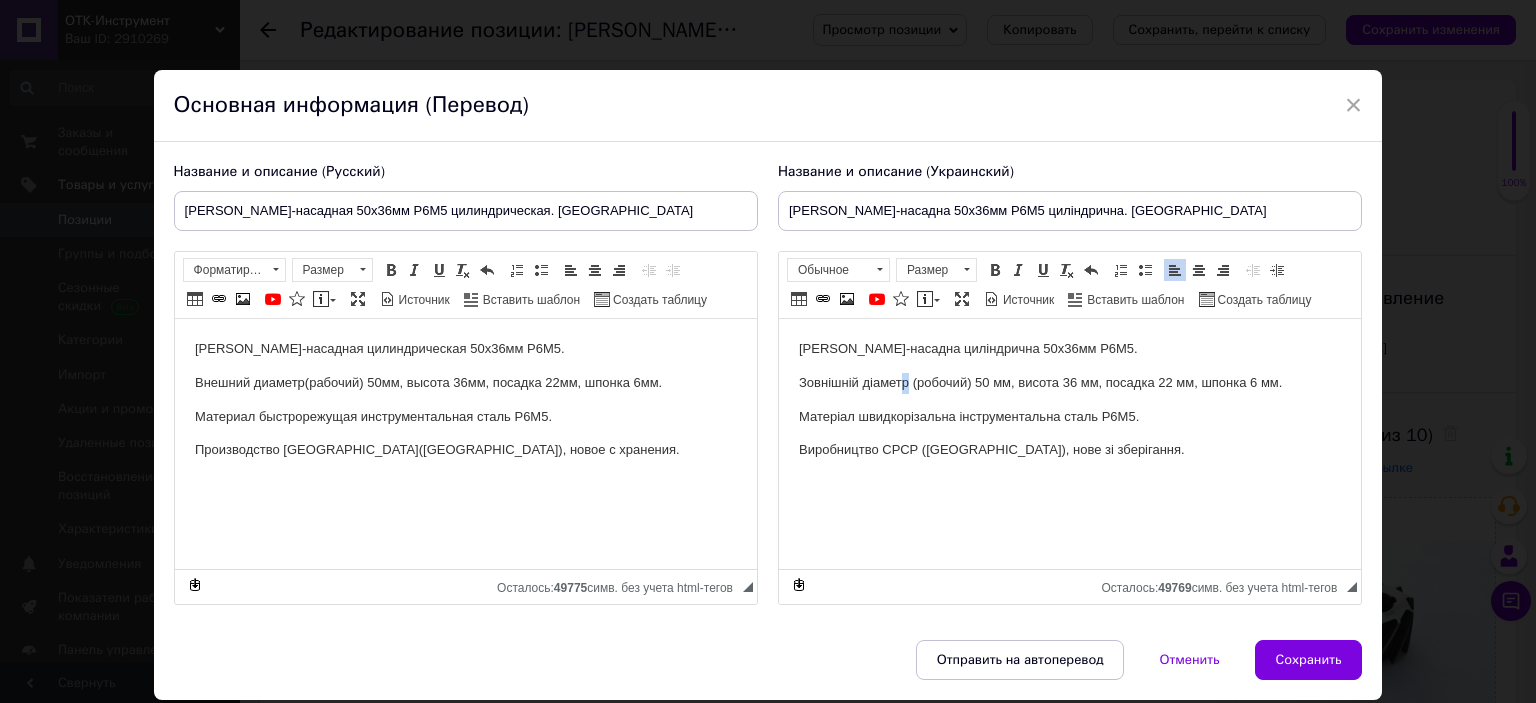 click on "Зовнішній діаметр (робочий) 50 мм, висота 36 мм, посадка 22 мм, шпонка 6 мм." at bounding box center [1069, 383] 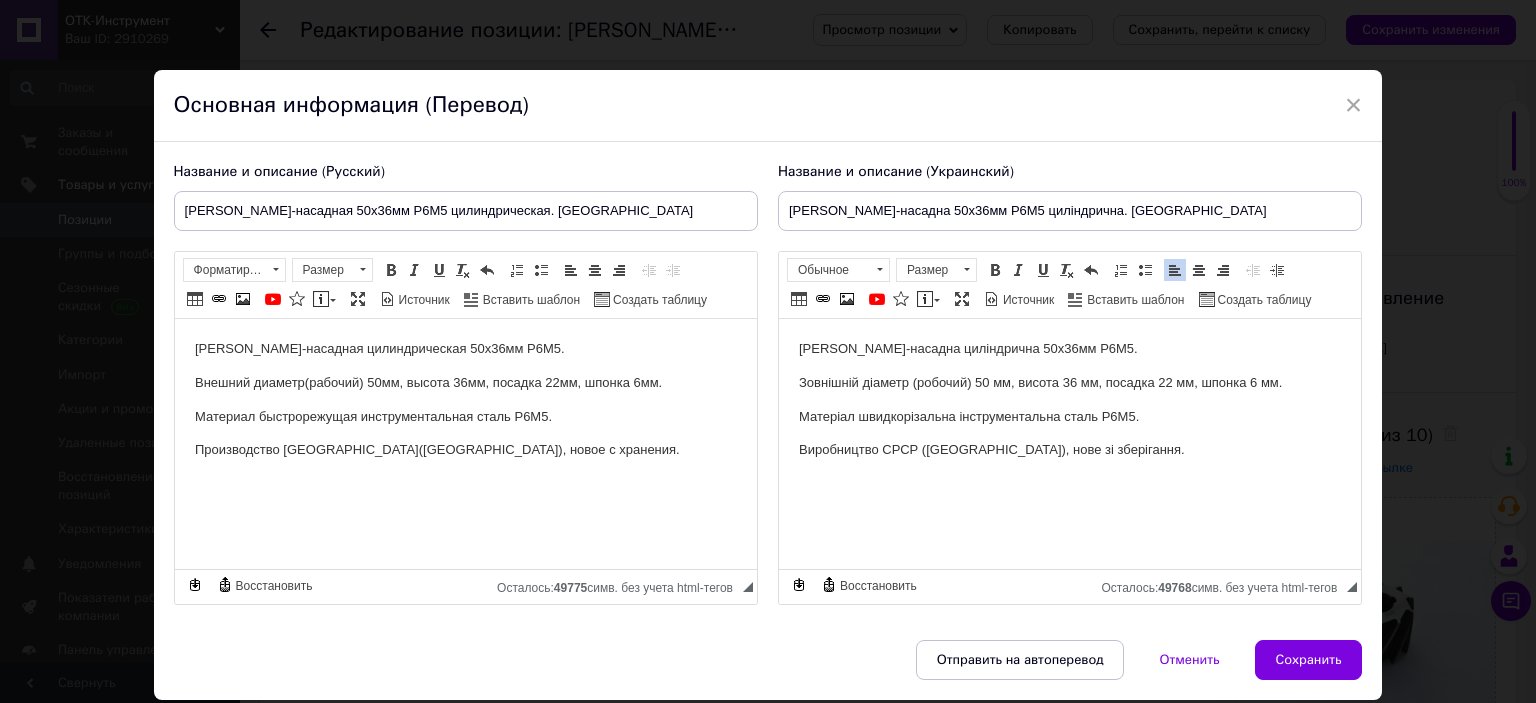 click on "[PERSON_NAME]-насадна циліндрична 50х36мм Р6М5. Зовнішній діаметр (робочий) 50 мм, висота 36 мм, посадка 22 мм, шпонка 6 мм. Матеріал швидкорізальна інструментальна сталь Р6М5. Виробництво СРСР ([GEOGRAPHIC_DATA]), нове зі зберігання." at bounding box center [1069, 417] 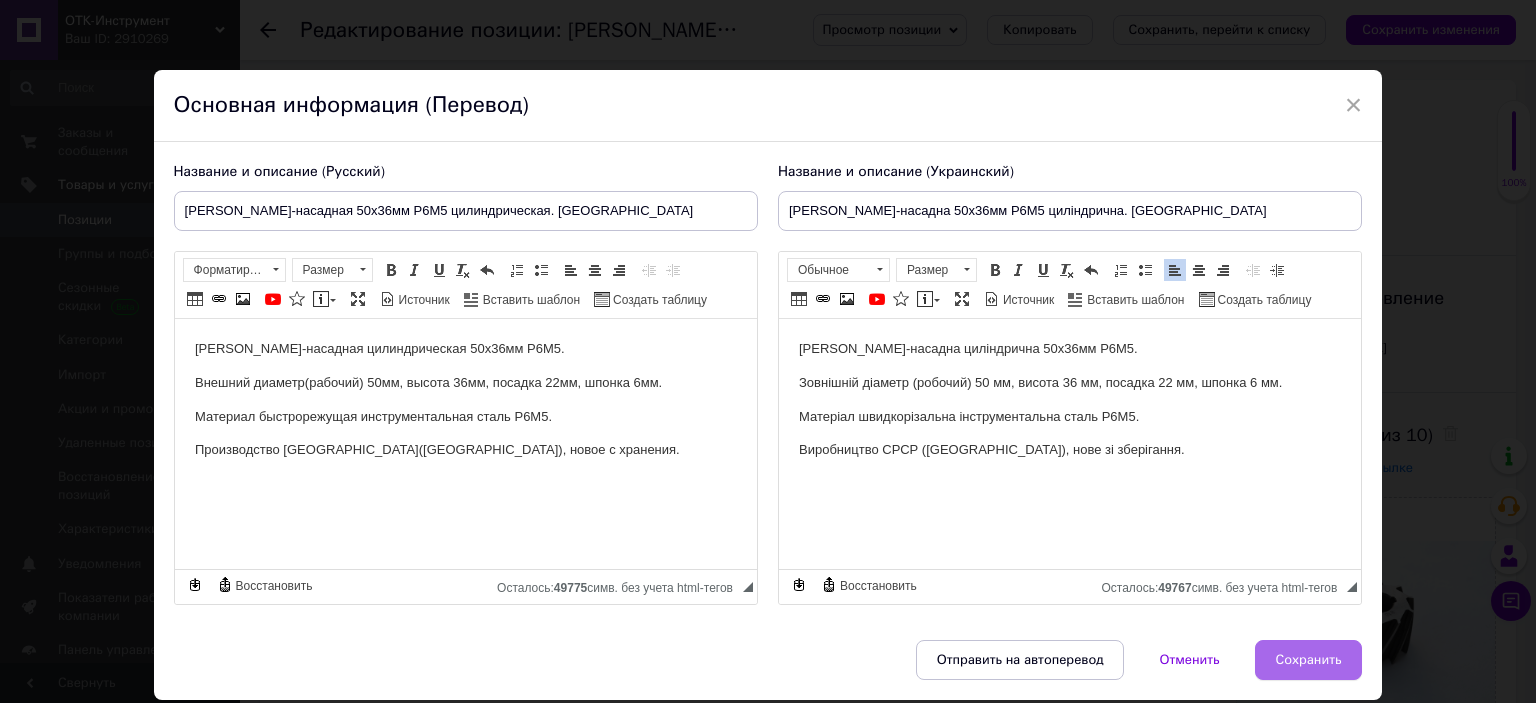 click on "Сохранить" at bounding box center [1309, 660] 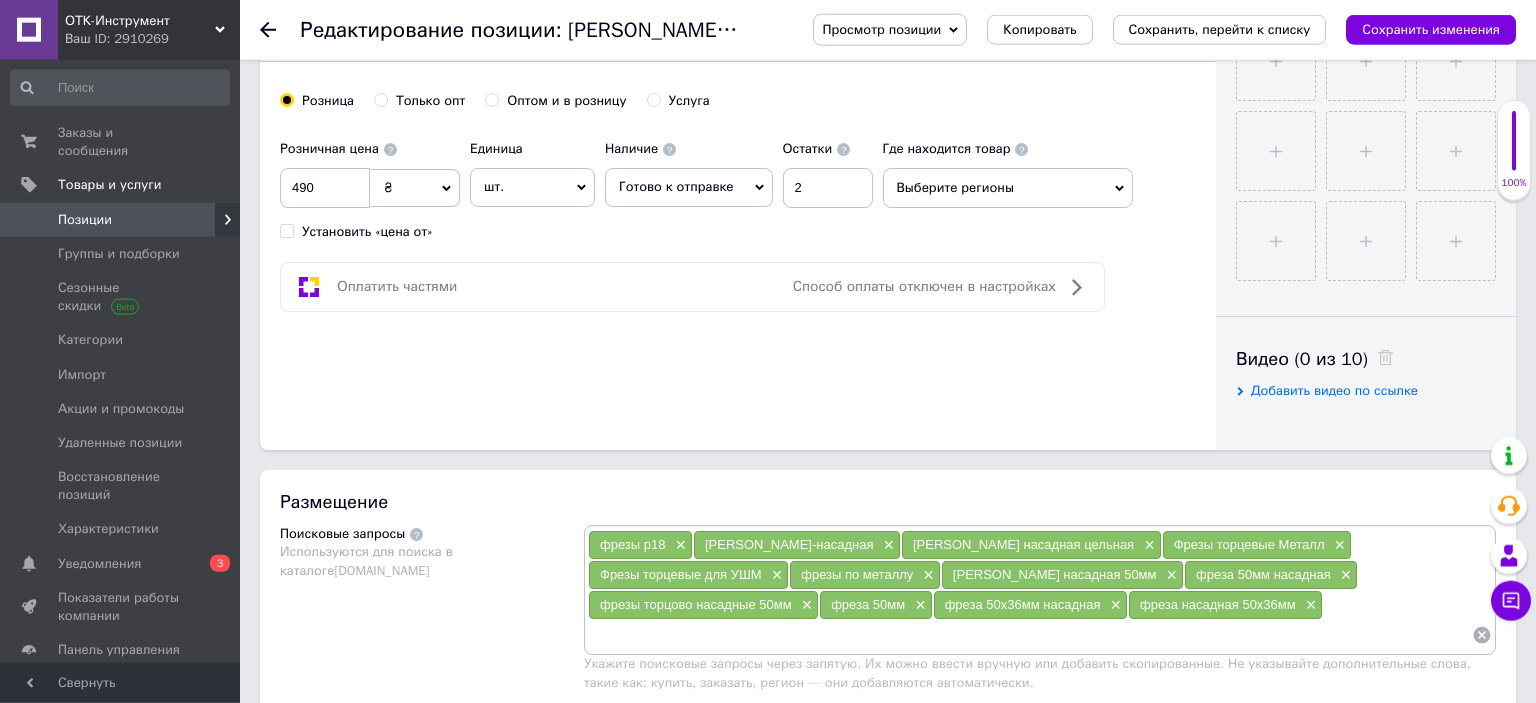 scroll, scrollTop: 844, scrollLeft: 0, axis: vertical 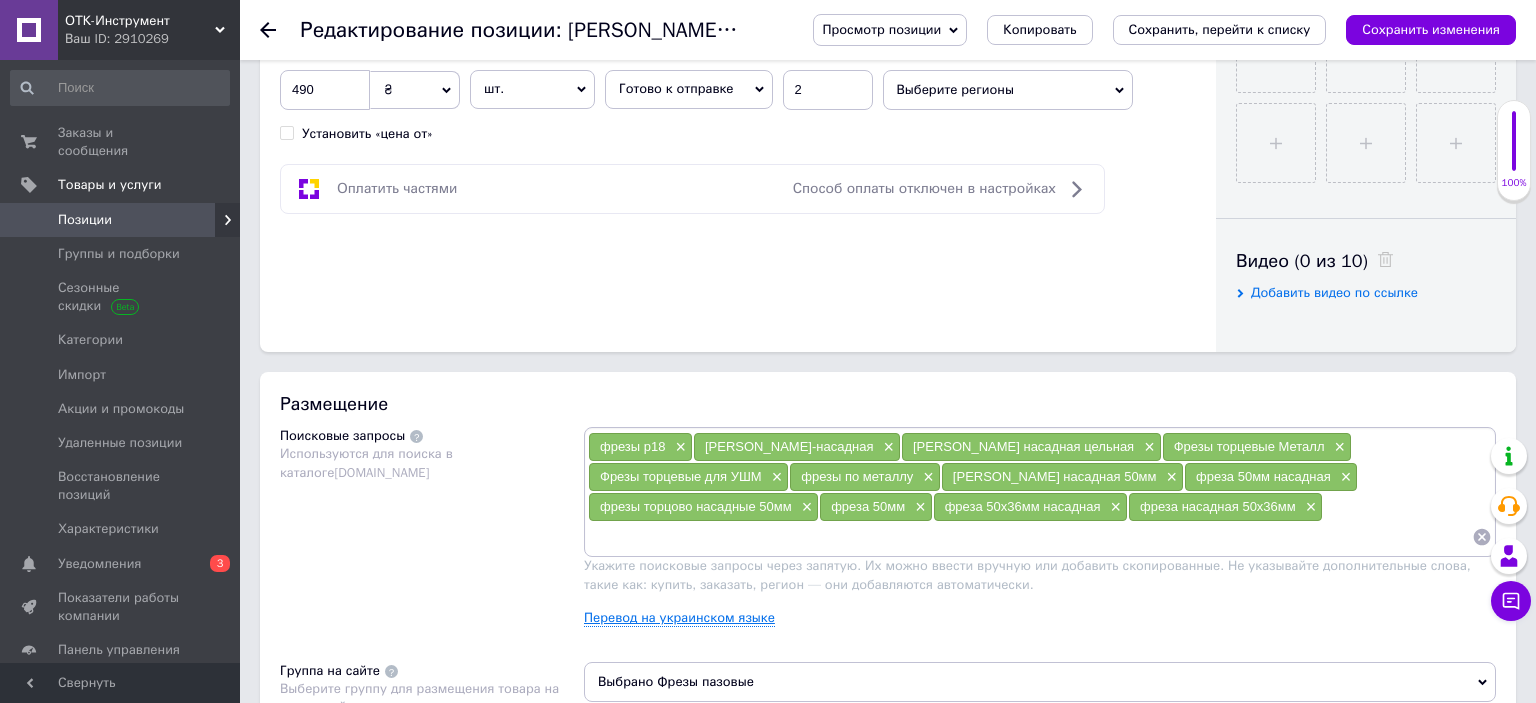 click on "Перевод на украинском языке" at bounding box center (679, 618) 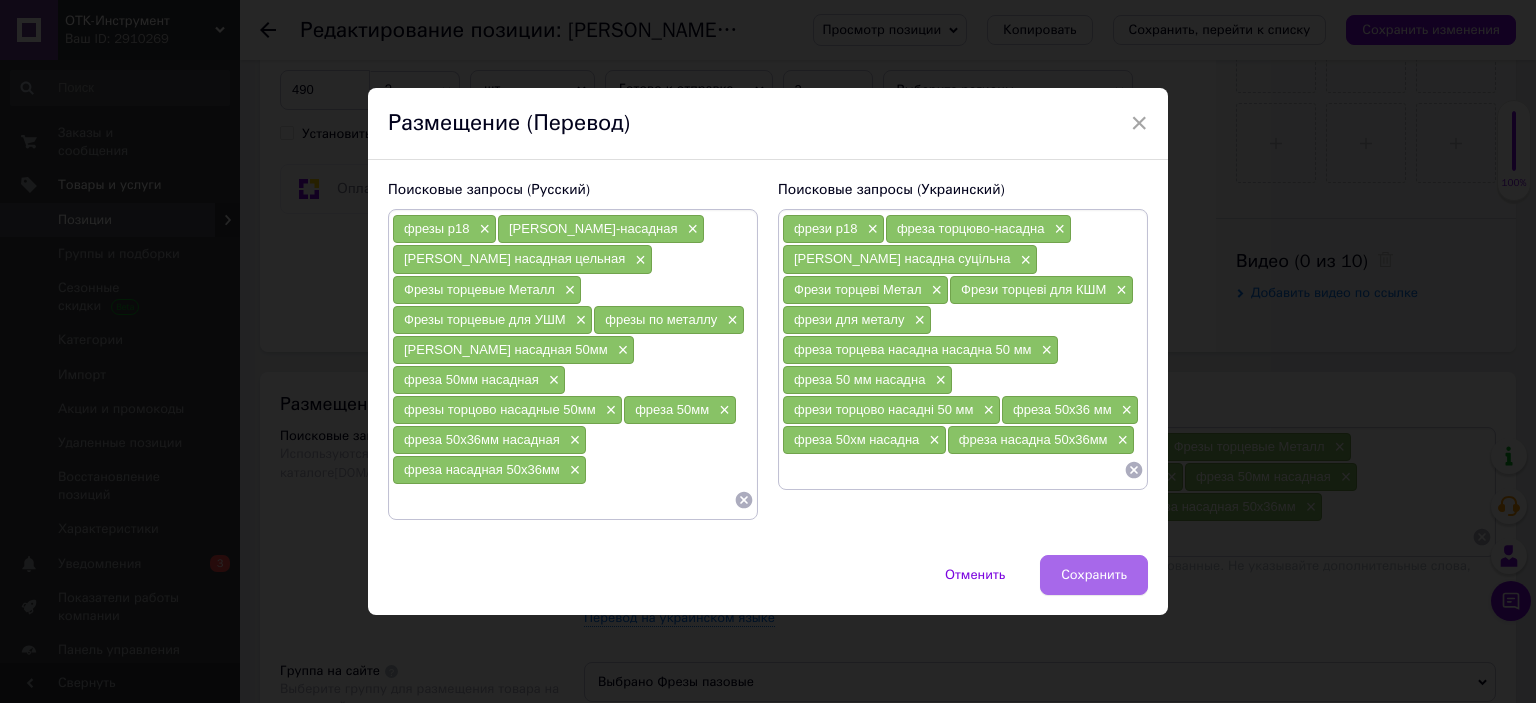 click on "Сохранить" at bounding box center (1094, 575) 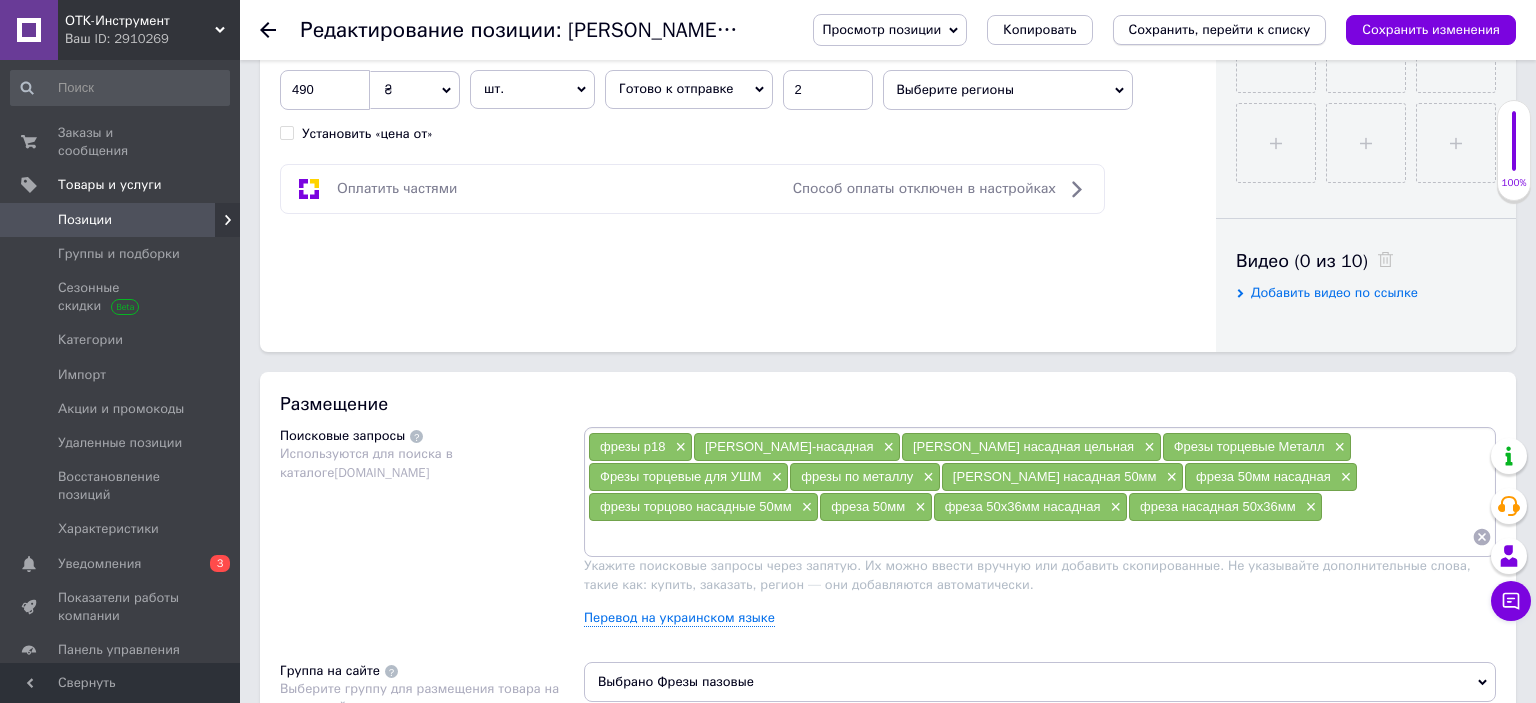 click on "Сохранить, перейти к списку" at bounding box center (1220, 29) 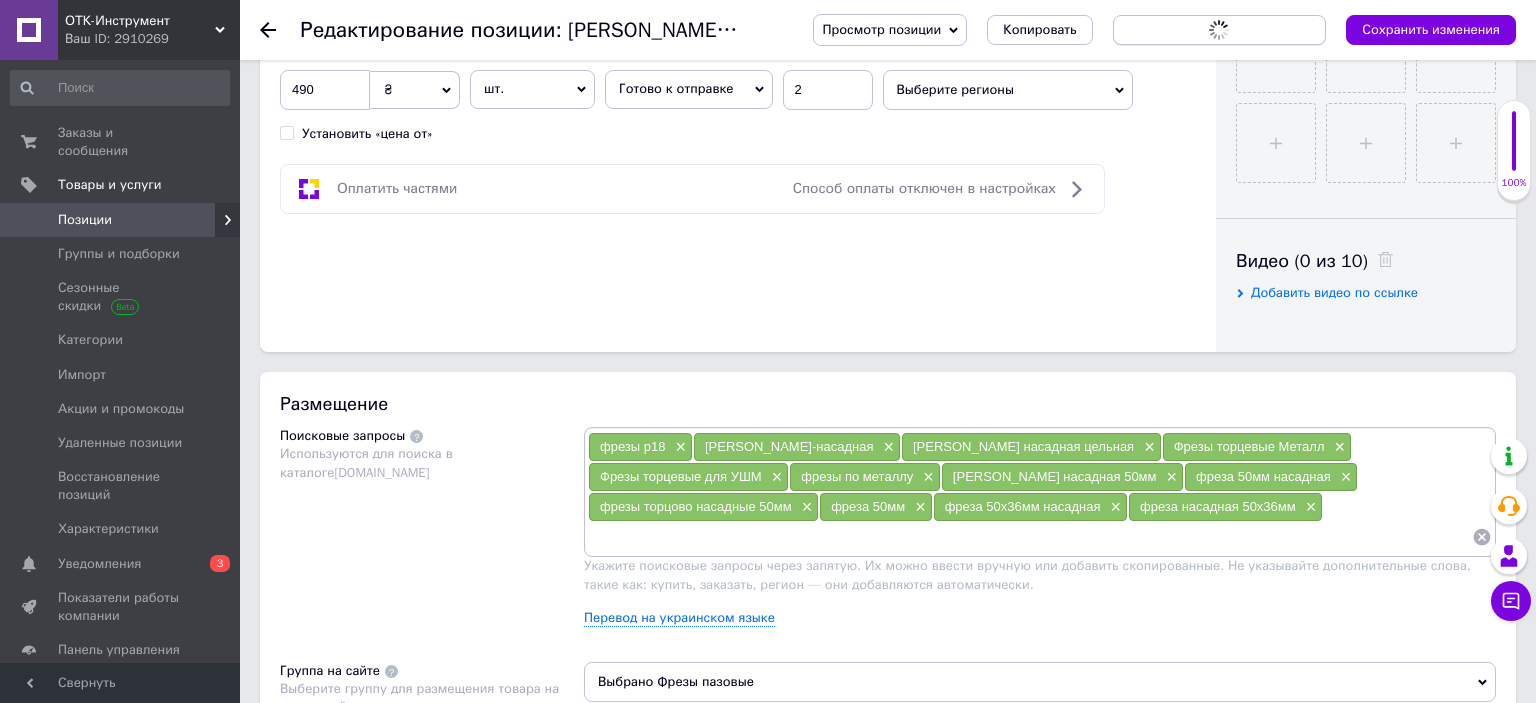 scroll, scrollTop: 0, scrollLeft: 0, axis: both 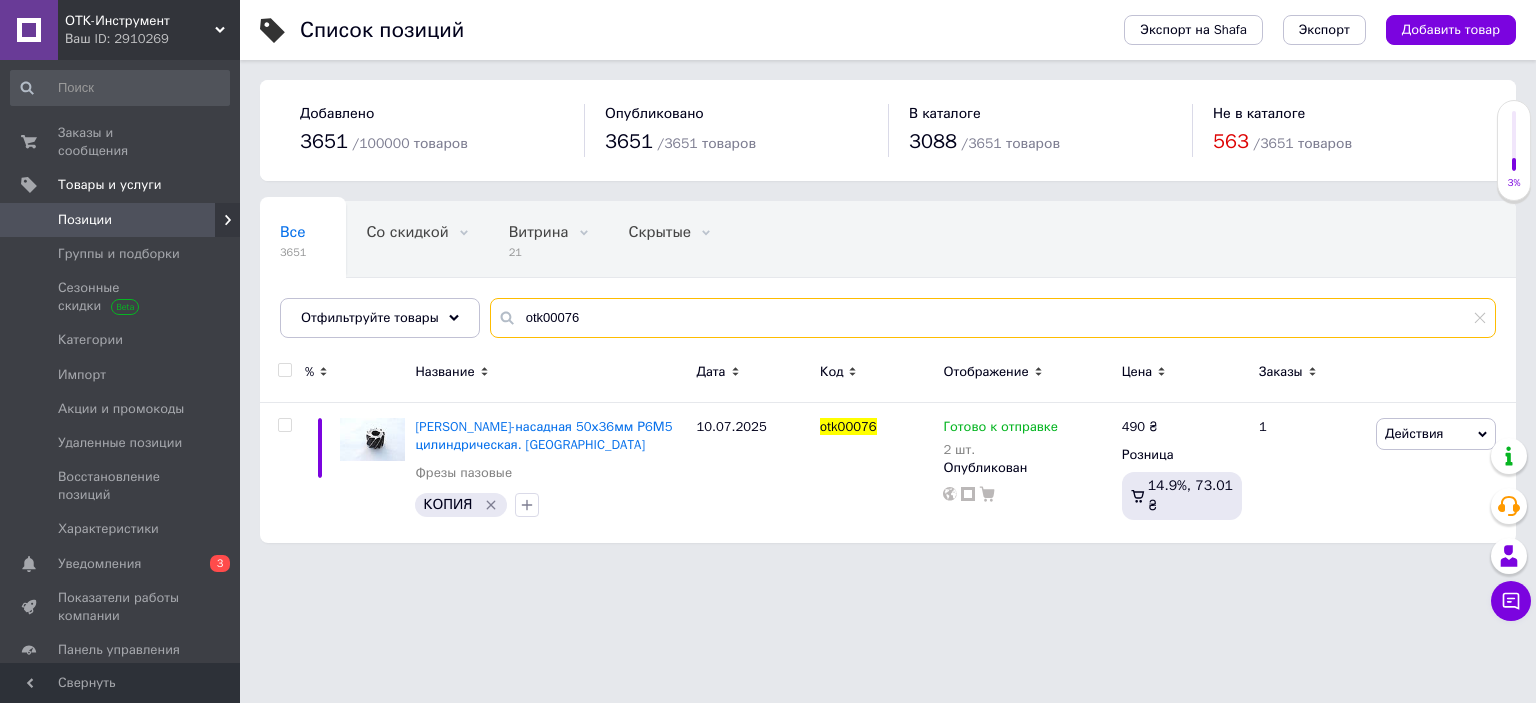 drag, startPoint x: 621, startPoint y: 310, endPoint x: 444, endPoint y: 321, distance: 177.34148 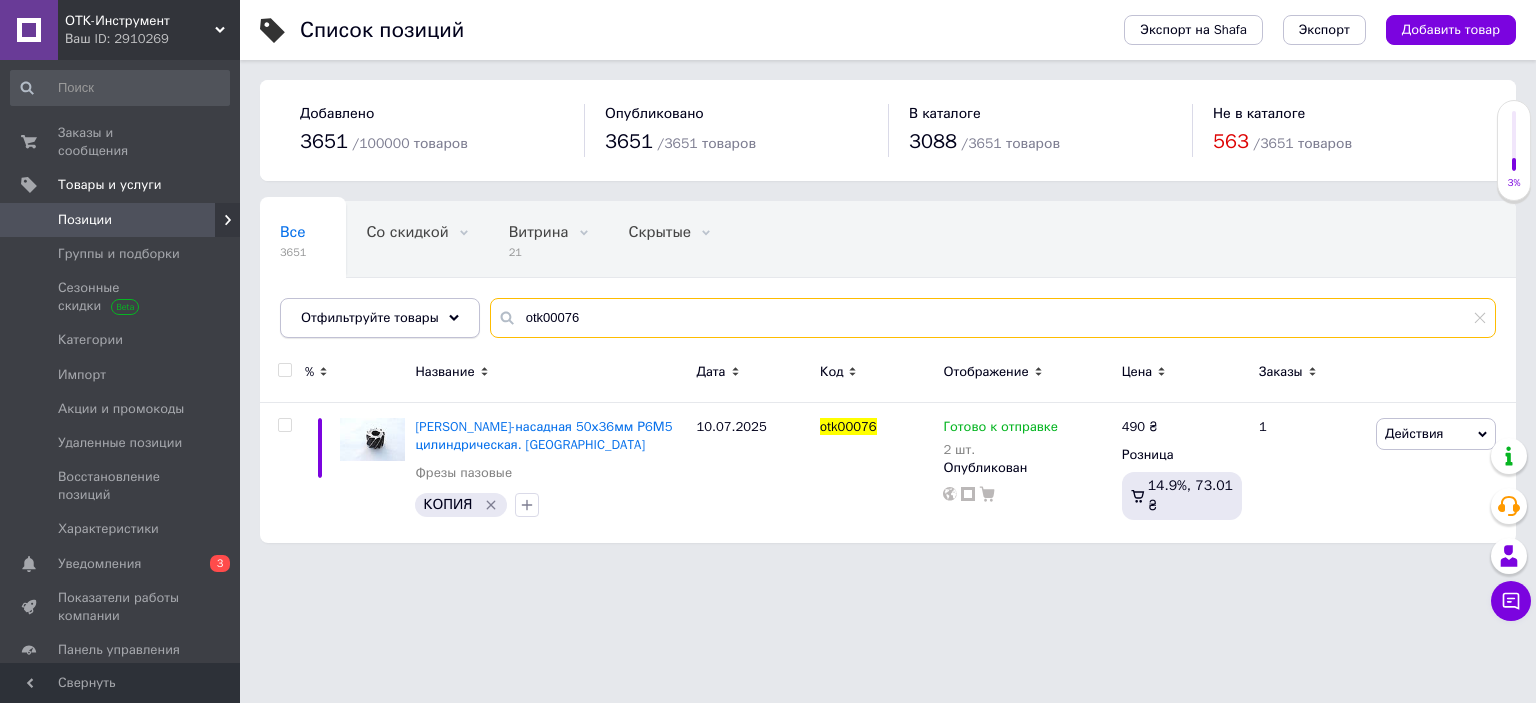 paste on "3229" 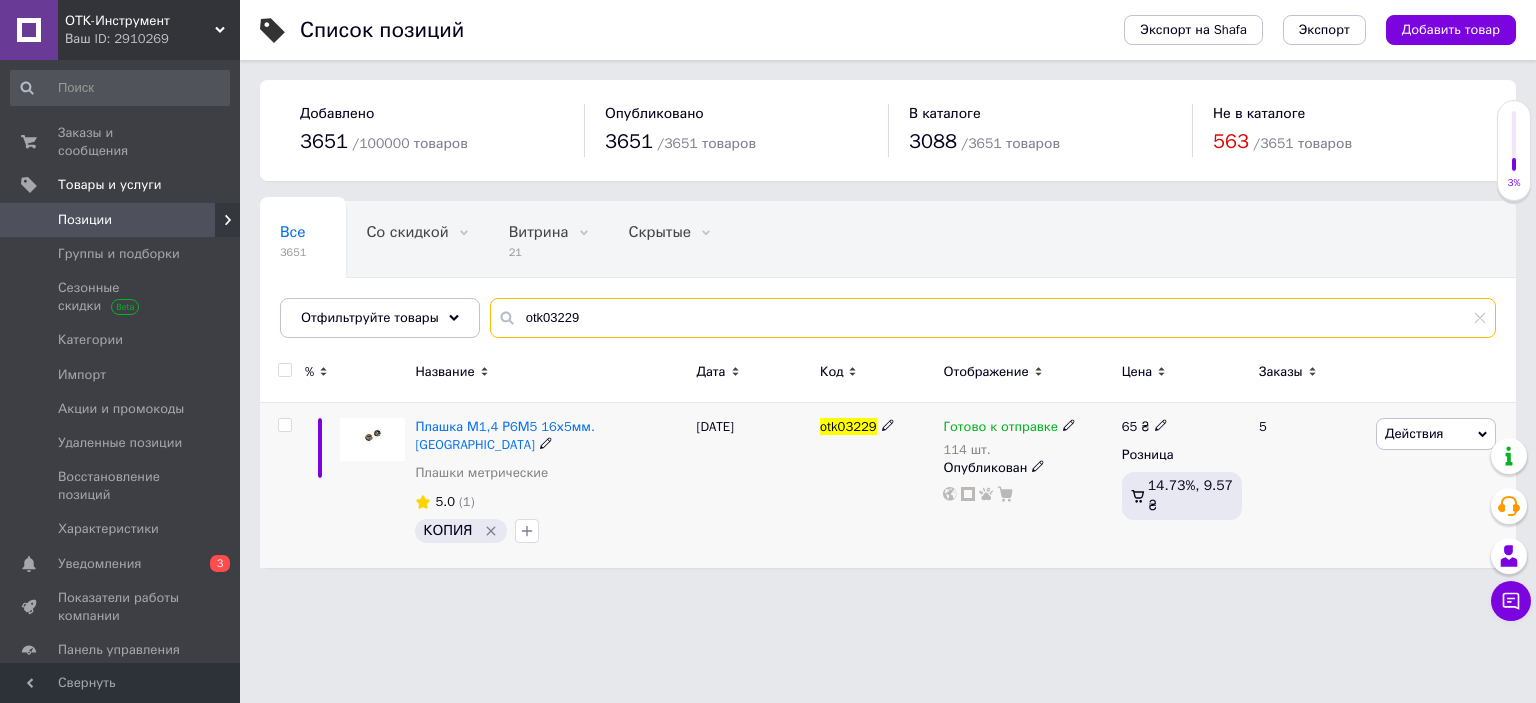 type on "otk03229" 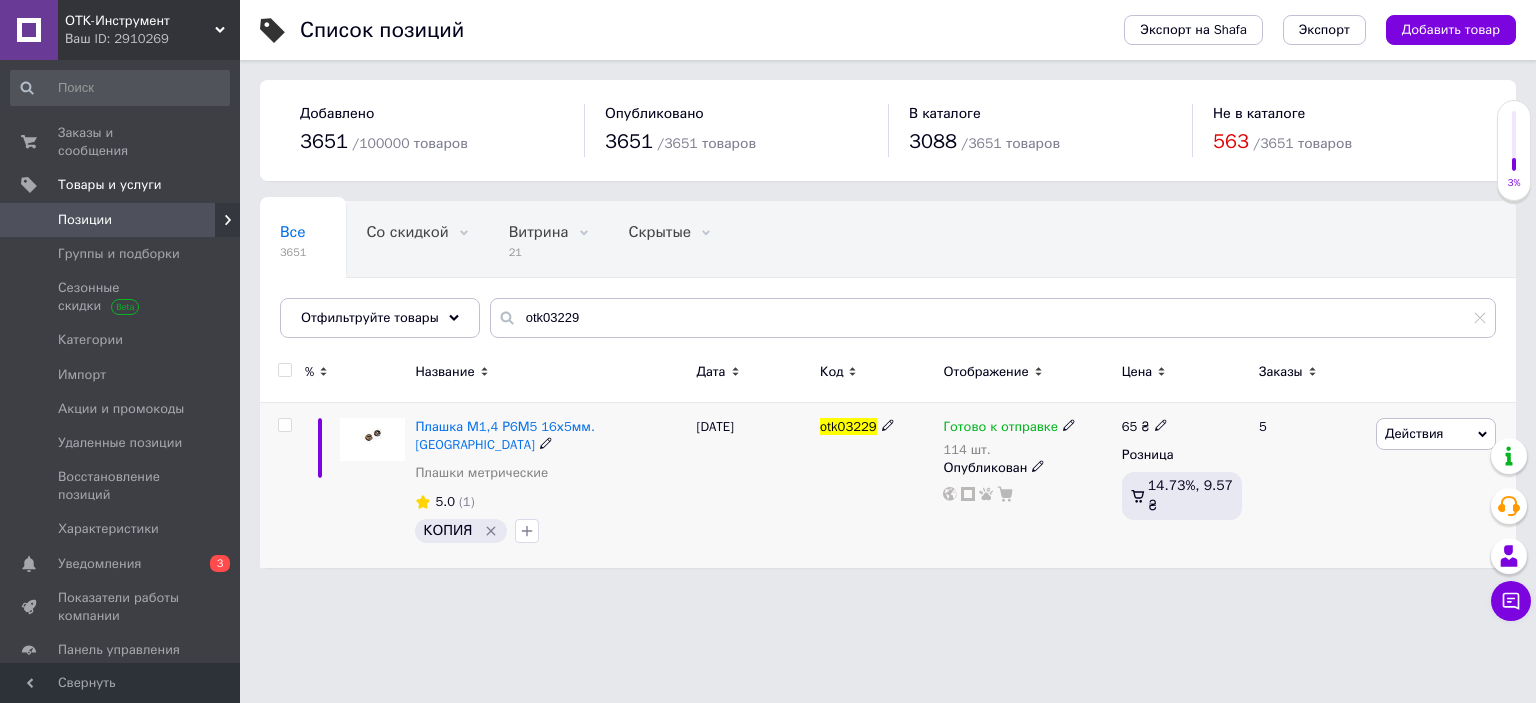 click 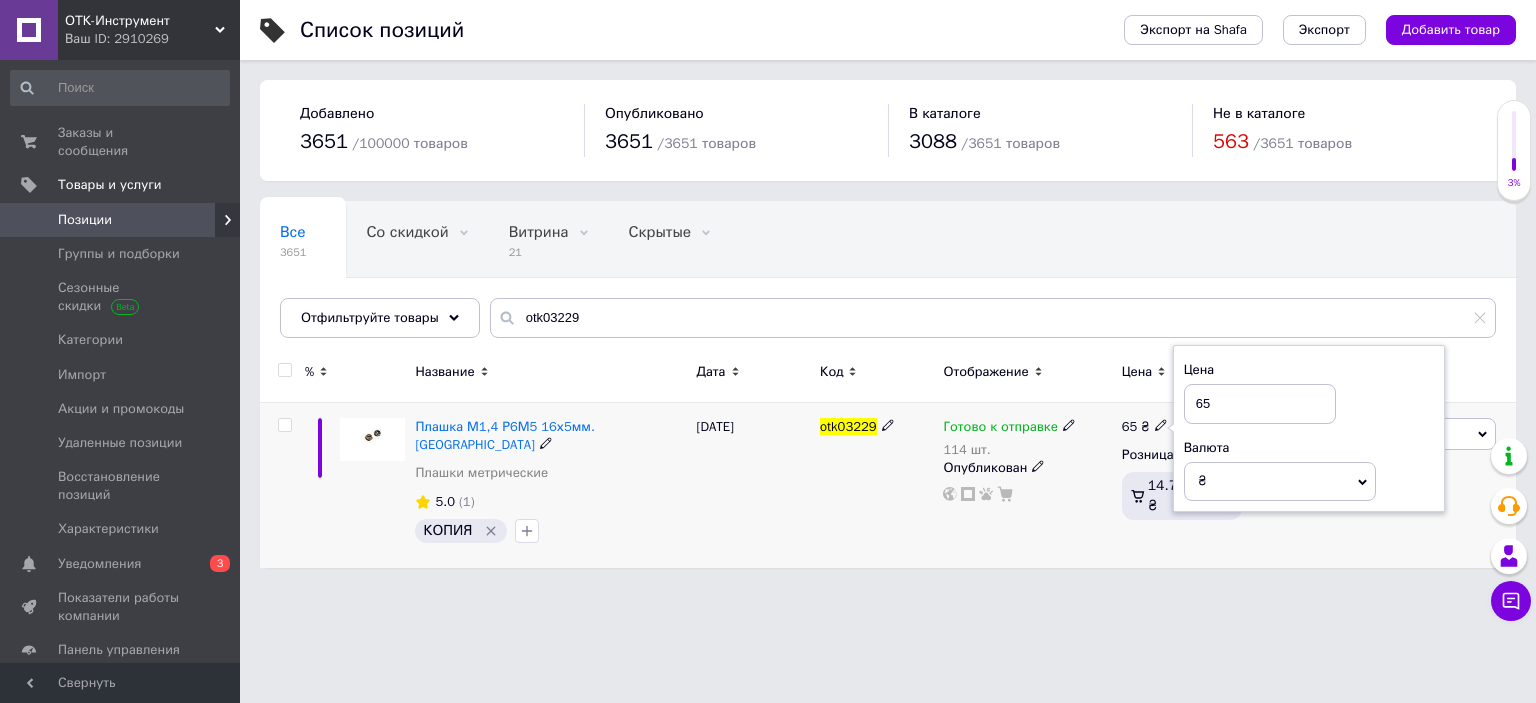 drag, startPoint x: 1234, startPoint y: 402, endPoint x: 1174, endPoint y: 399, distance: 60.074955 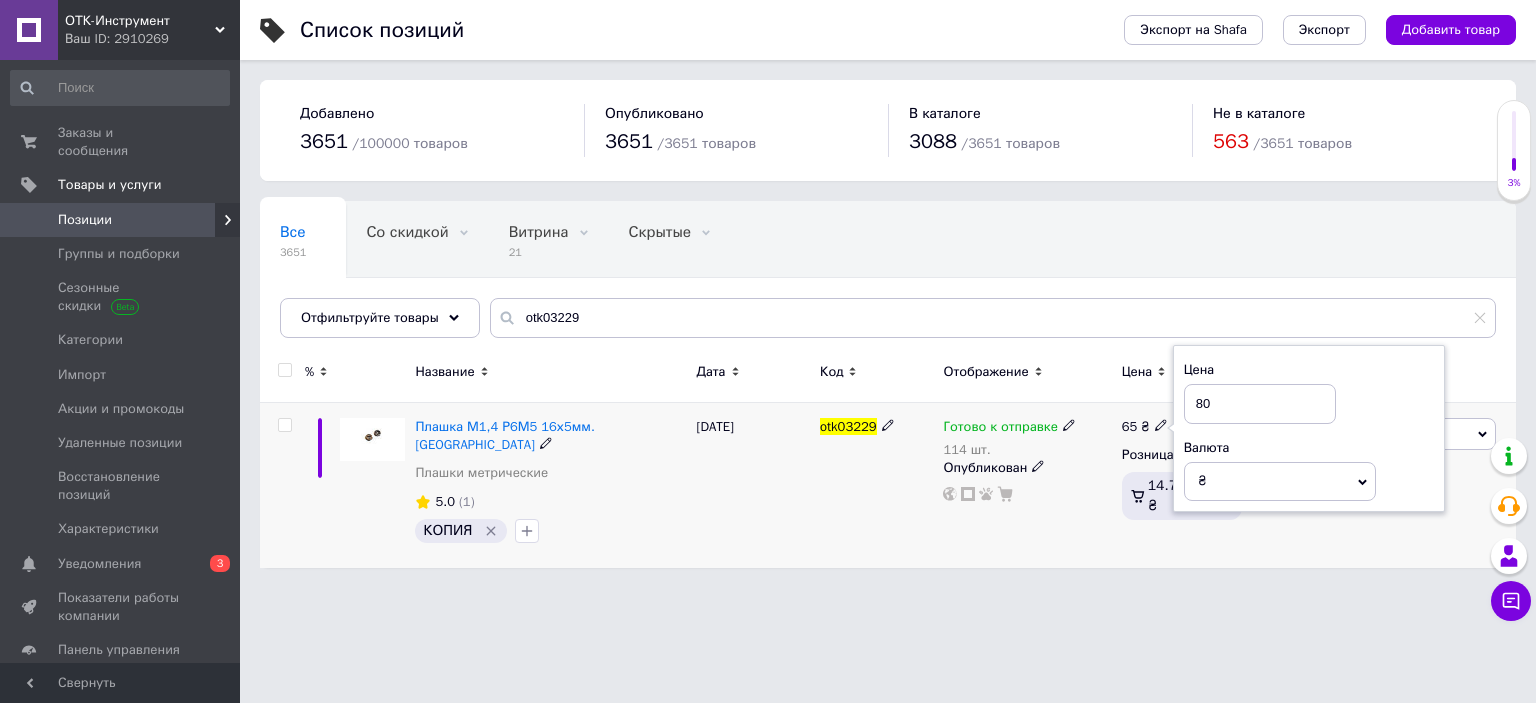 type on "80" 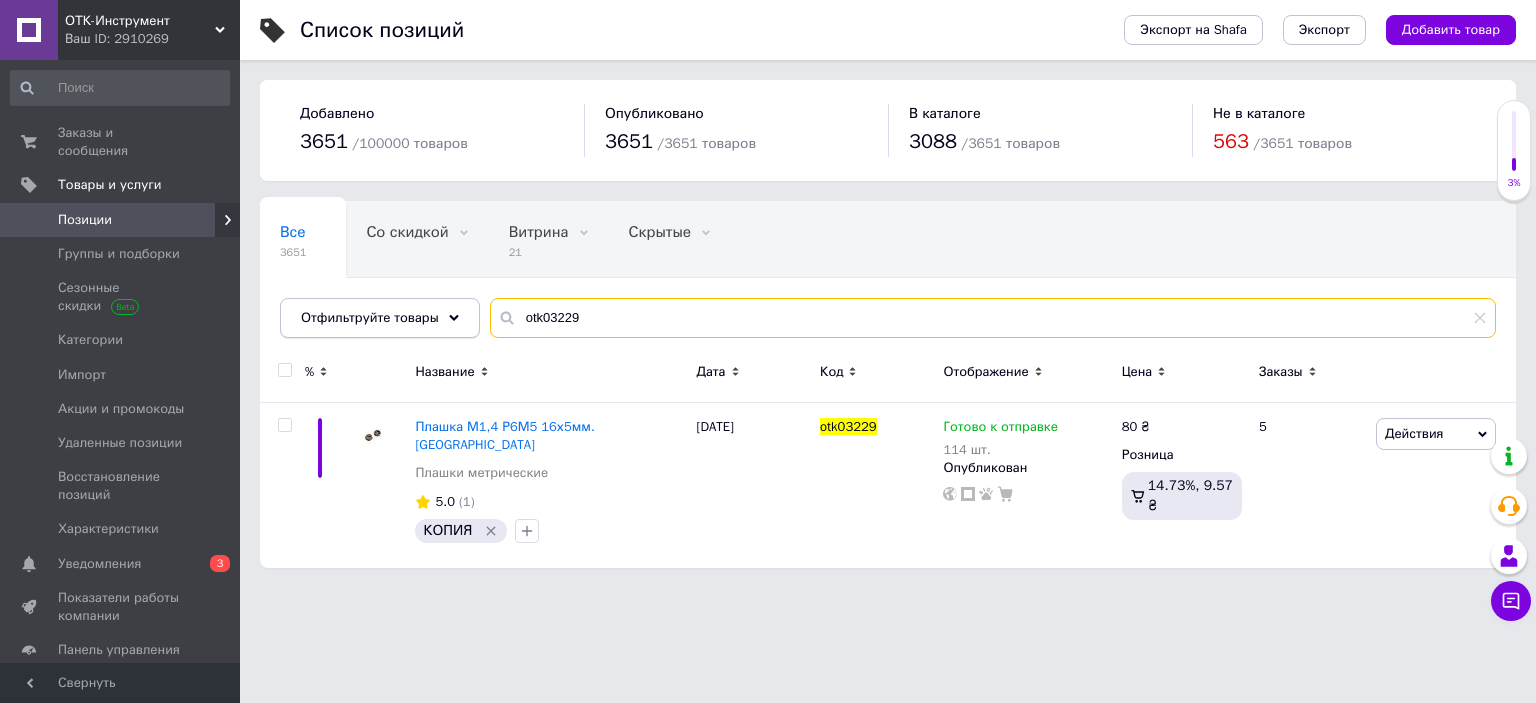 drag, startPoint x: 614, startPoint y: 319, endPoint x: 442, endPoint y: 318, distance: 172.00291 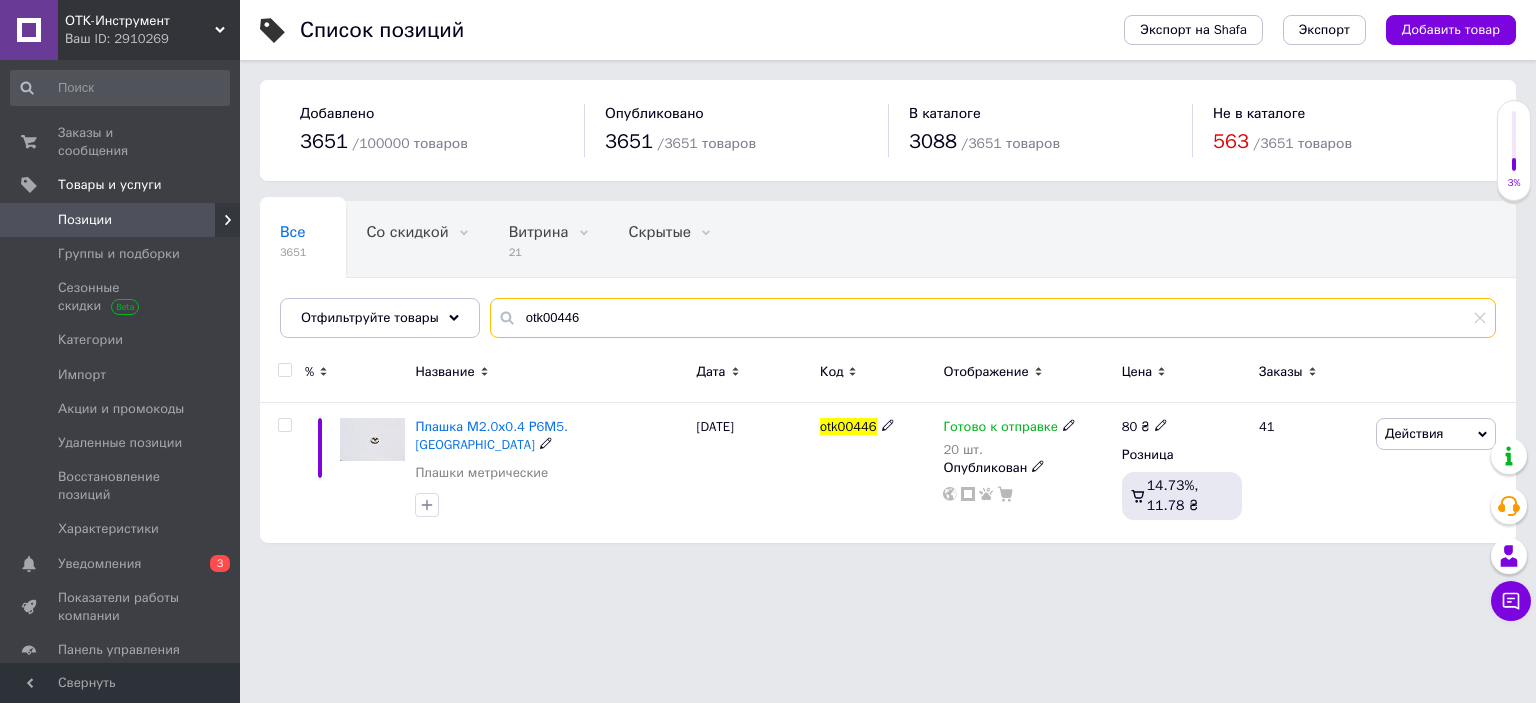 type on "otk00446" 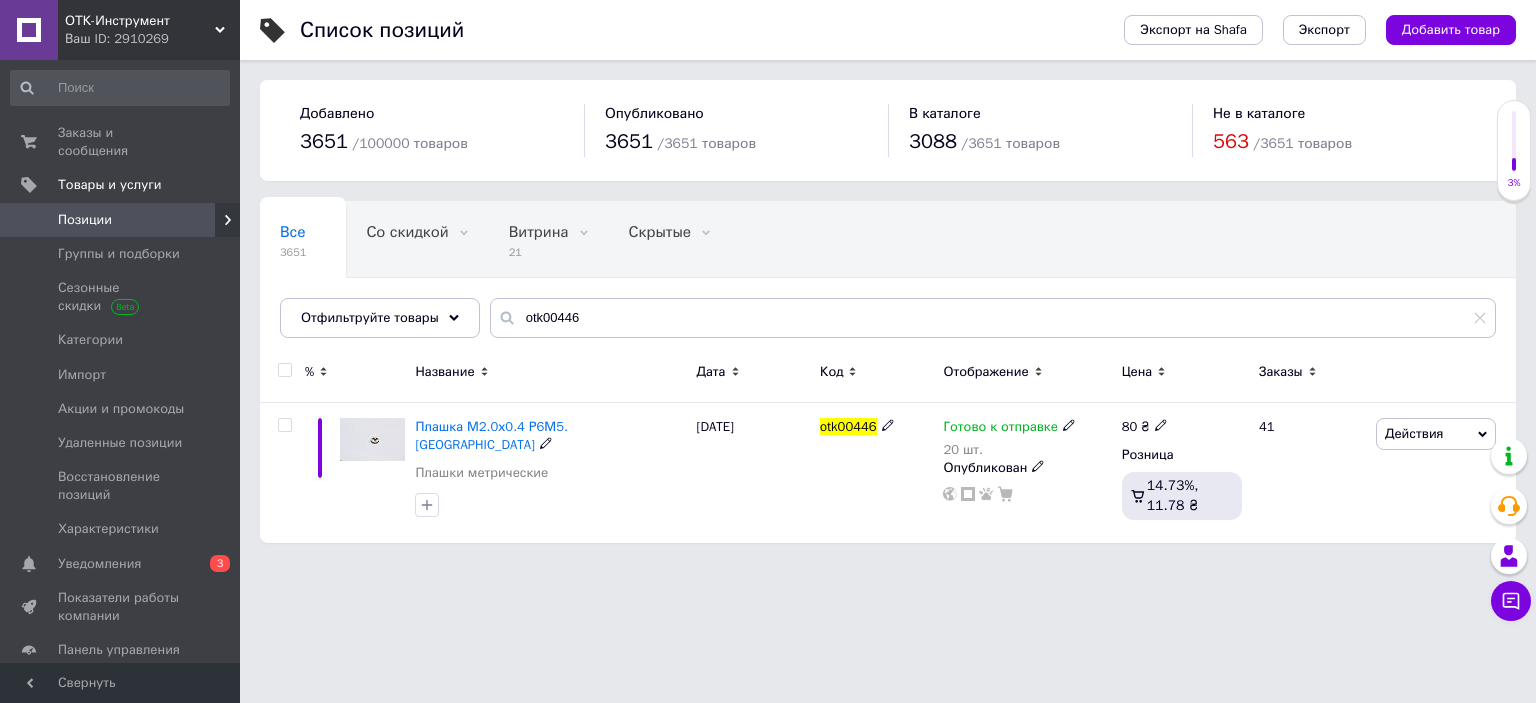 click 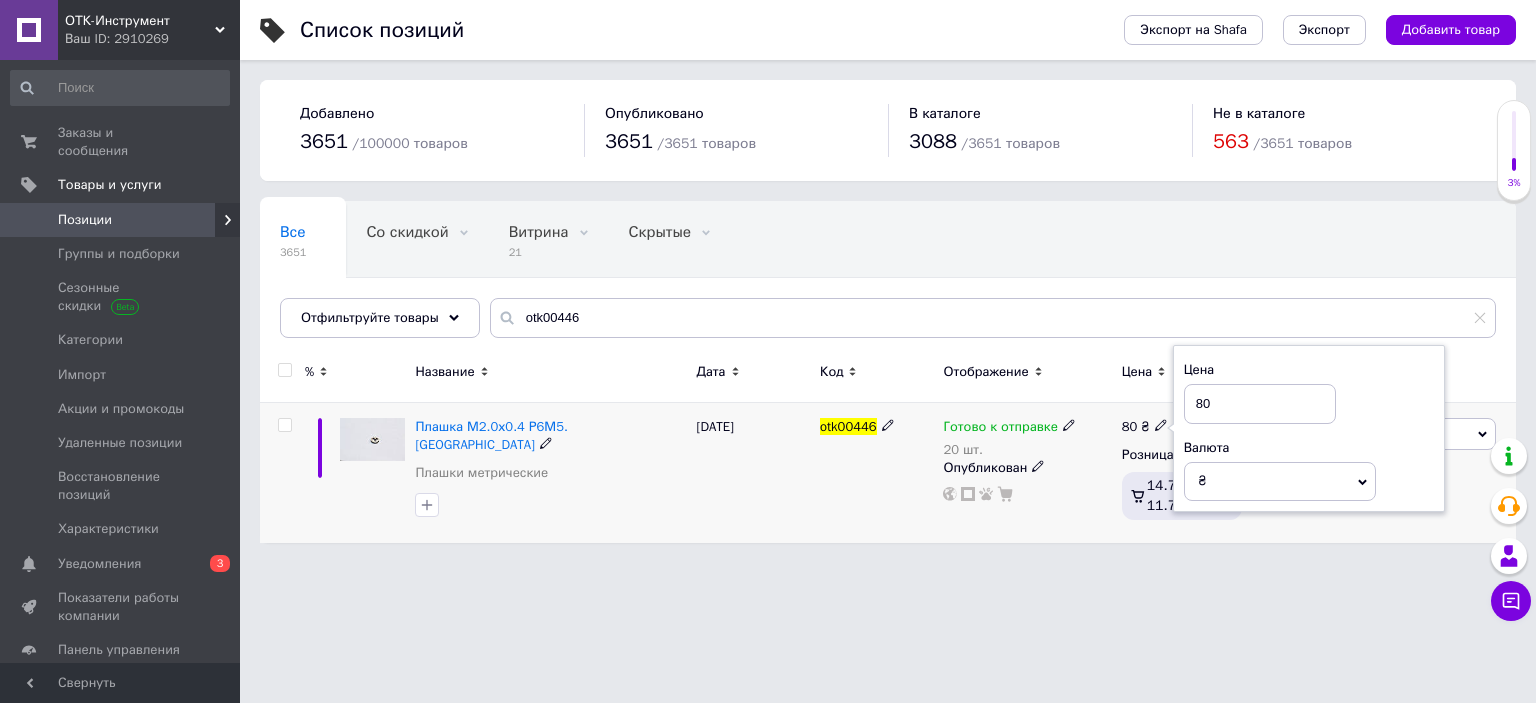 drag, startPoint x: 1214, startPoint y: 408, endPoint x: 1186, endPoint y: 403, distance: 28.442924 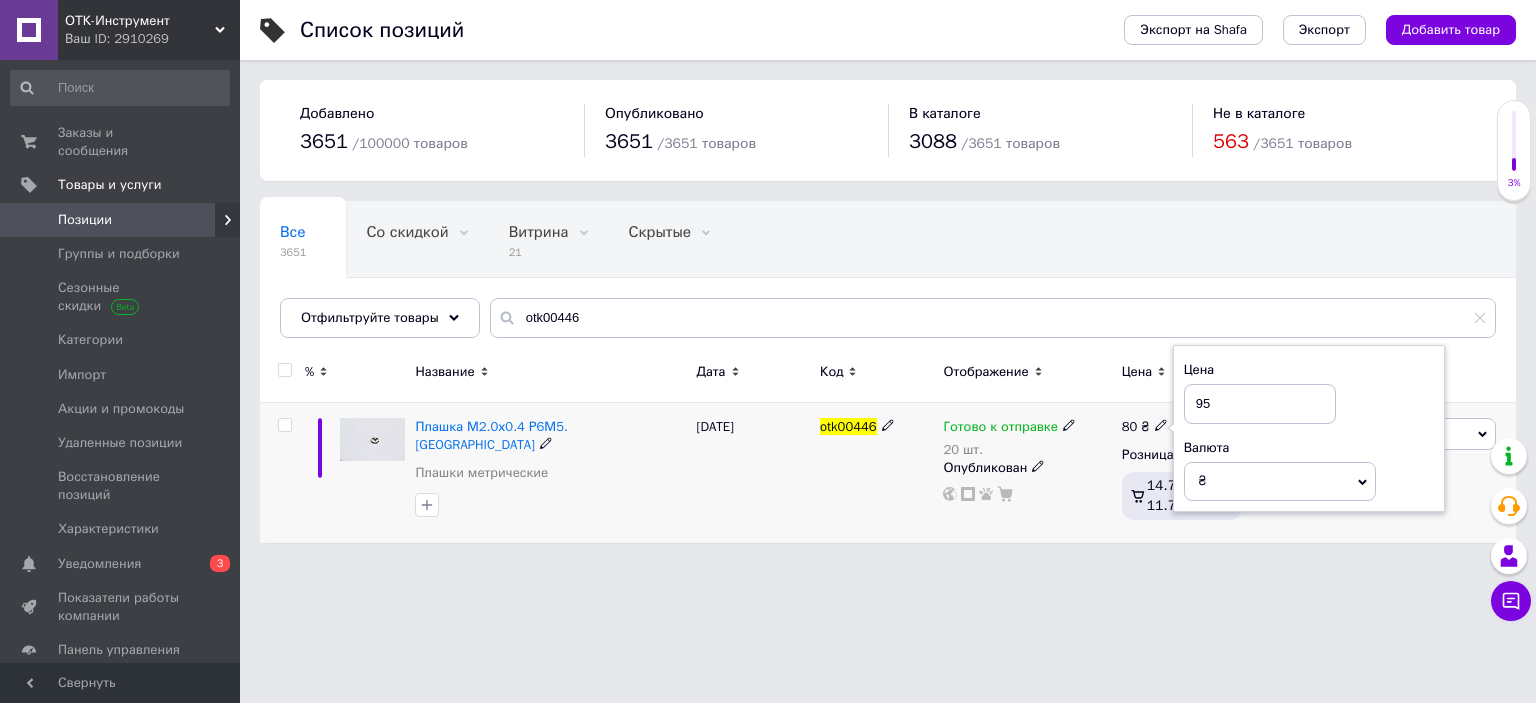 type on "95" 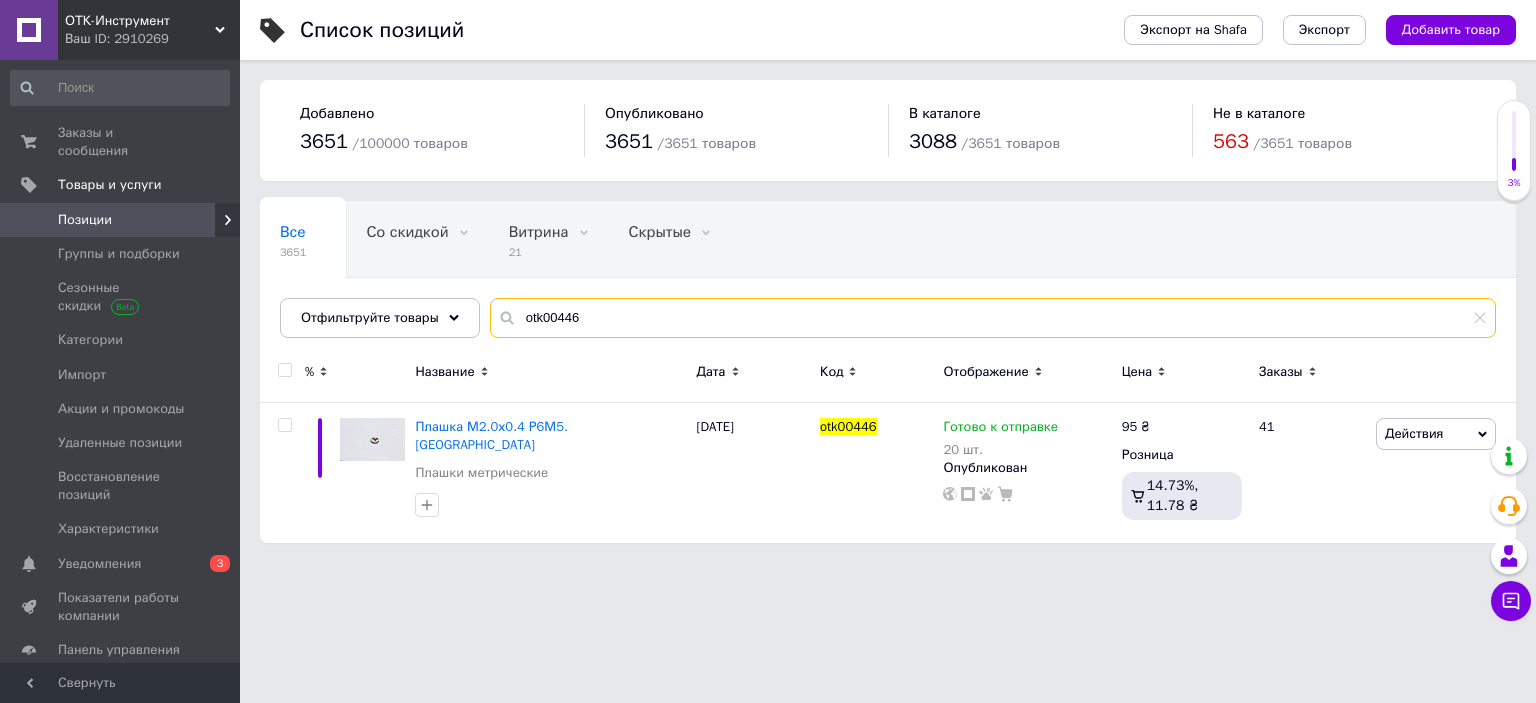 drag, startPoint x: 624, startPoint y: 319, endPoint x: 477, endPoint y: 312, distance: 147.16656 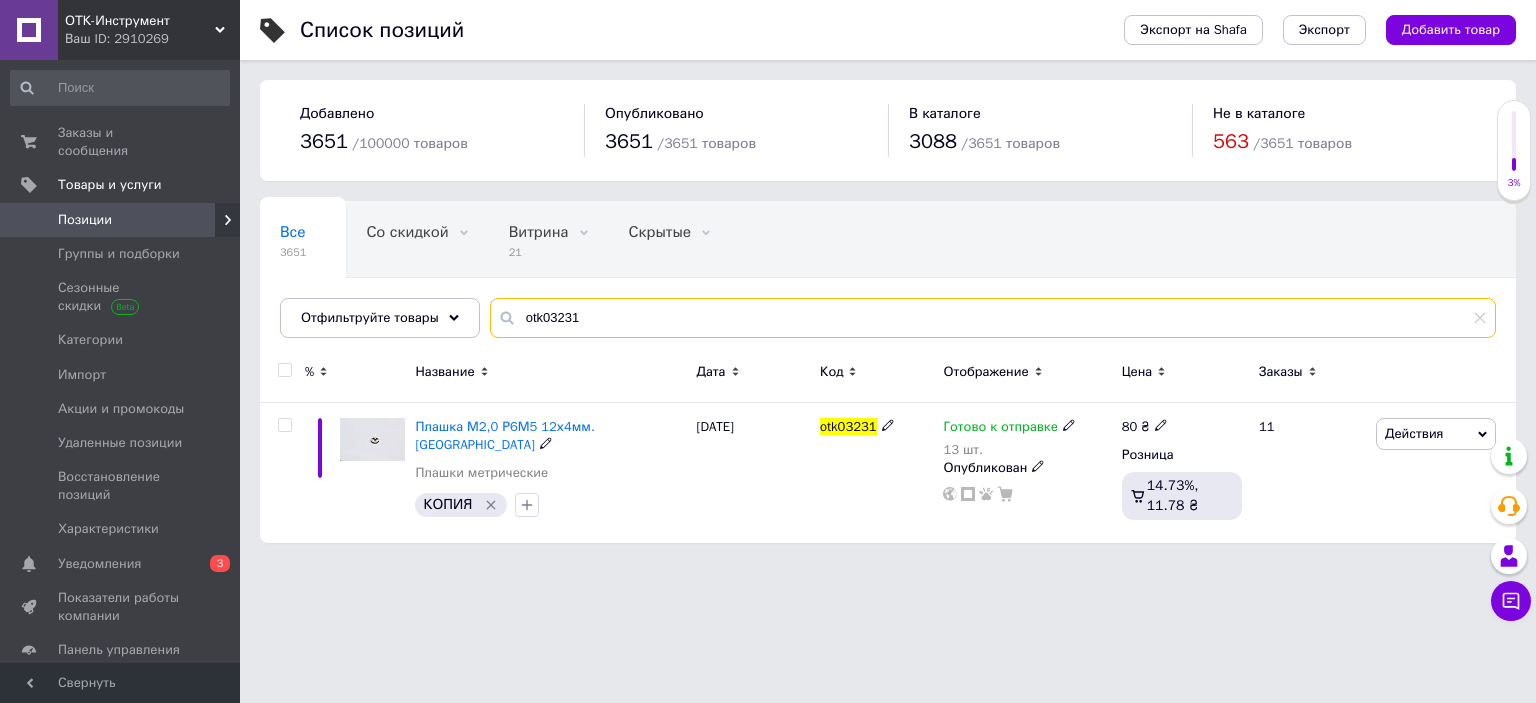type on "otk03231" 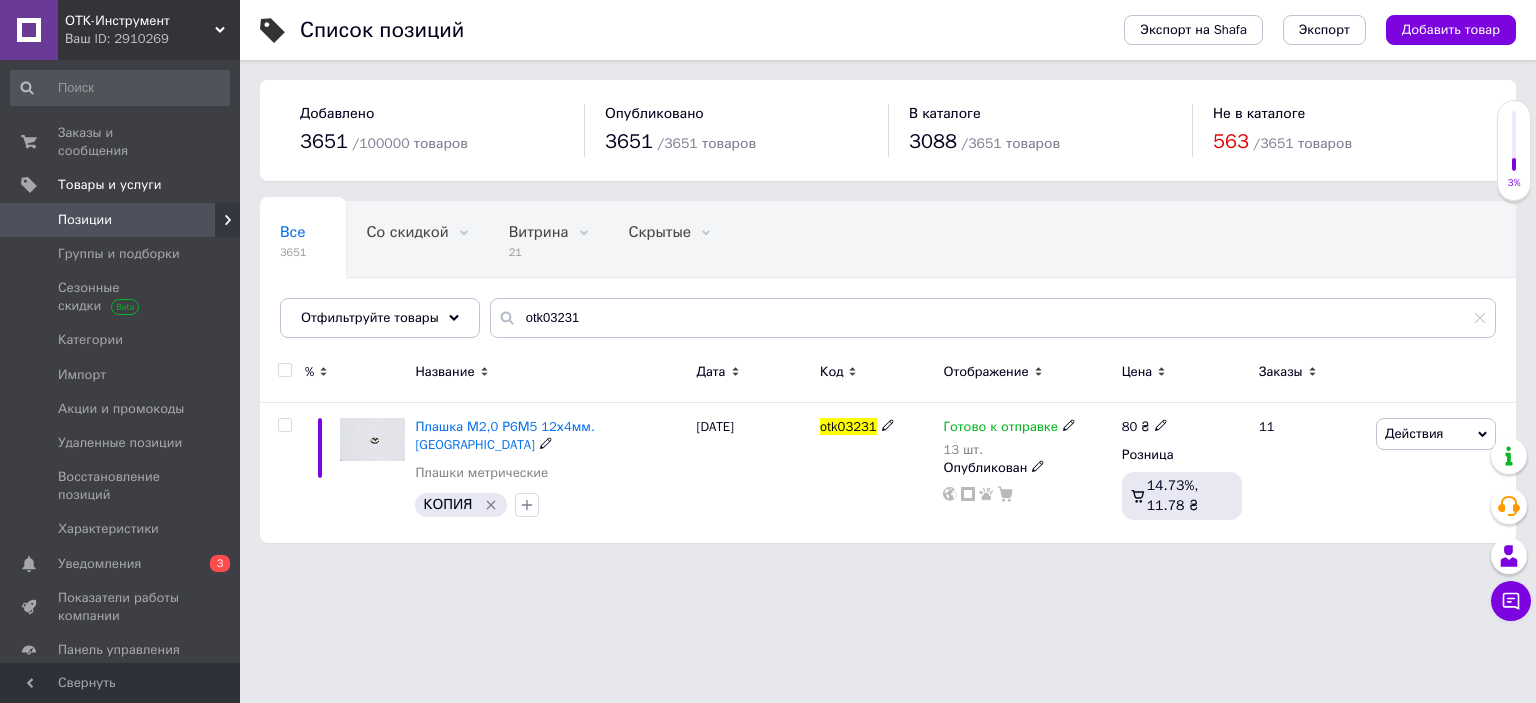 click 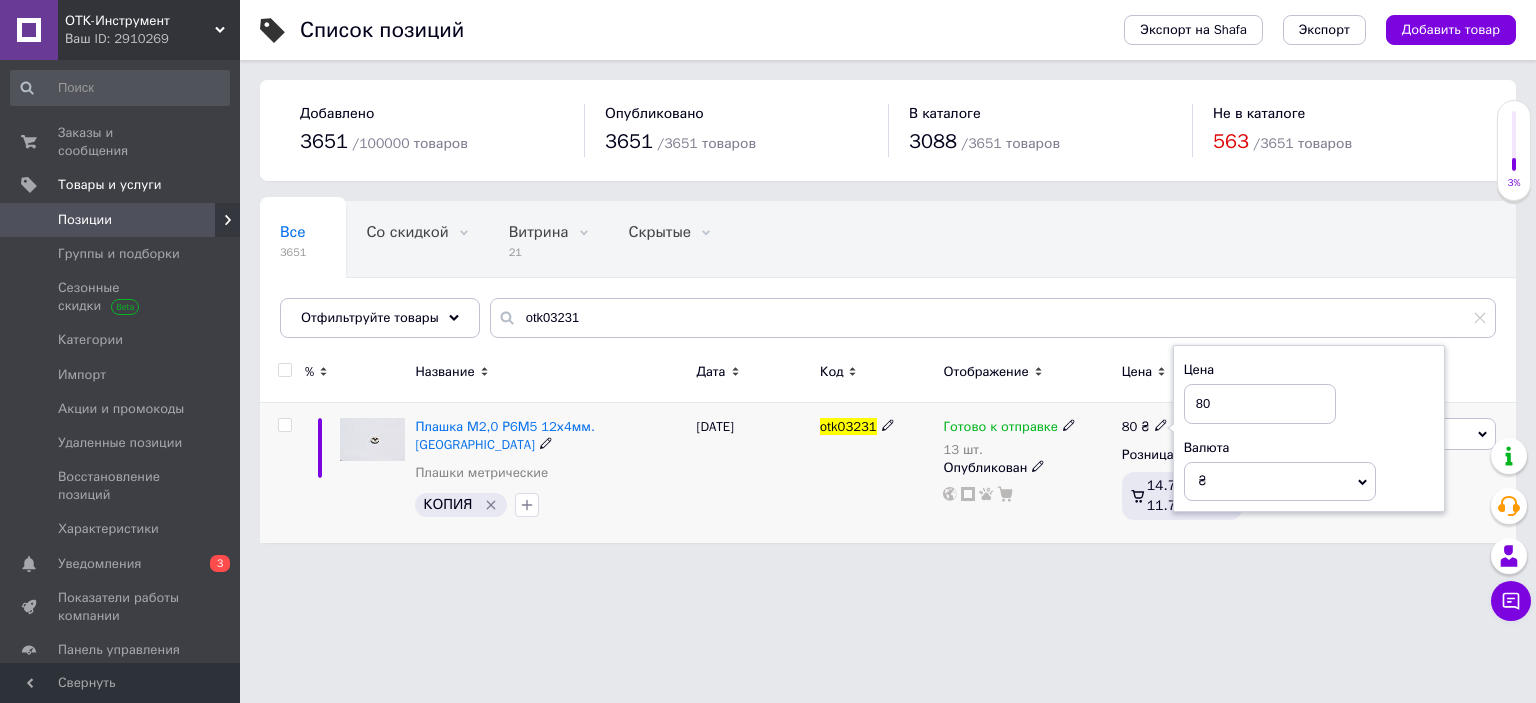 drag, startPoint x: 1245, startPoint y: 404, endPoint x: 1182, endPoint y: 398, distance: 63.28507 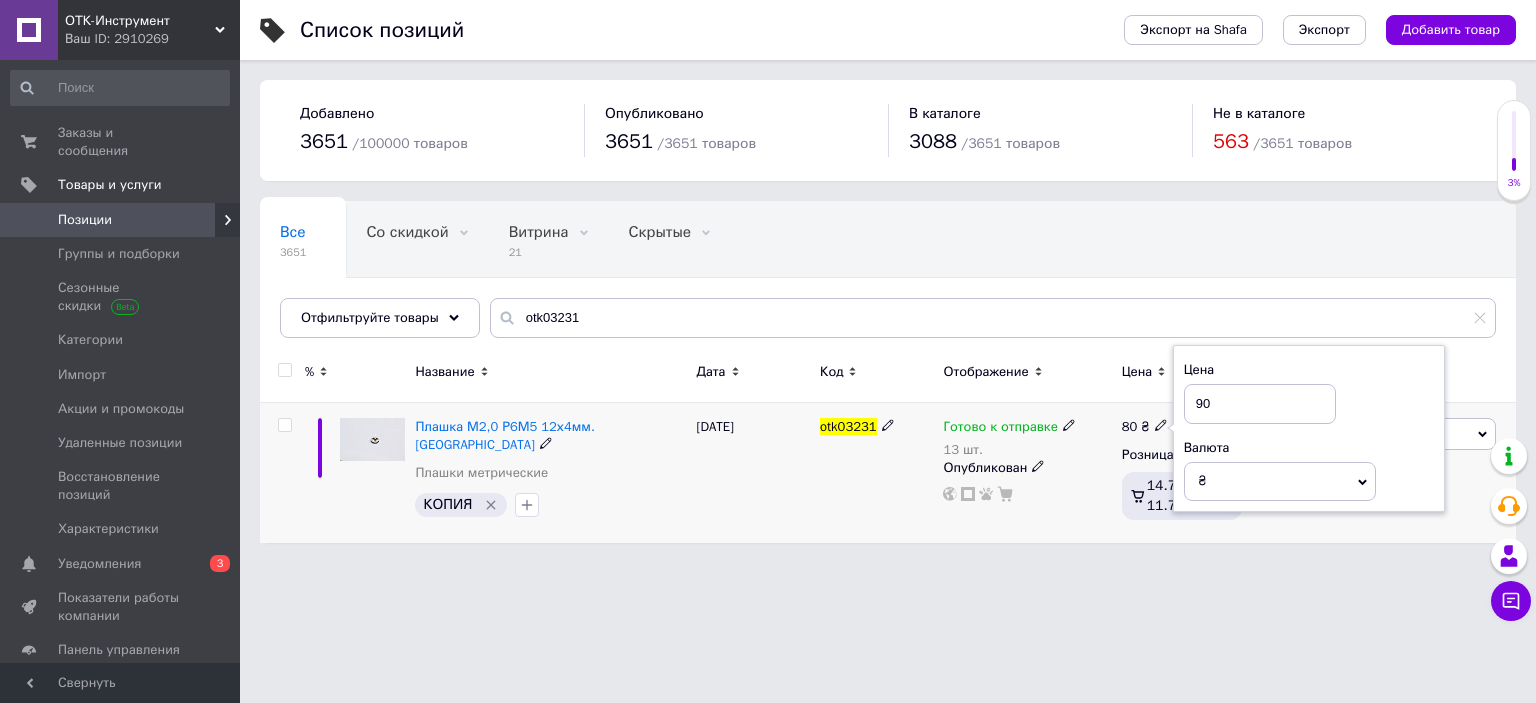 type on "90" 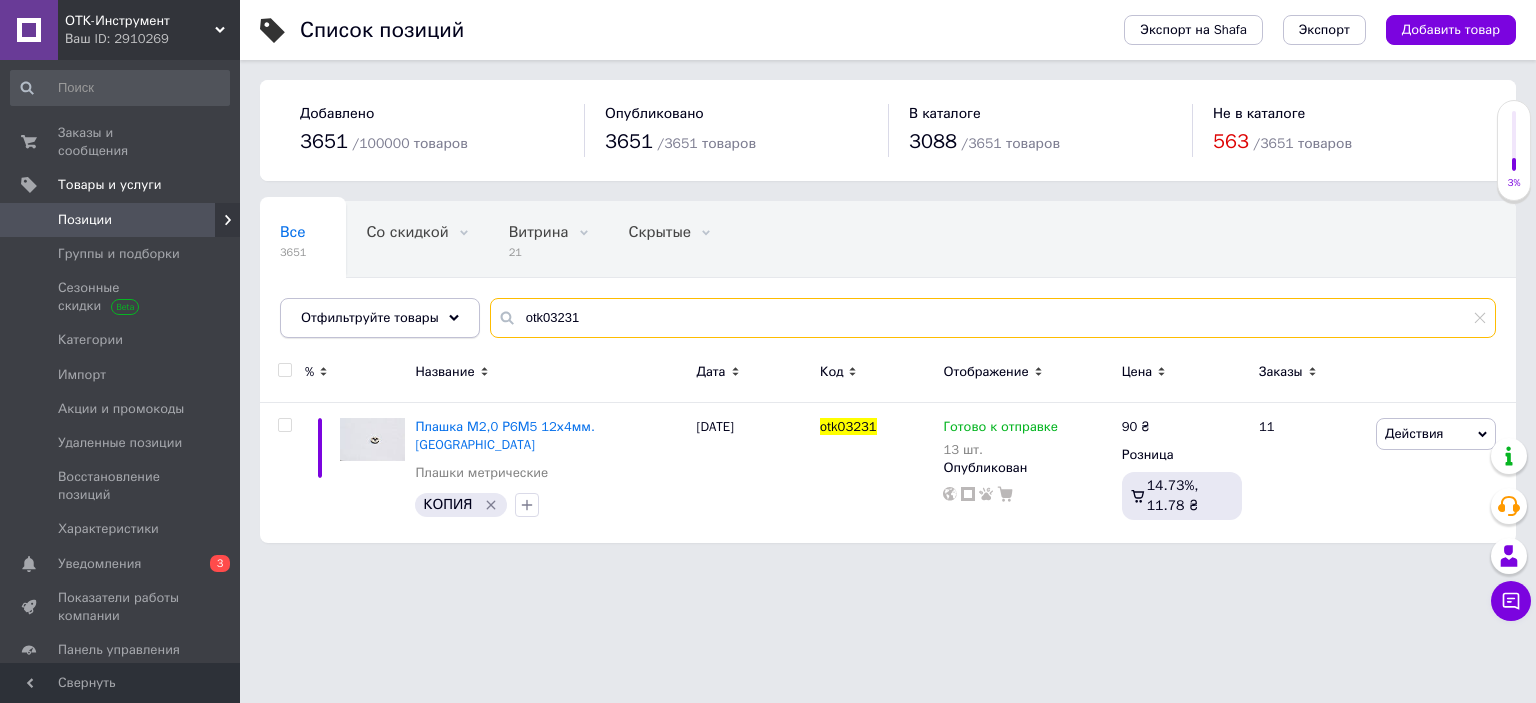 drag, startPoint x: 609, startPoint y: 311, endPoint x: 462, endPoint y: 318, distance: 147.16656 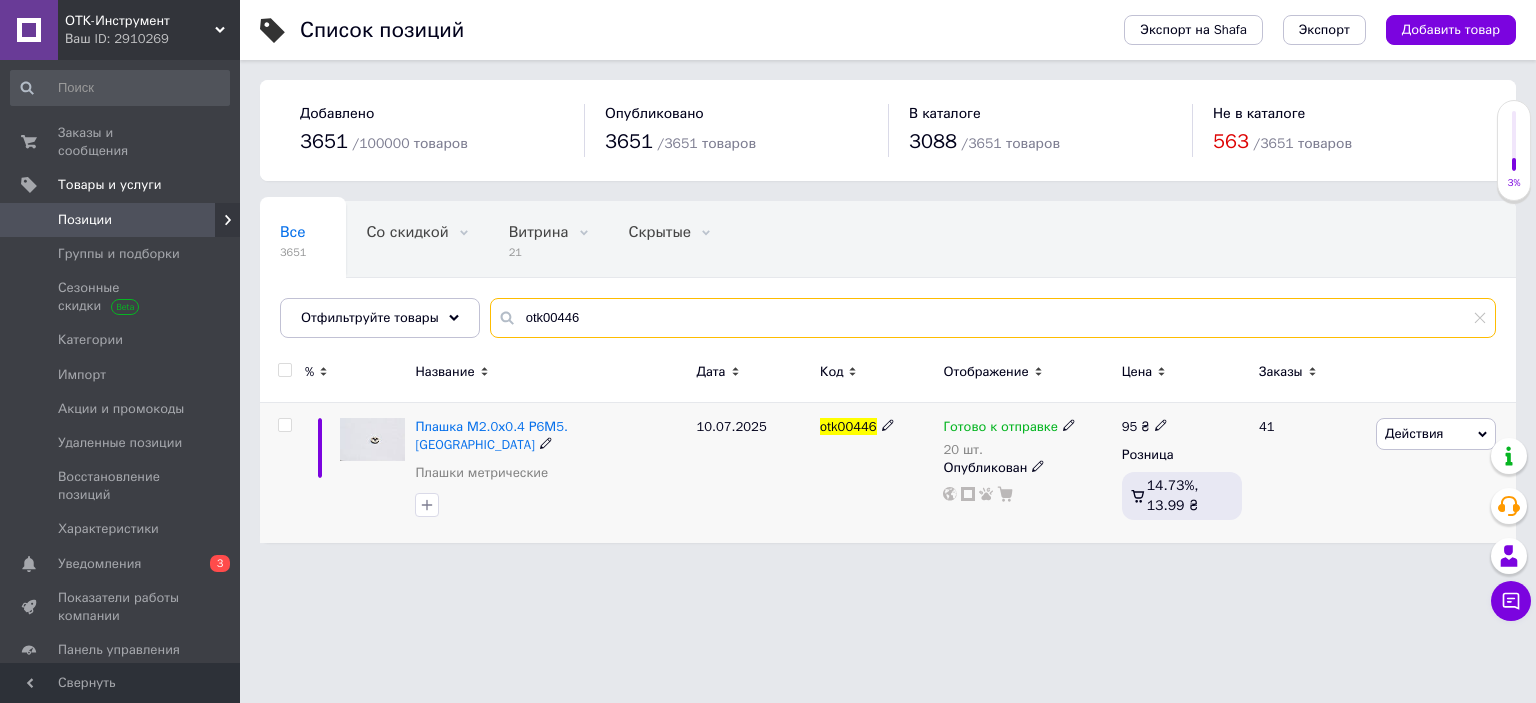 type on "otk00446" 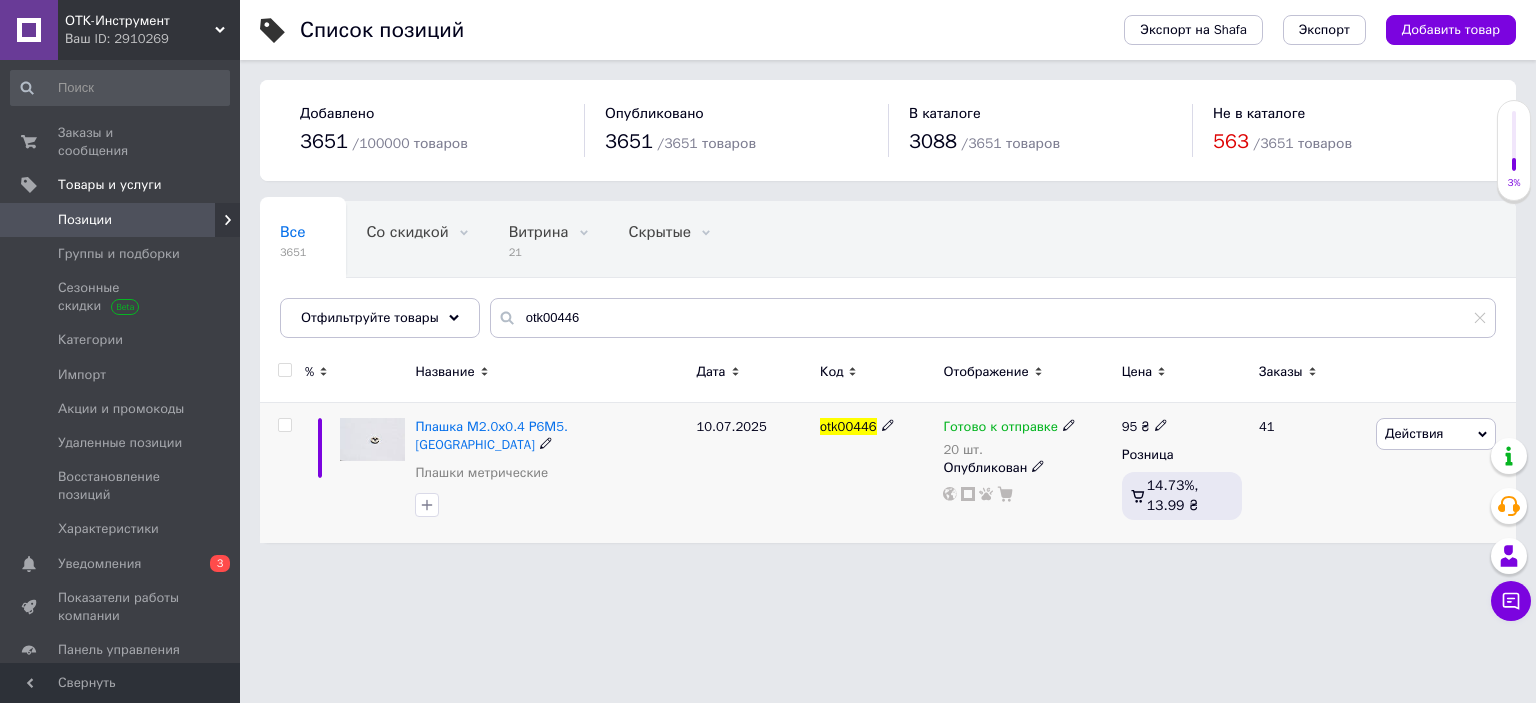 click on "Действия" at bounding box center [1414, 433] 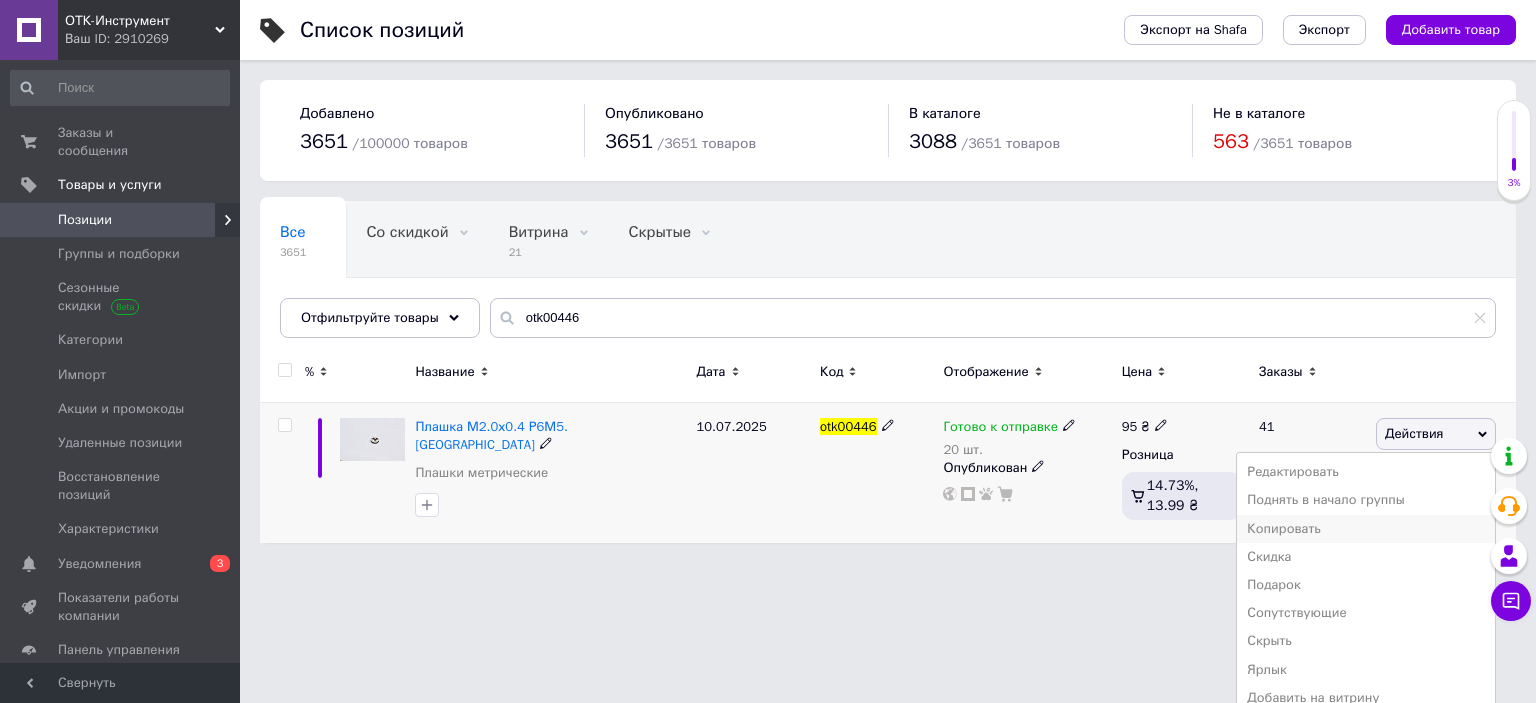 click on "Копировать" at bounding box center (1366, 529) 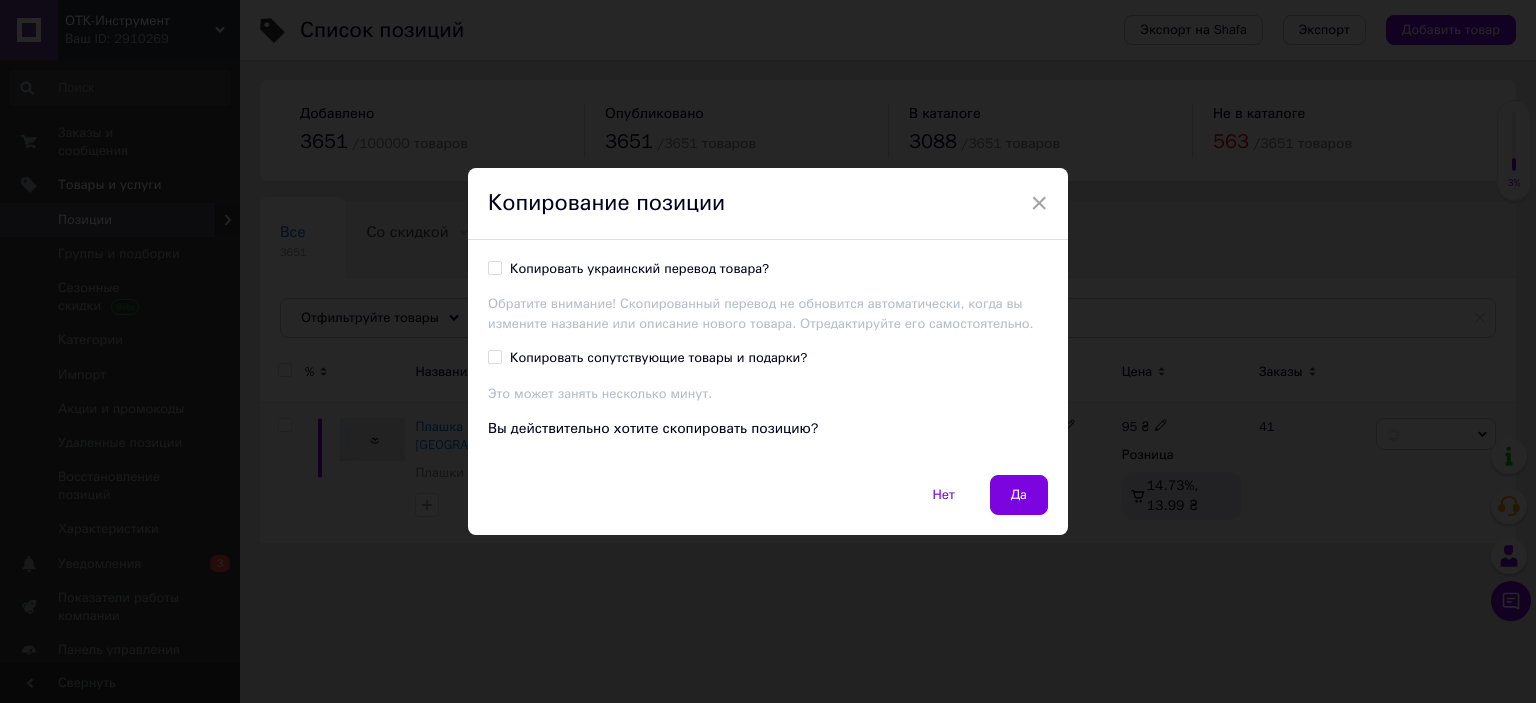 click on "Копировать украинский перевод товара?" at bounding box center [639, 269] 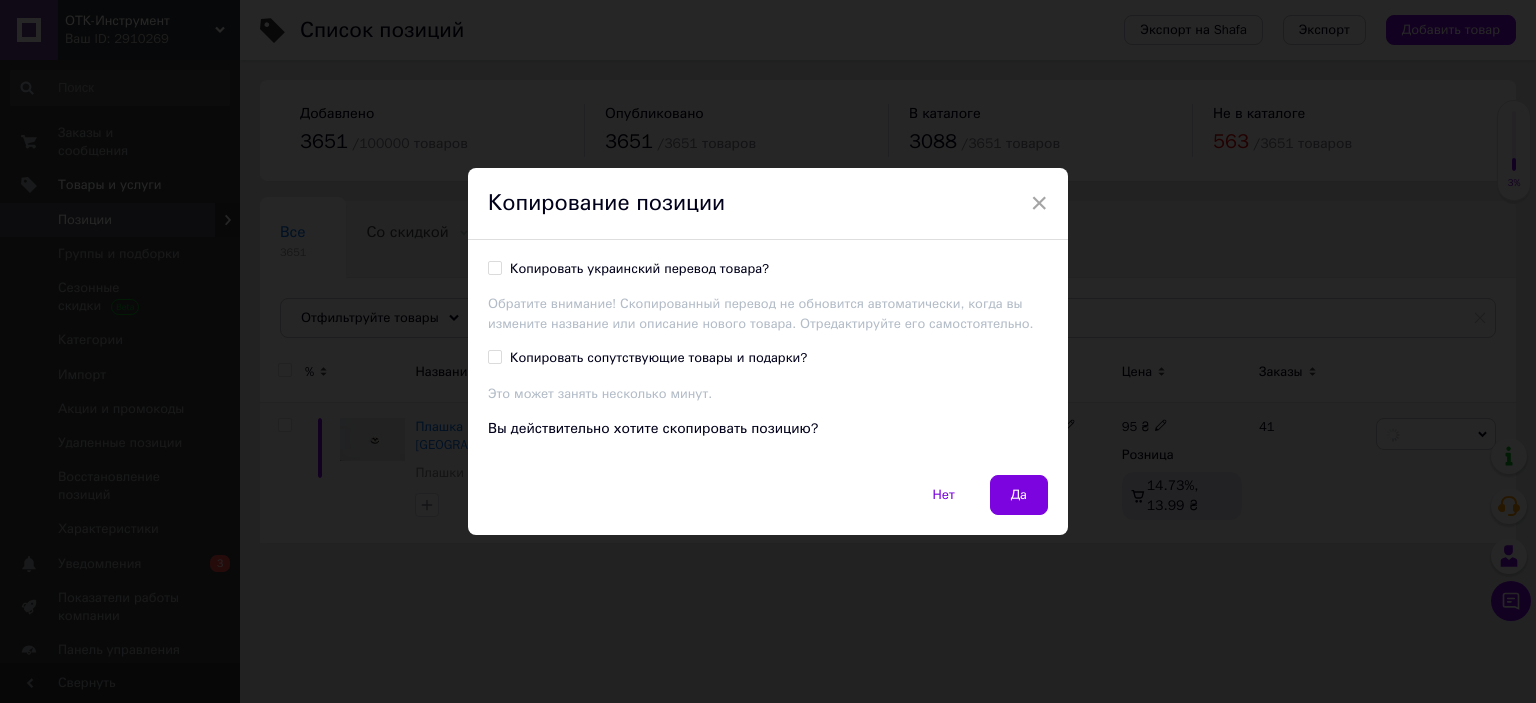click on "Копировать украинский перевод товара?" at bounding box center [494, 267] 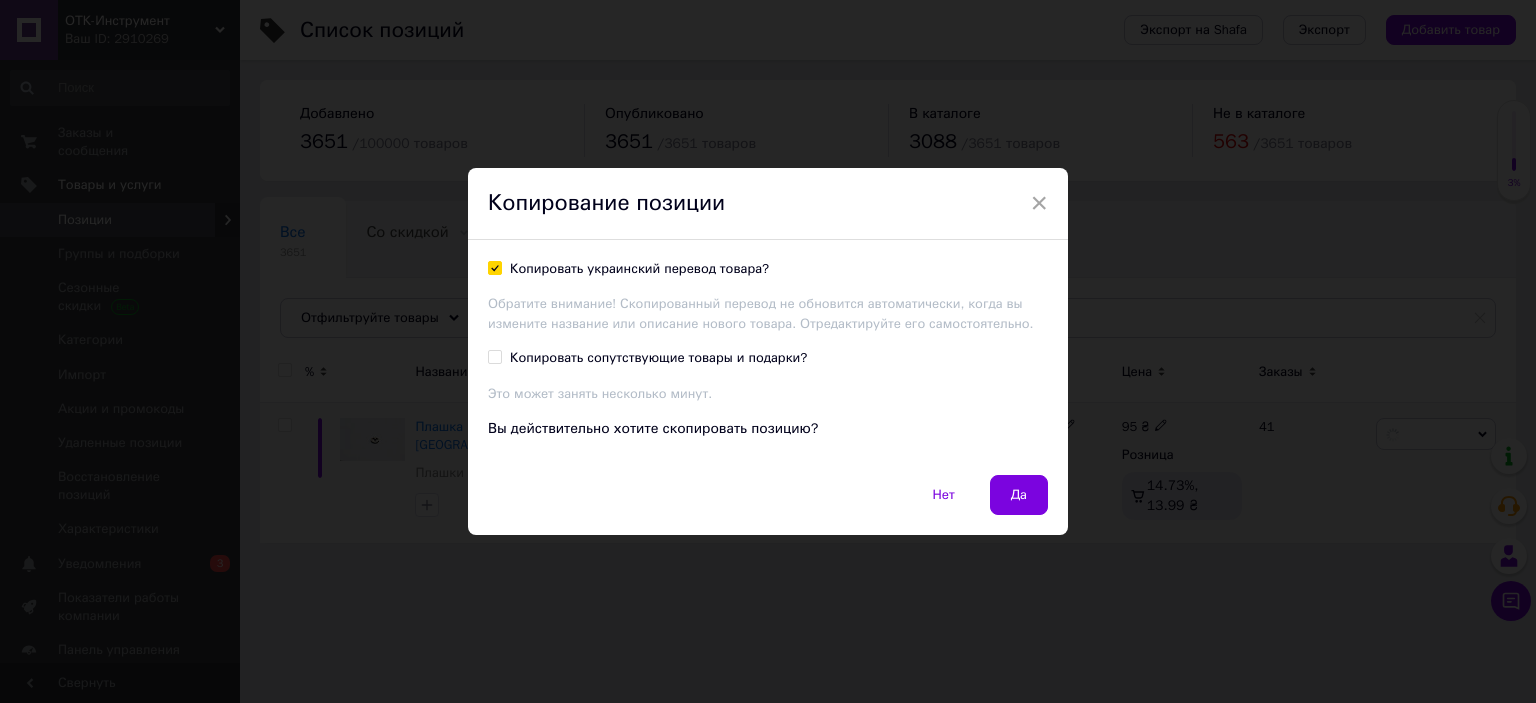 checkbox on "true" 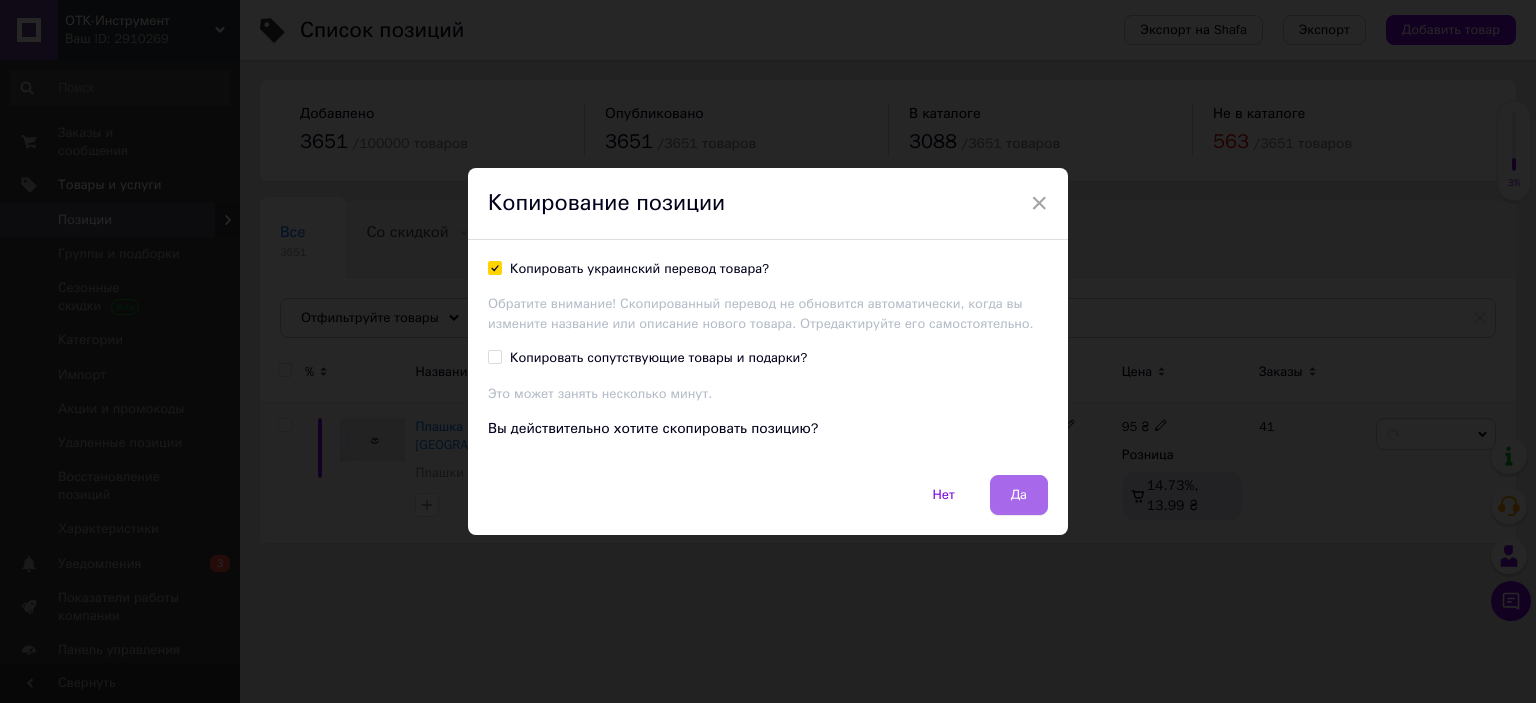 click on "Да" at bounding box center (1019, 495) 